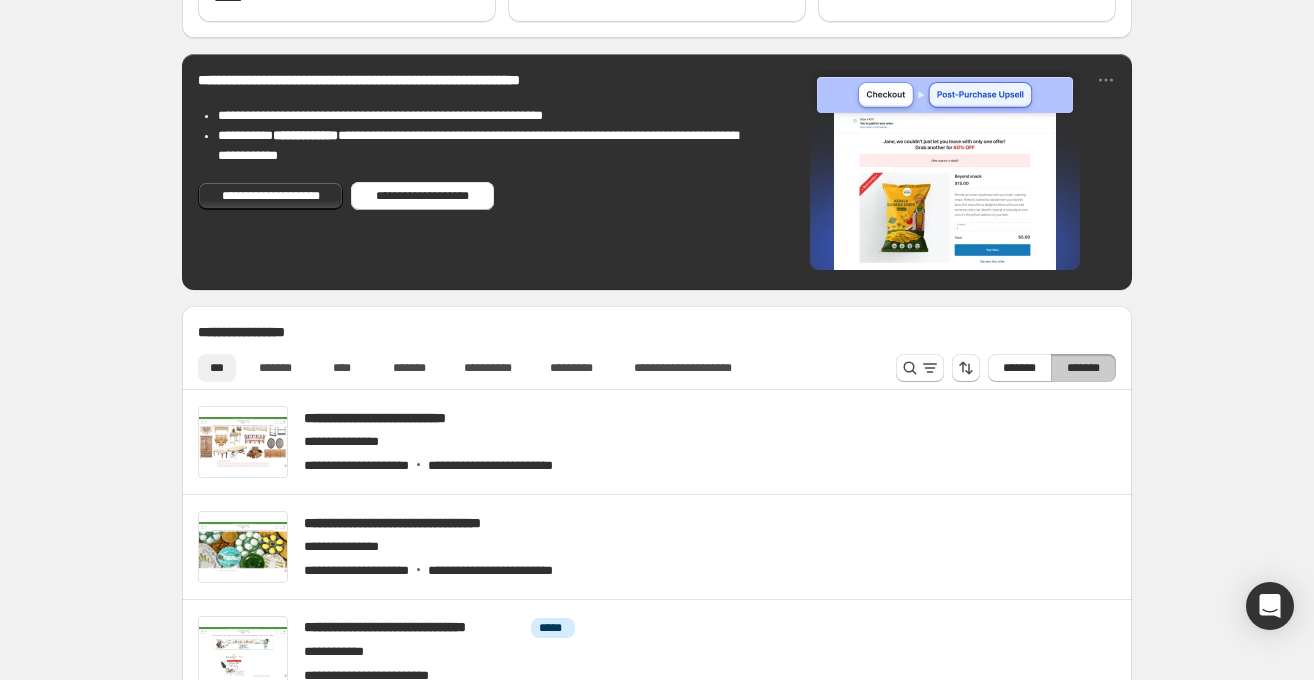 scroll, scrollTop: 733, scrollLeft: 0, axis: vertical 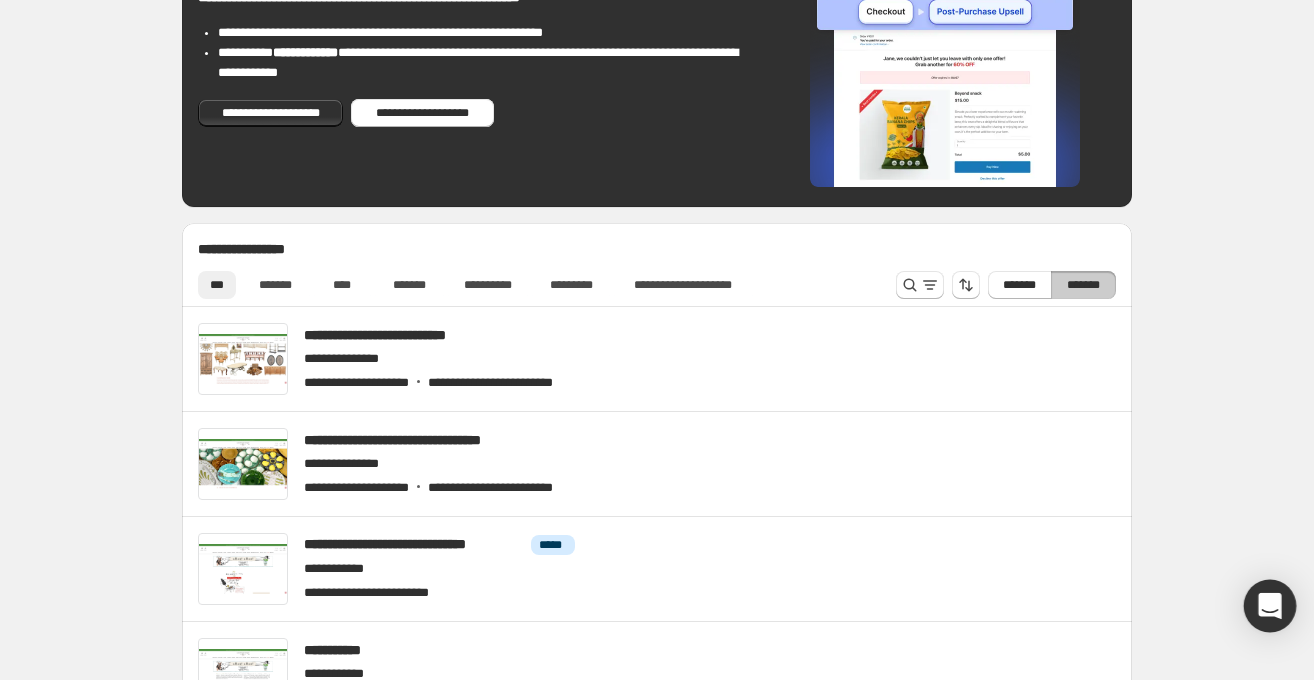 click 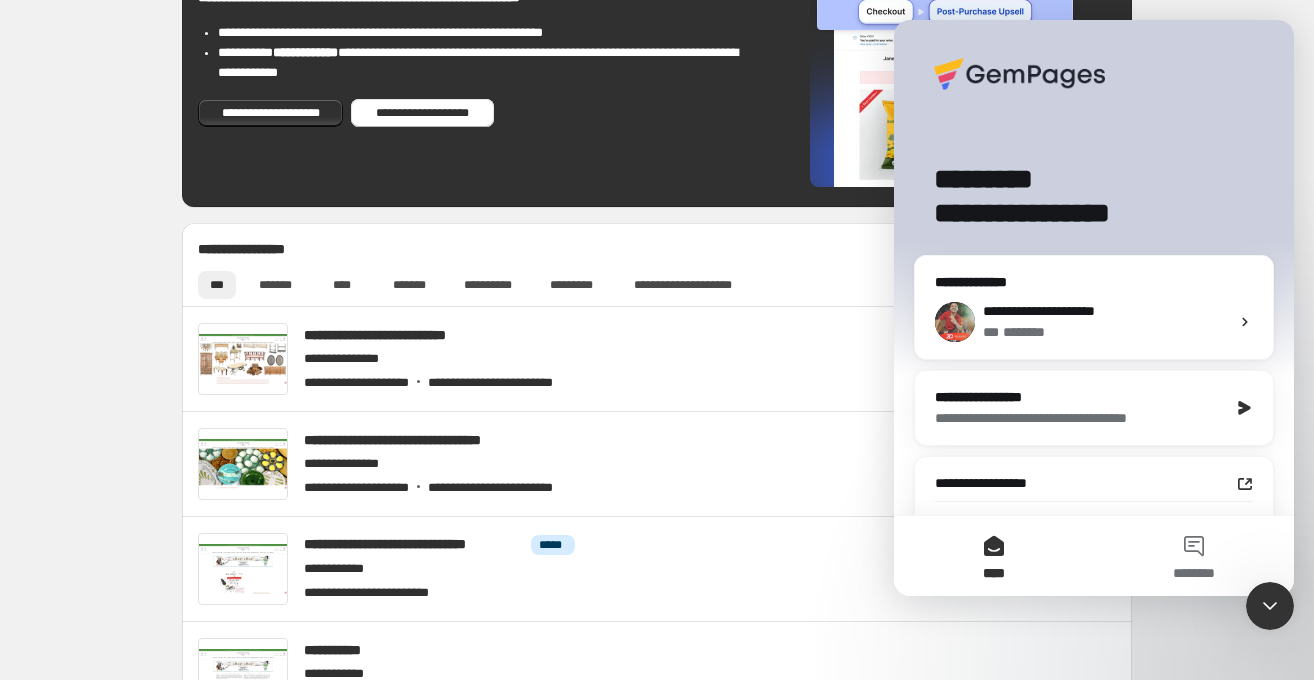 scroll, scrollTop: 0, scrollLeft: 0, axis: both 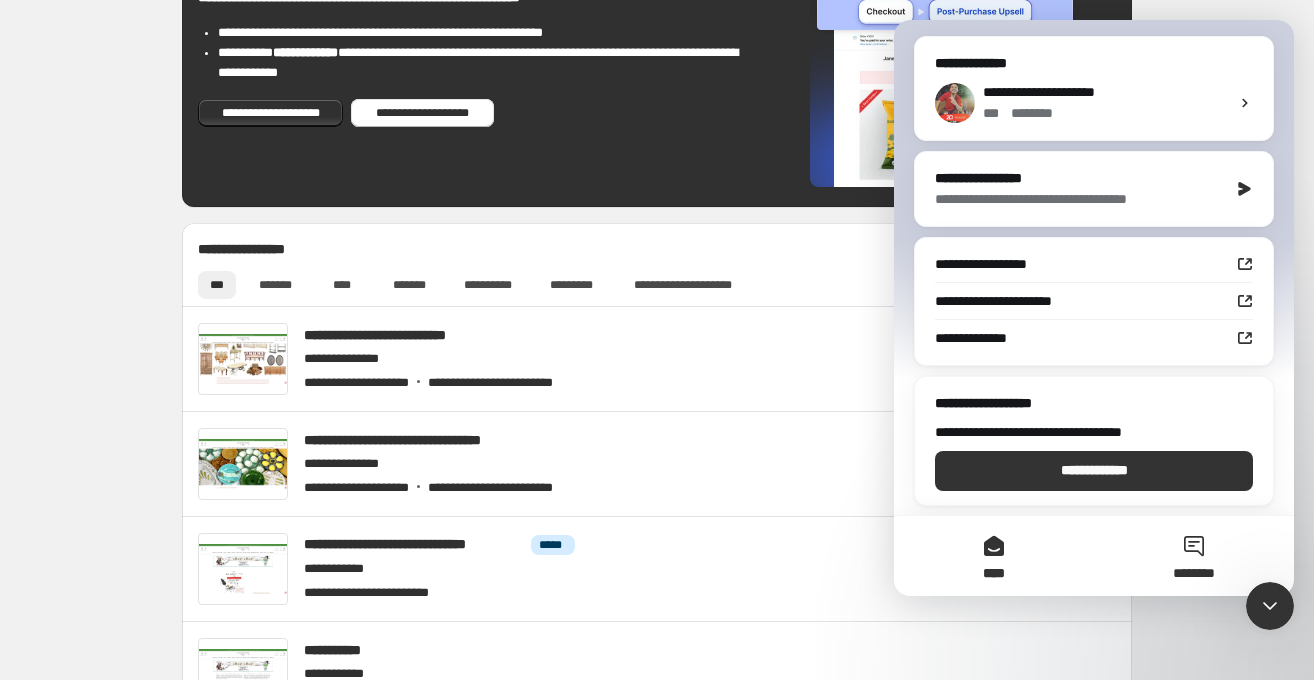 click on "********" at bounding box center [1194, 556] 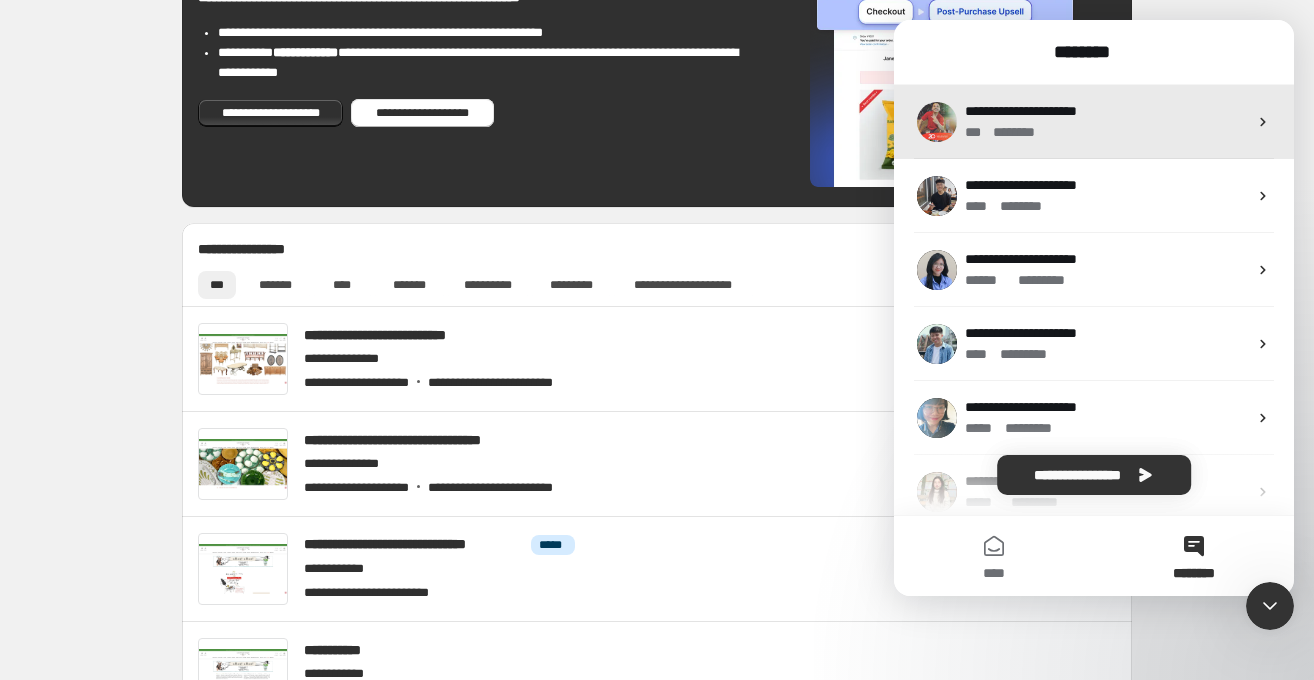 click on "**********" at bounding box center (1021, 111) 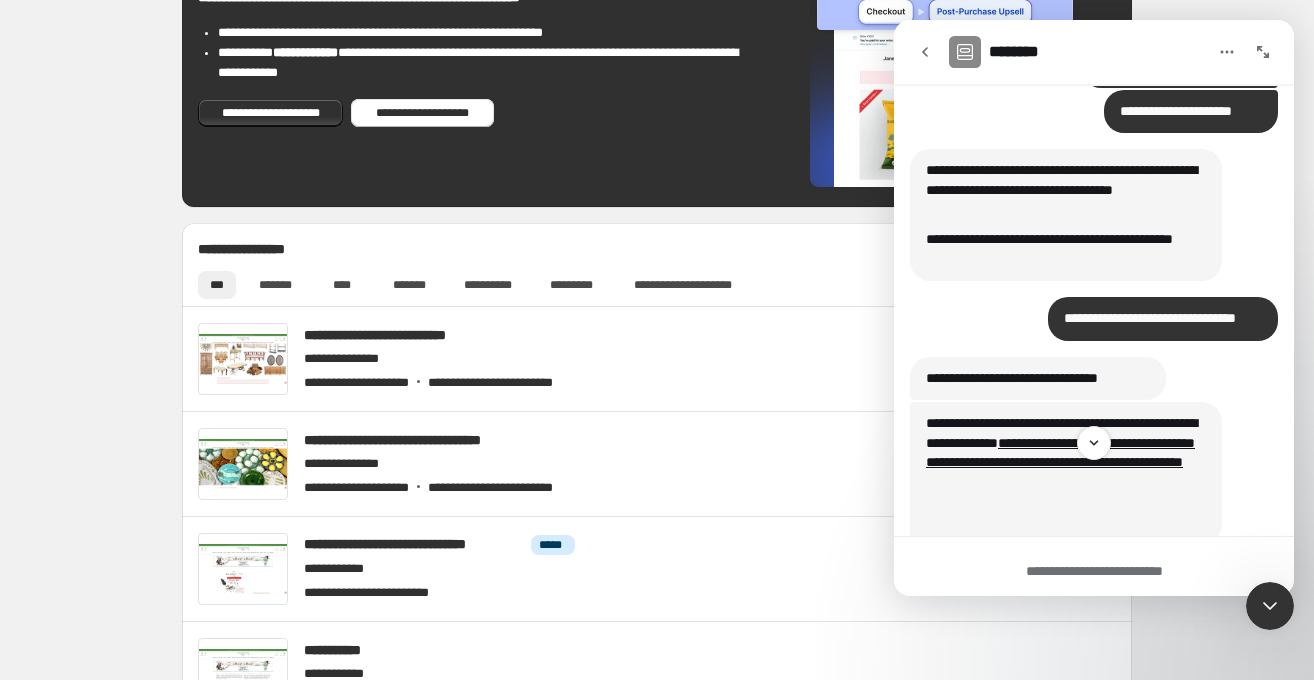 scroll, scrollTop: 13435, scrollLeft: 0, axis: vertical 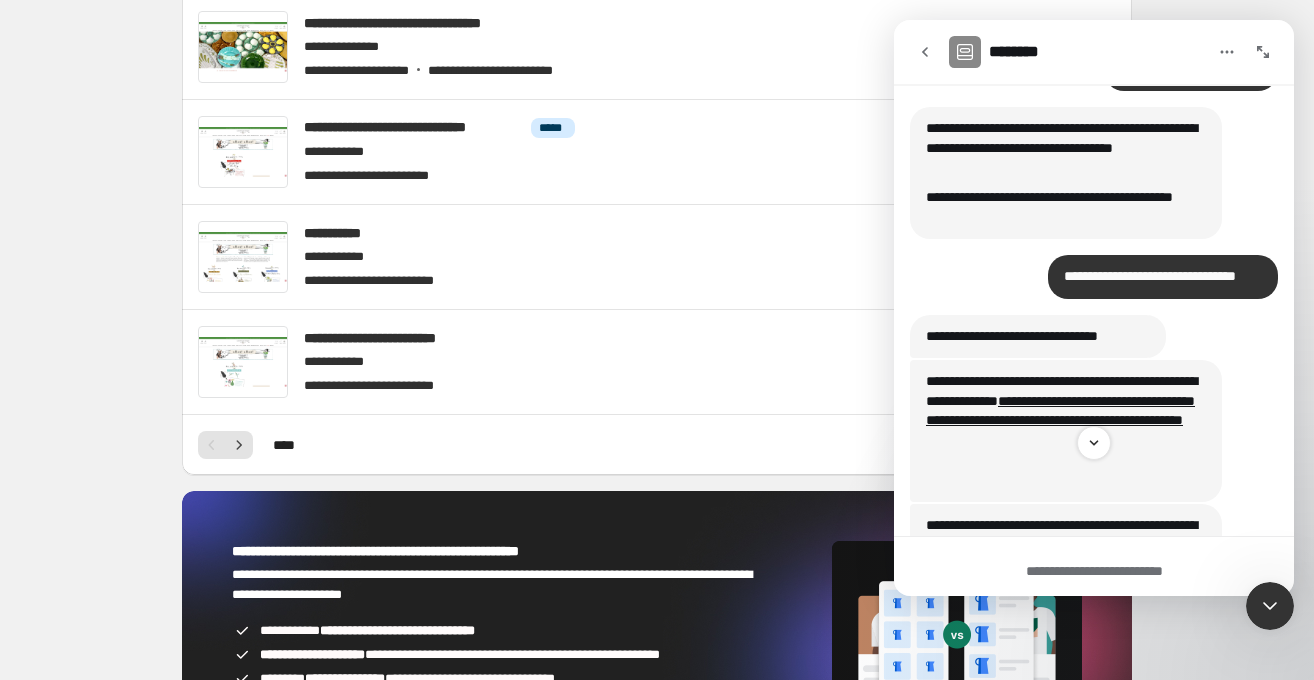 click on "**********" at bounding box center (1094, 571) 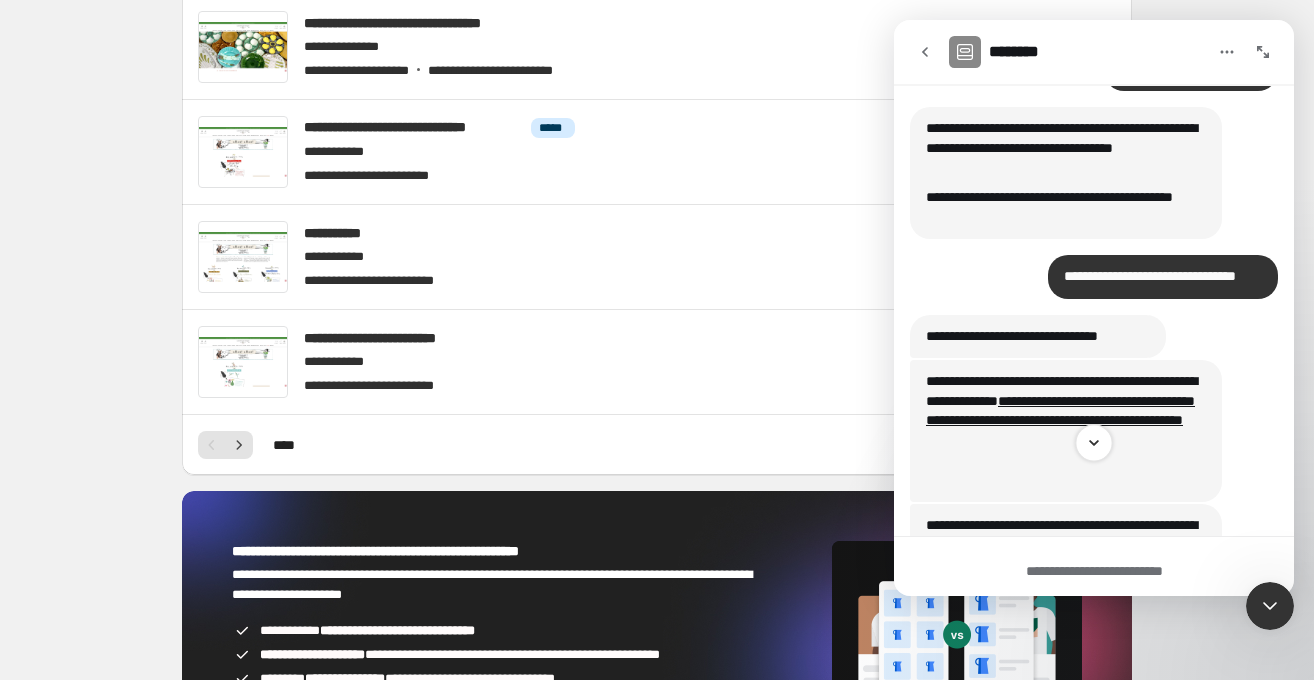 click 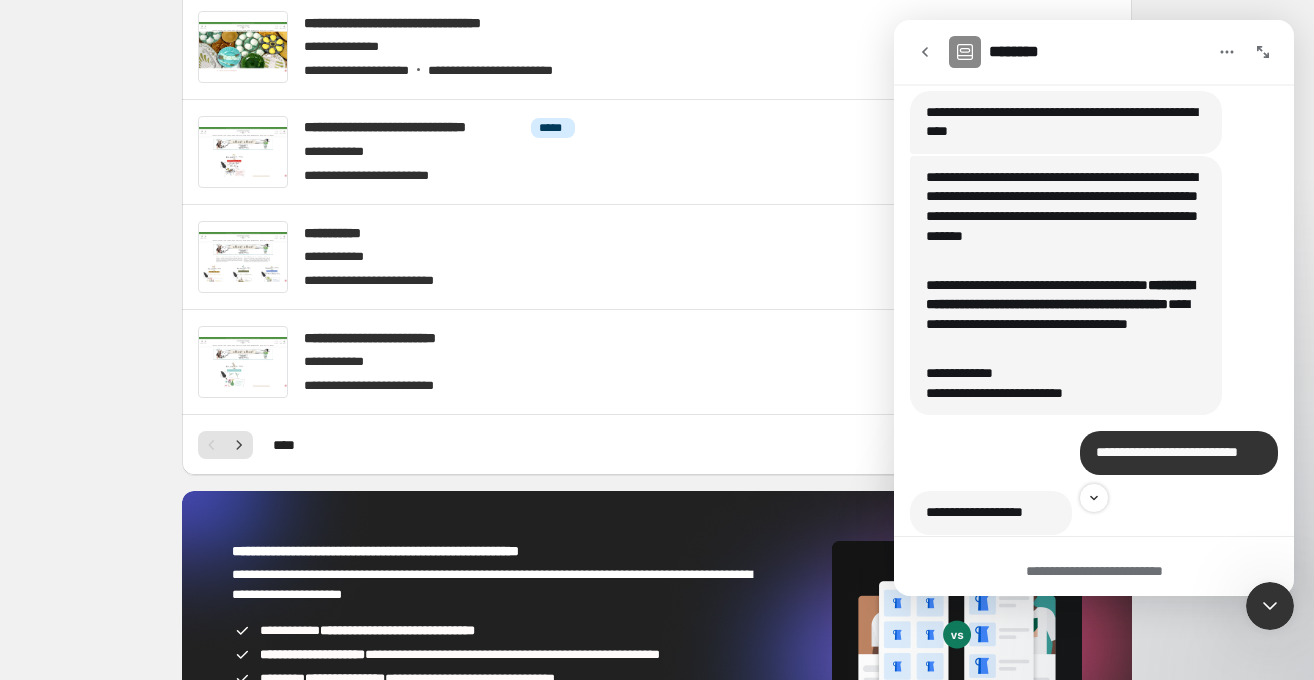scroll, scrollTop: 18721, scrollLeft: 0, axis: vertical 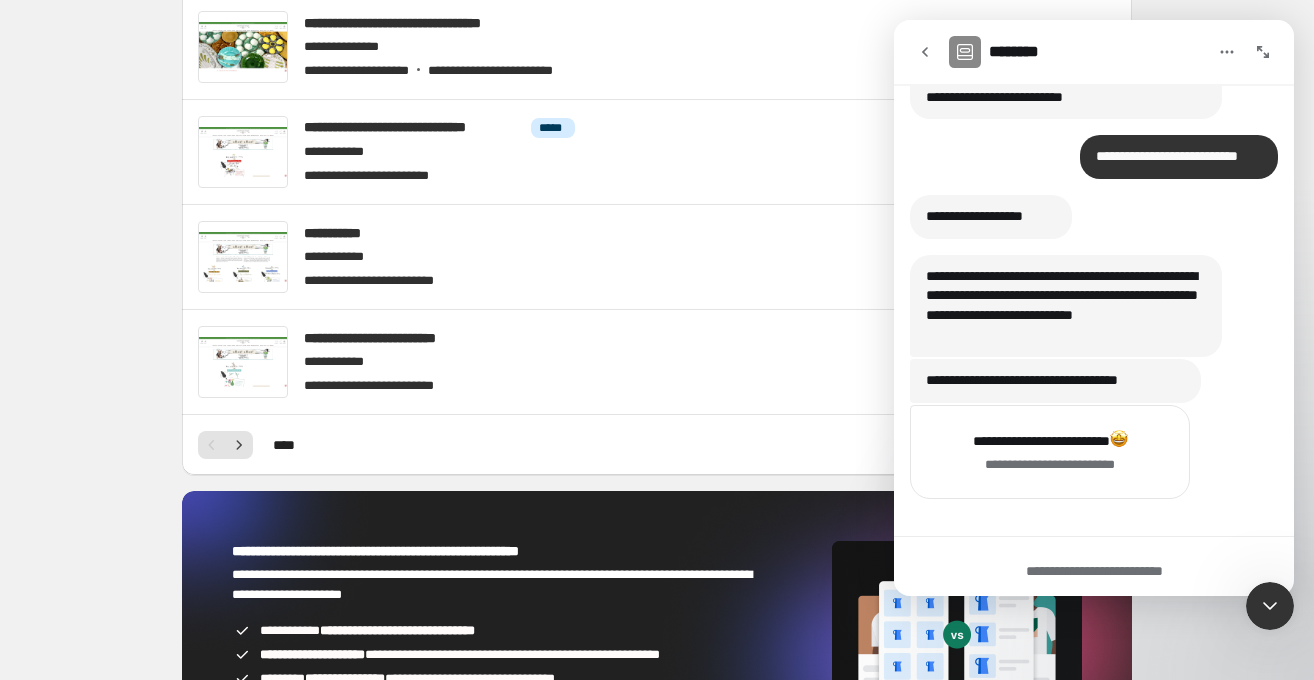 click on "**********" at bounding box center (1094, 571) 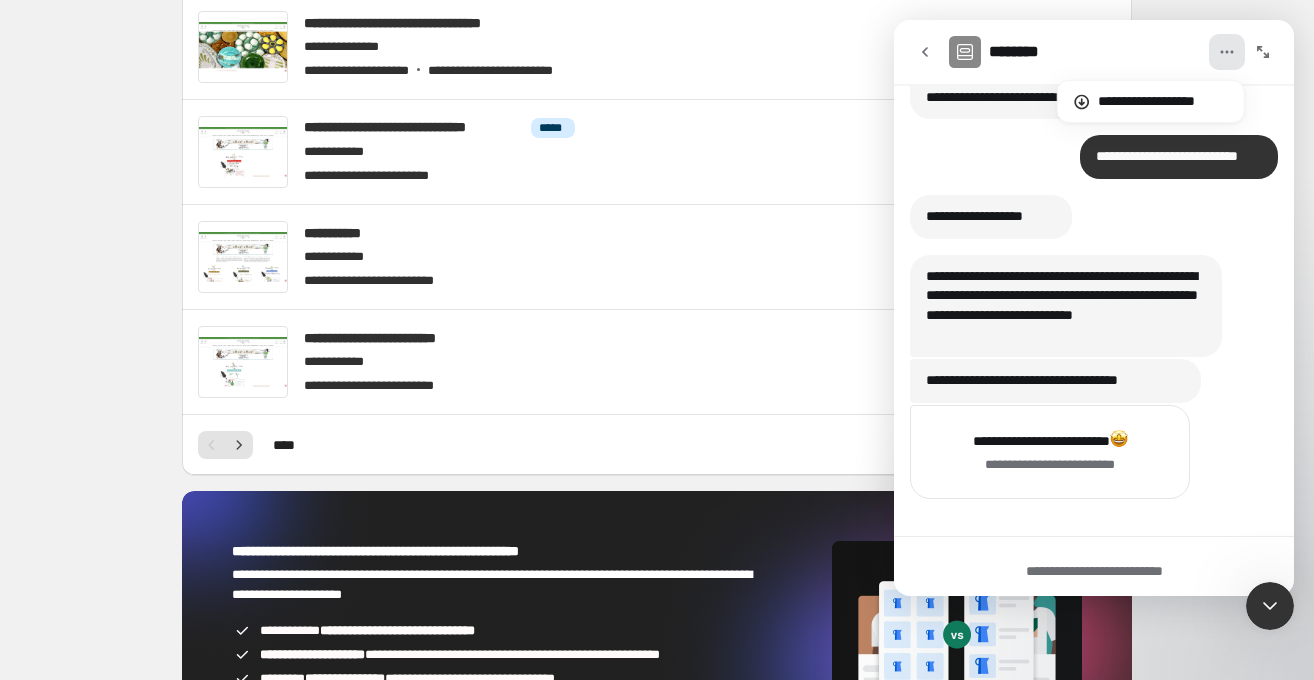 click 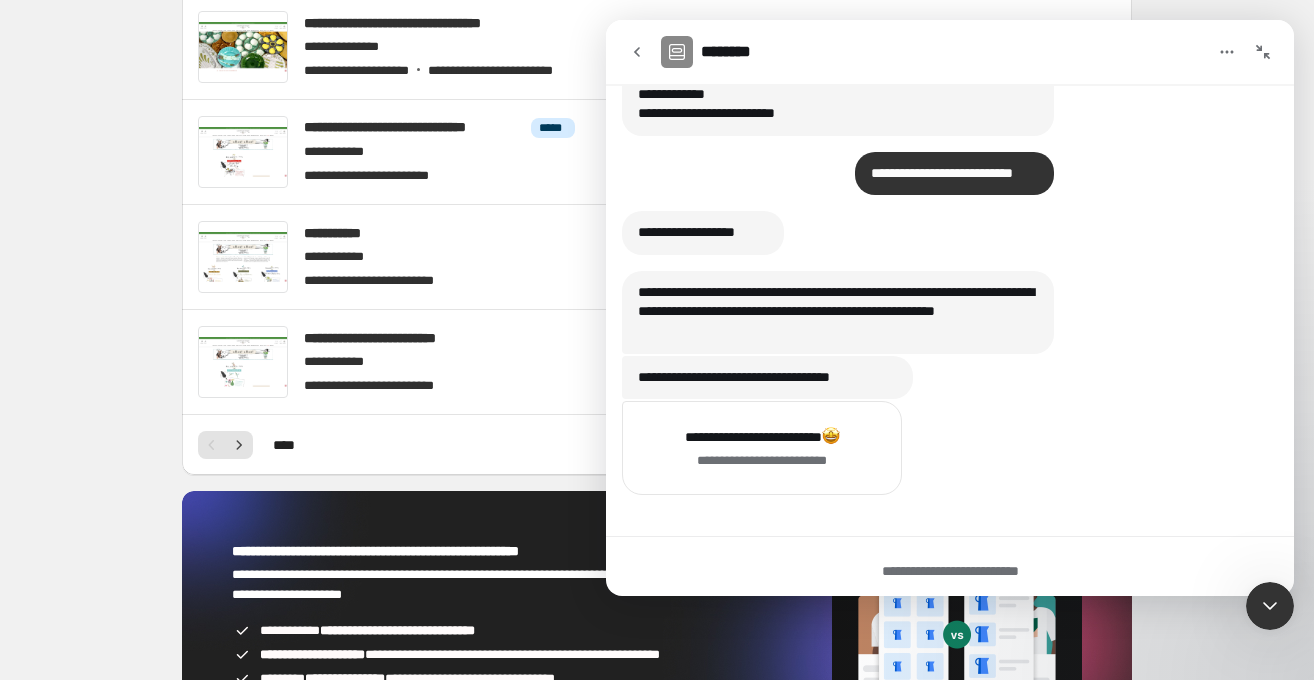 scroll, scrollTop: 15983, scrollLeft: 0, axis: vertical 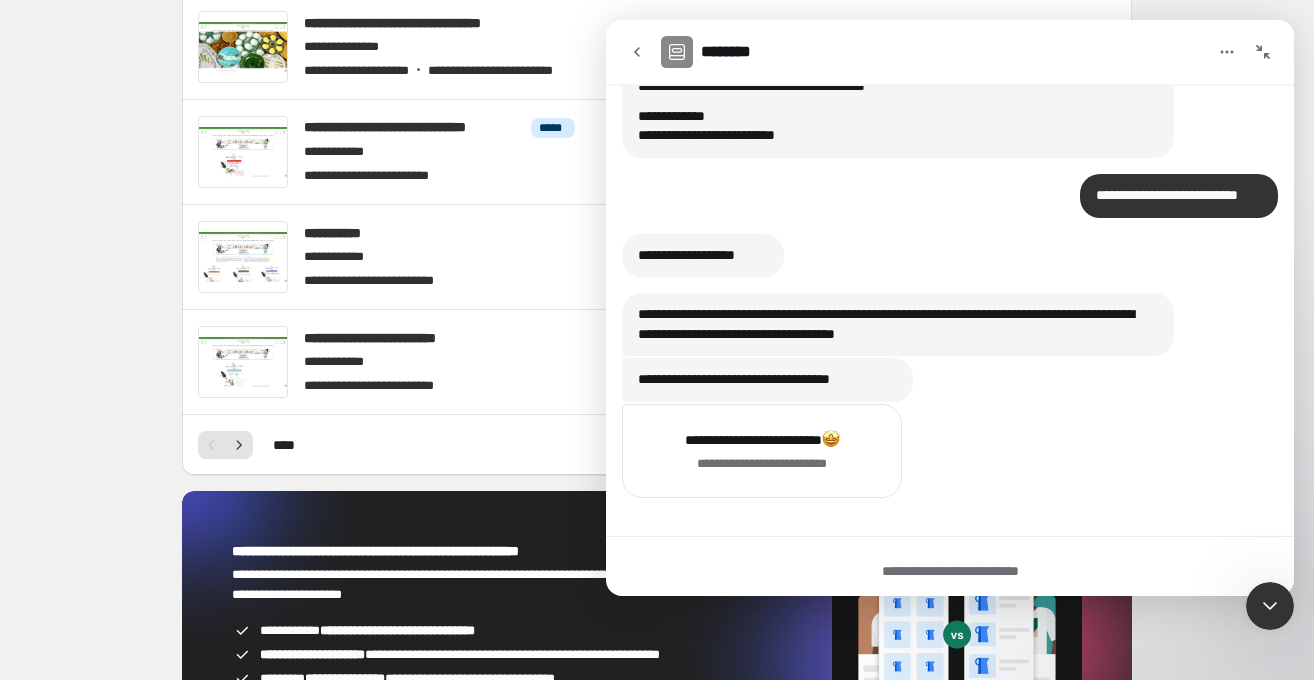 click 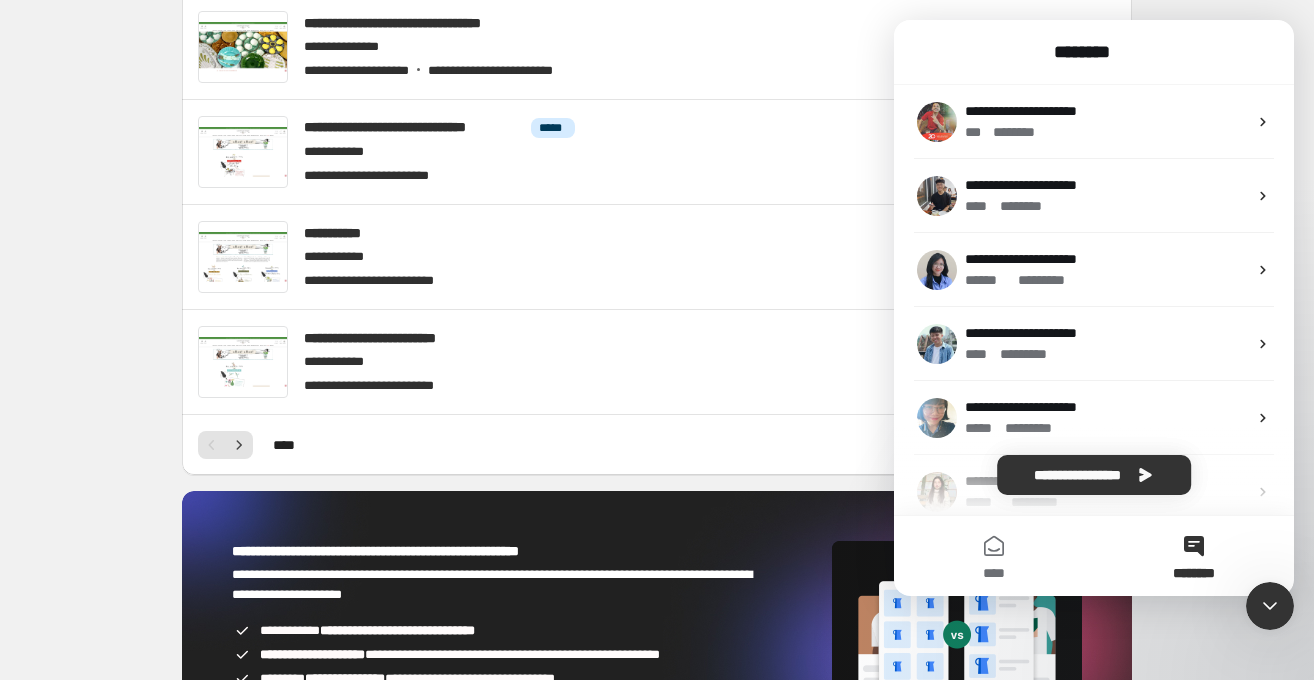 scroll, scrollTop: 0, scrollLeft: 0, axis: both 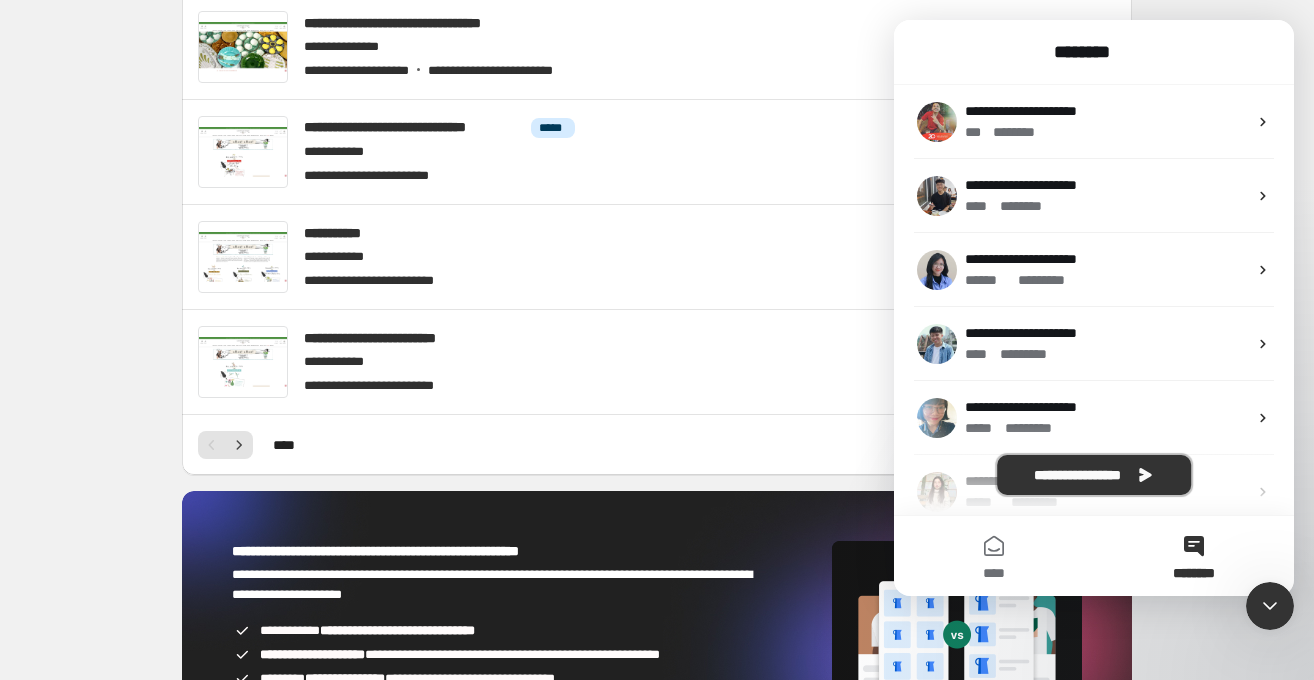 click on "**********" at bounding box center (1094, 475) 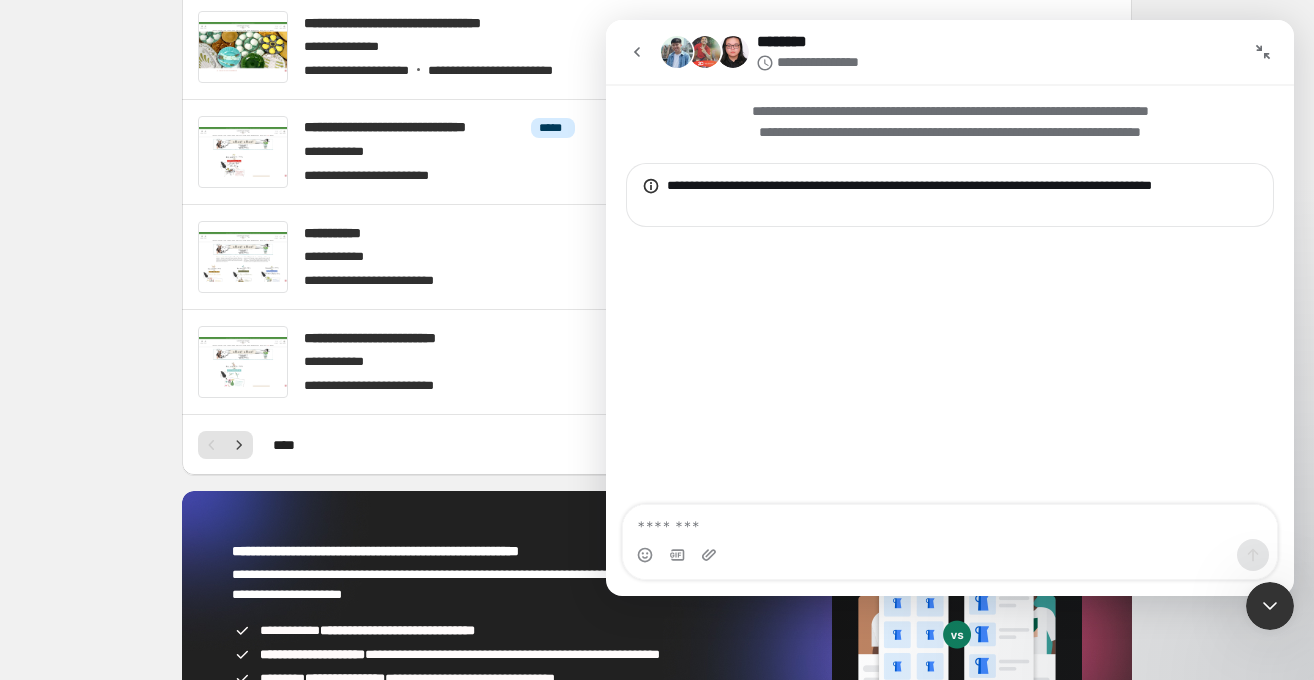 click at bounding box center (950, 522) 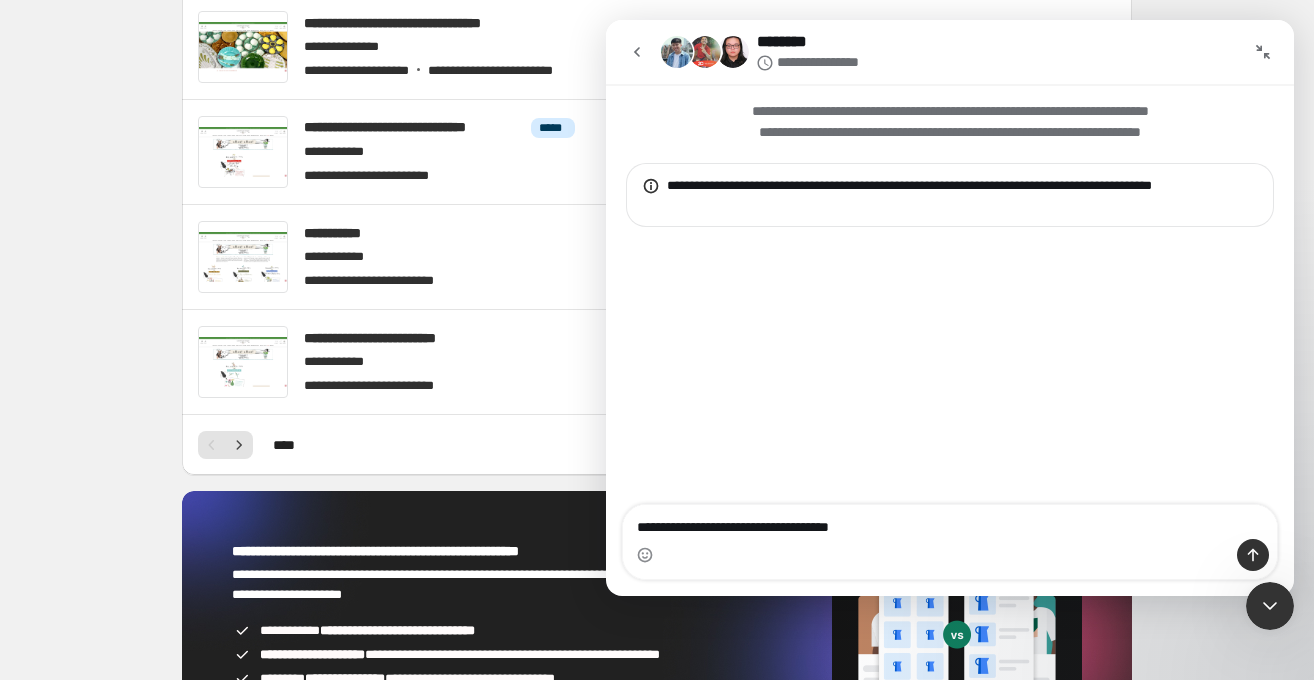 drag, startPoint x: 791, startPoint y: 528, endPoint x: 780, endPoint y: 528, distance: 11 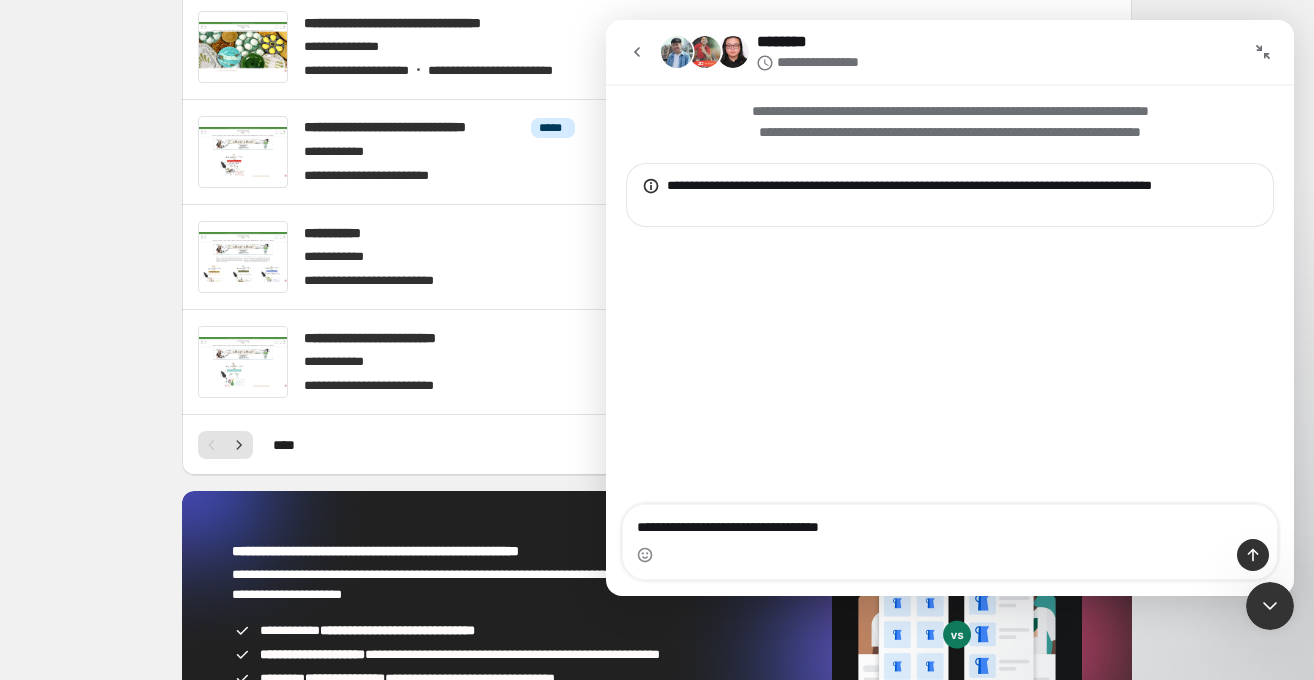 type on "**********" 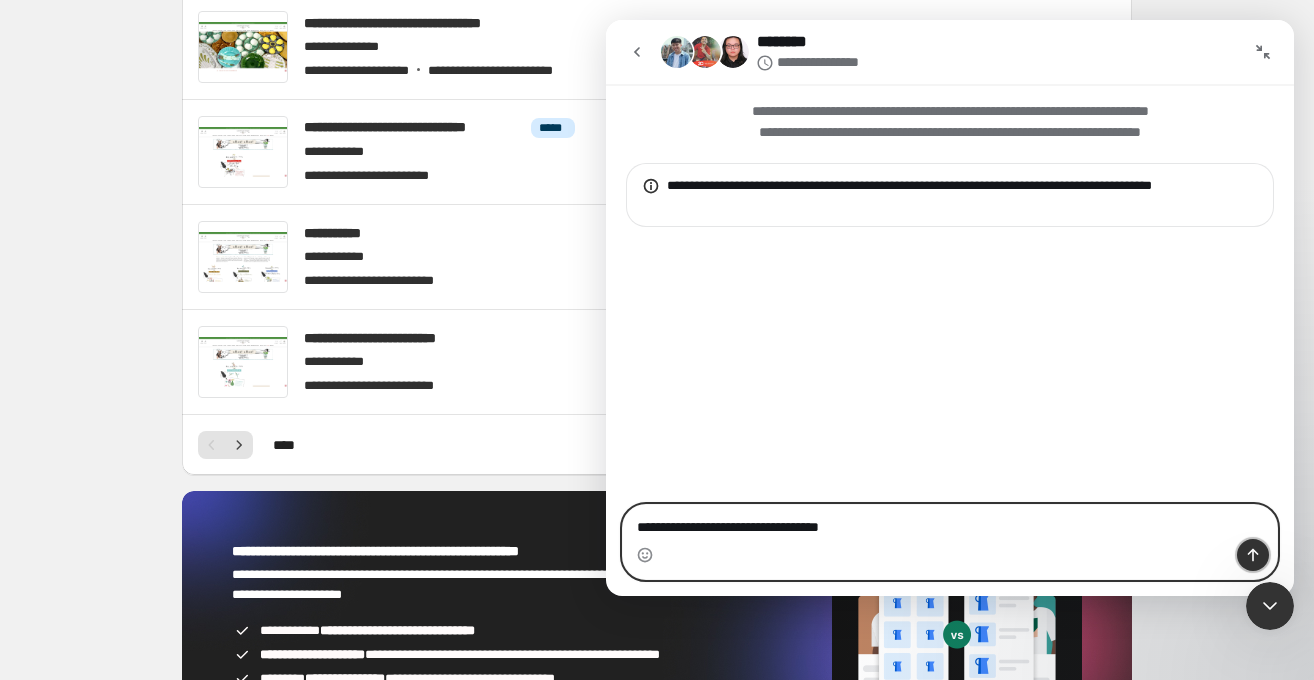 click 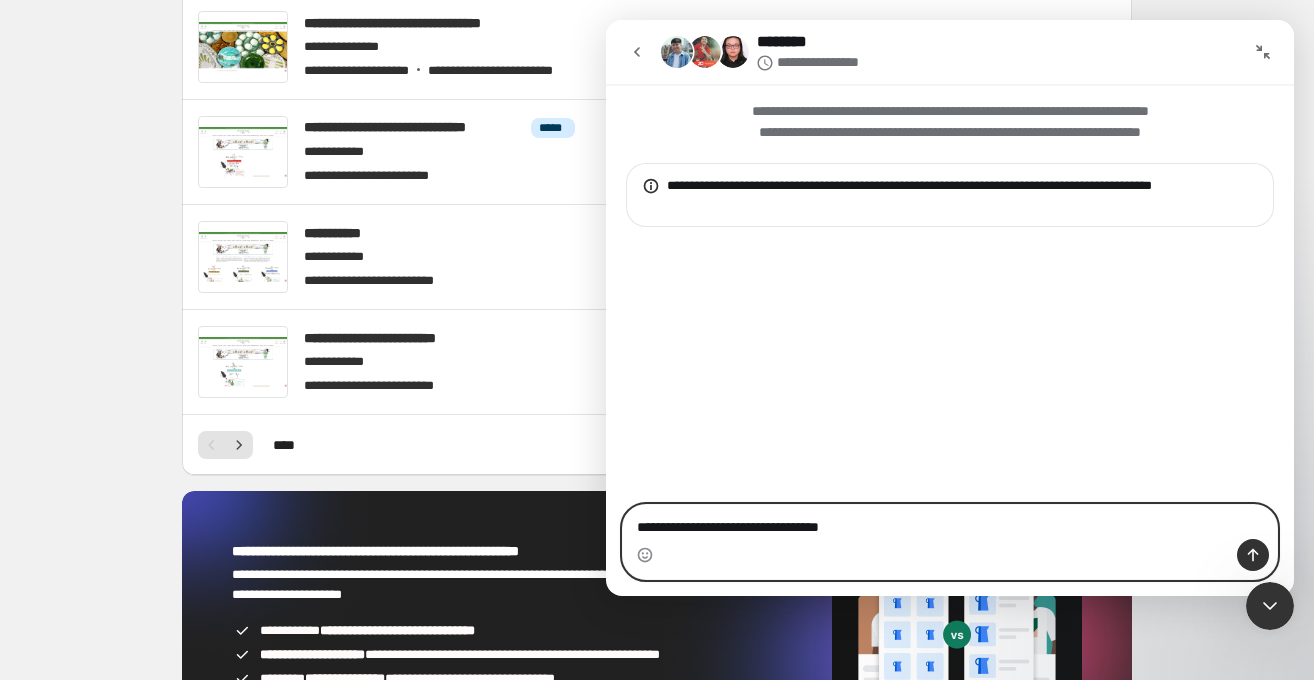 type 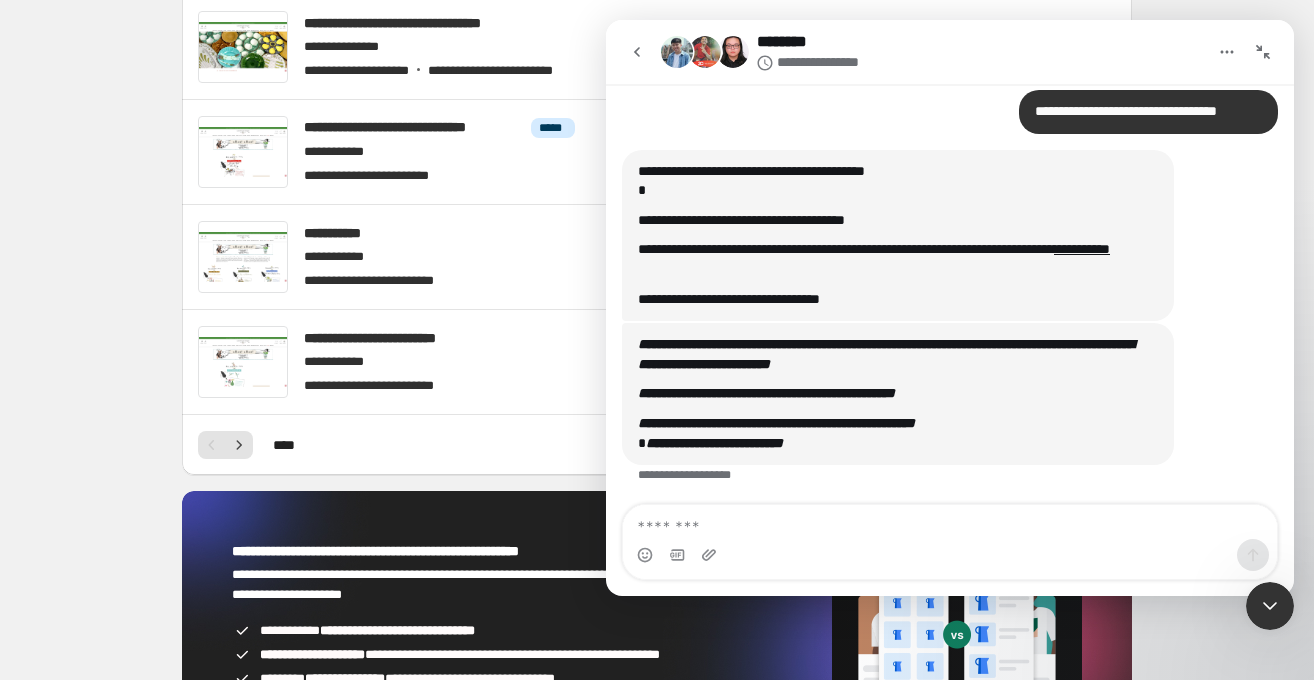 scroll, scrollTop: 162, scrollLeft: 0, axis: vertical 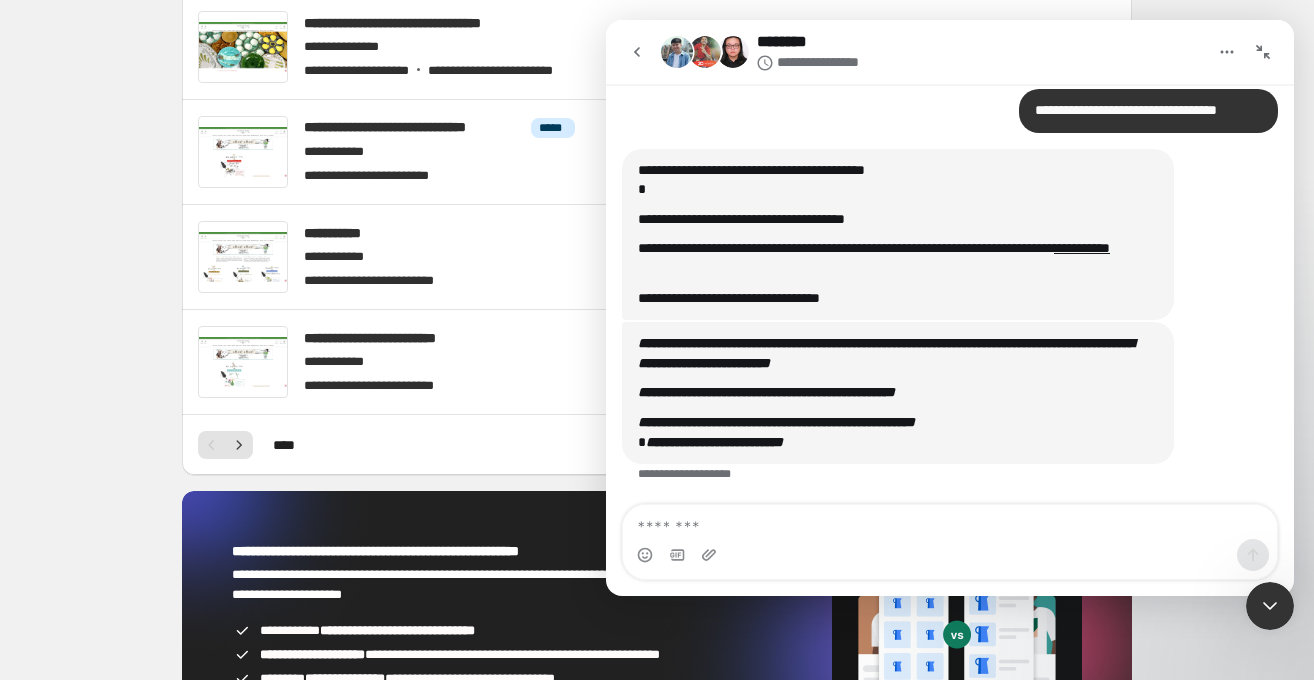 click at bounding box center [950, 522] 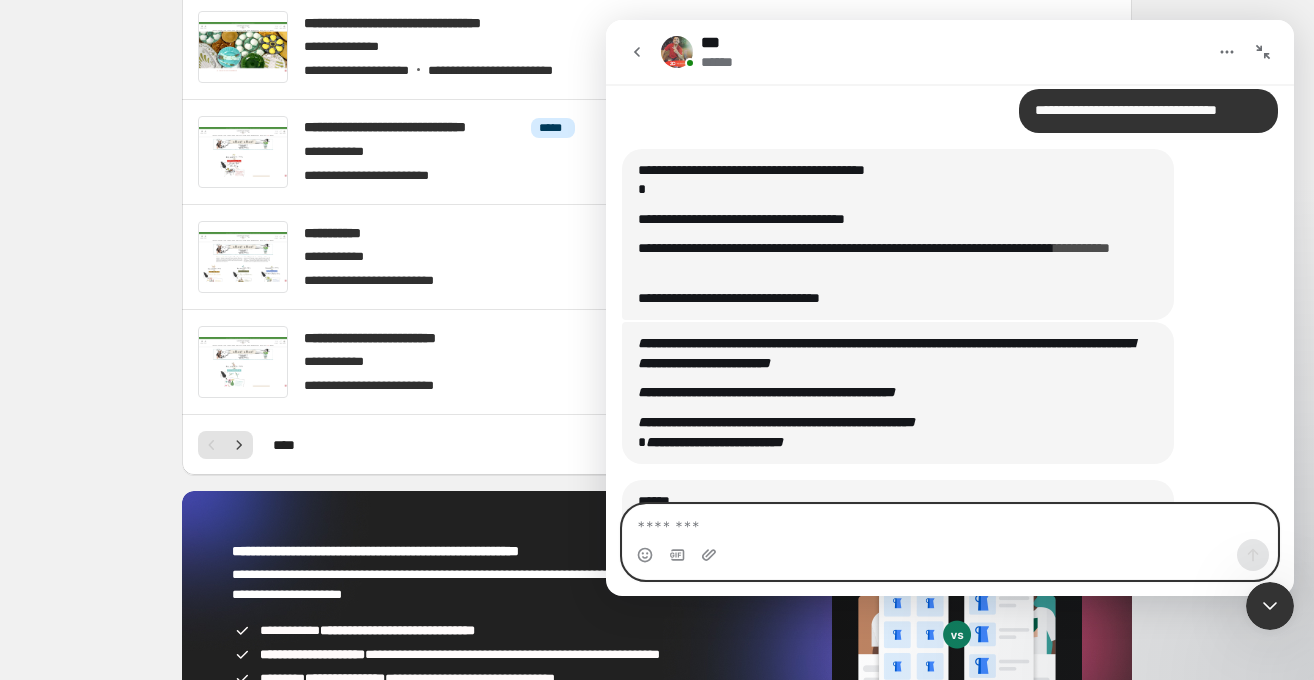 scroll, scrollTop: 300, scrollLeft: 0, axis: vertical 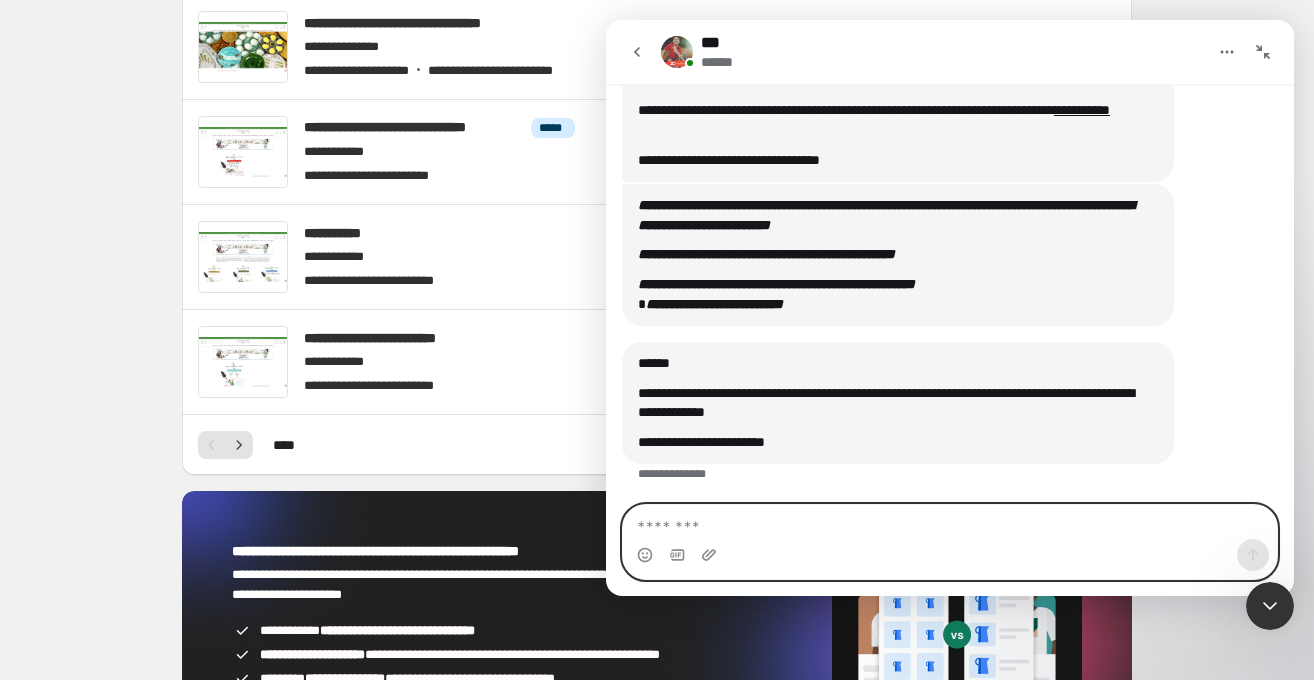 click at bounding box center [950, 522] 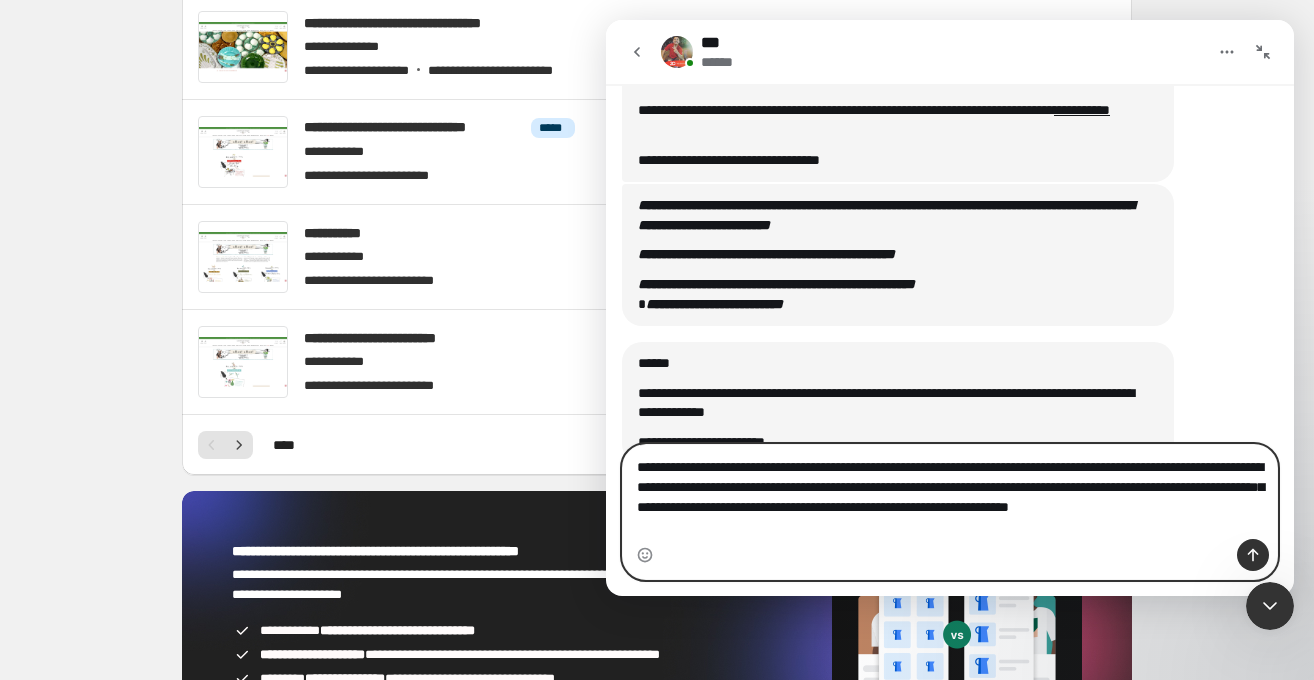 type on "**********" 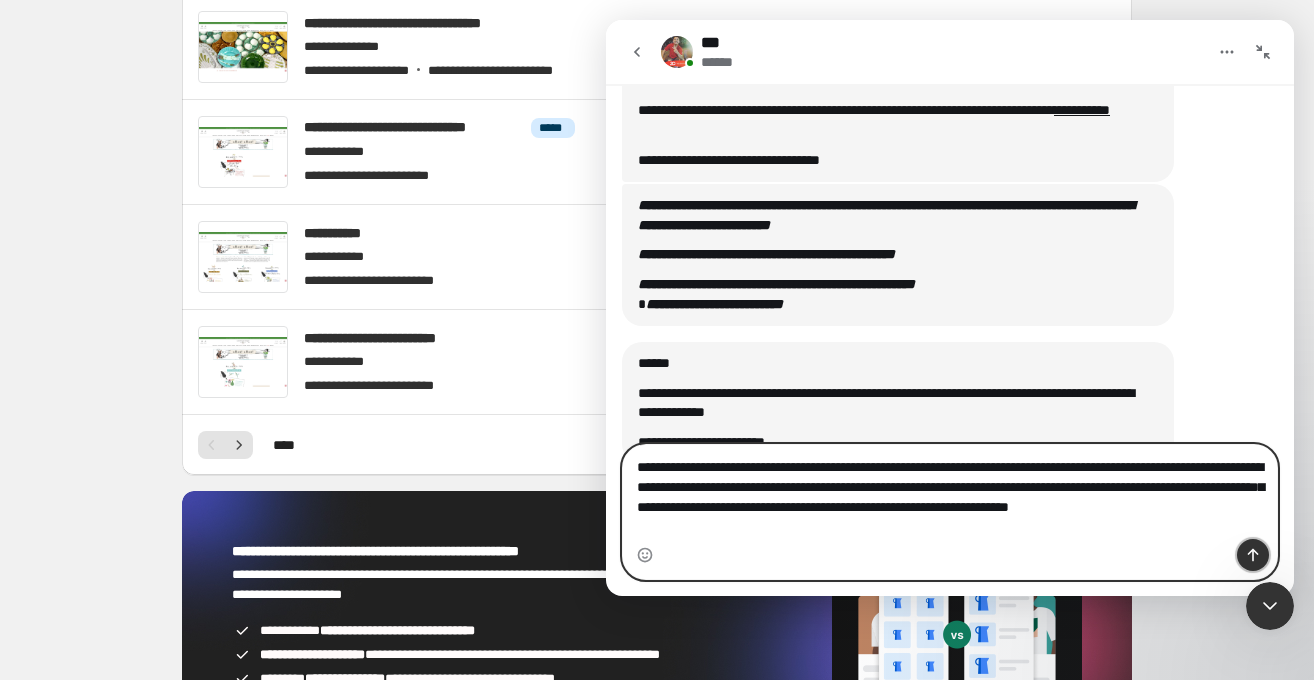 click at bounding box center [1253, 555] 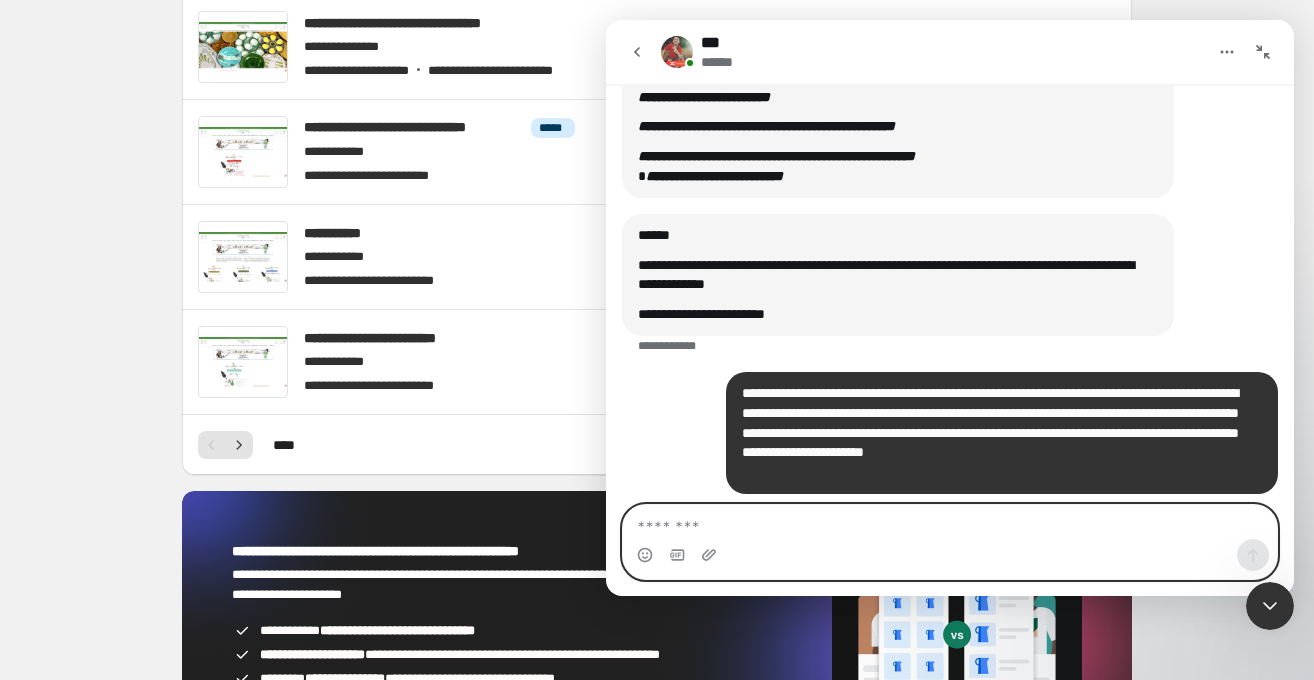 scroll, scrollTop: 439, scrollLeft: 0, axis: vertical 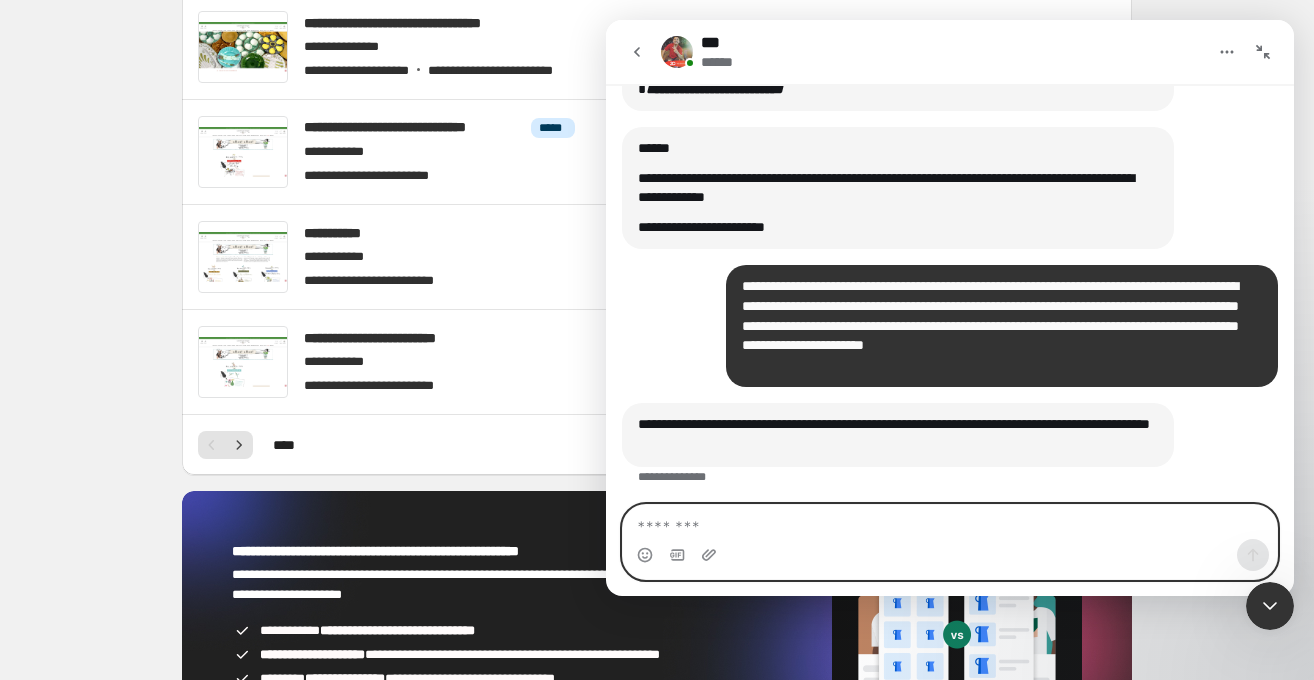 click at bounding box center [950, 522] 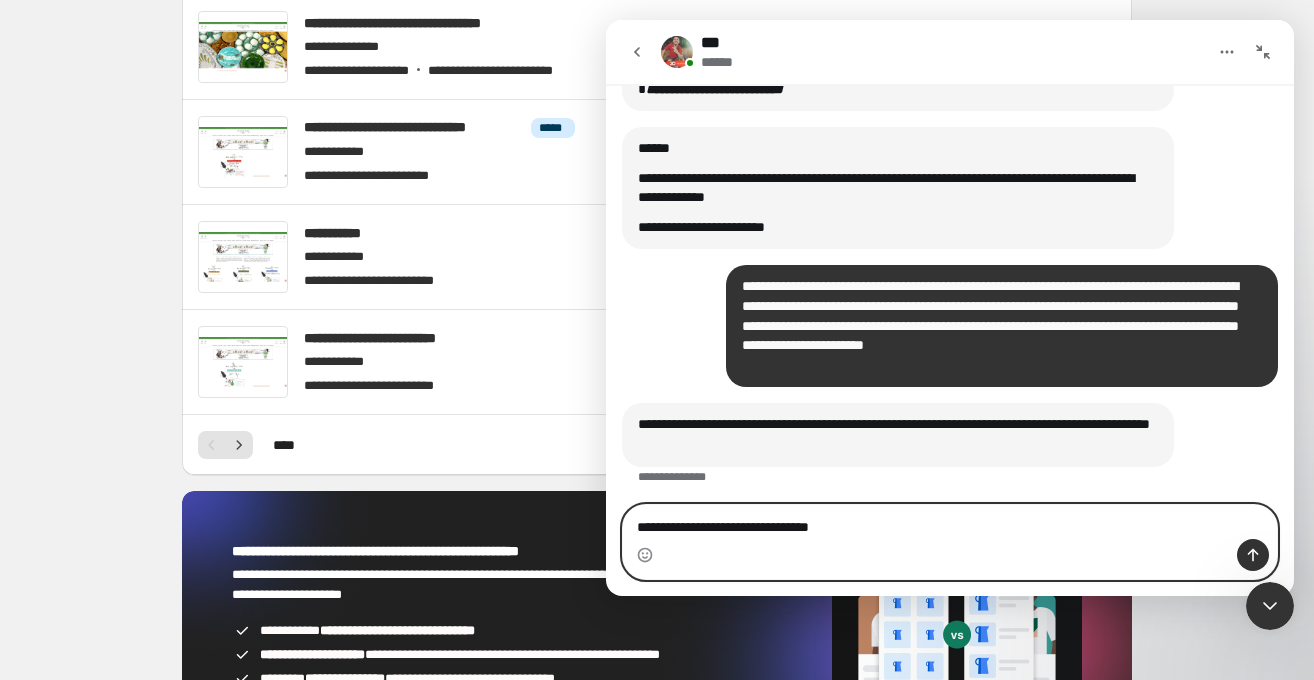 type on "**********" 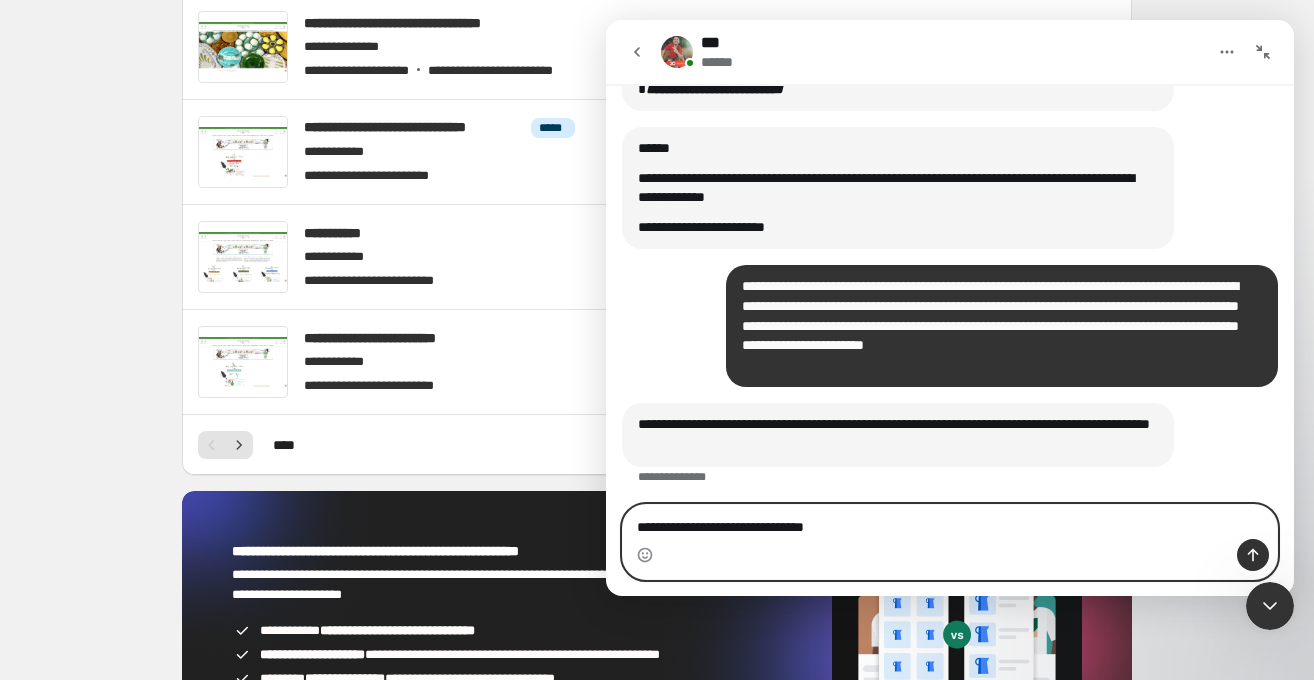 drag, startPoint x: 871, startPoint y: 529, endPoint x: 622, endPoint y: 526, distance: 249.01807 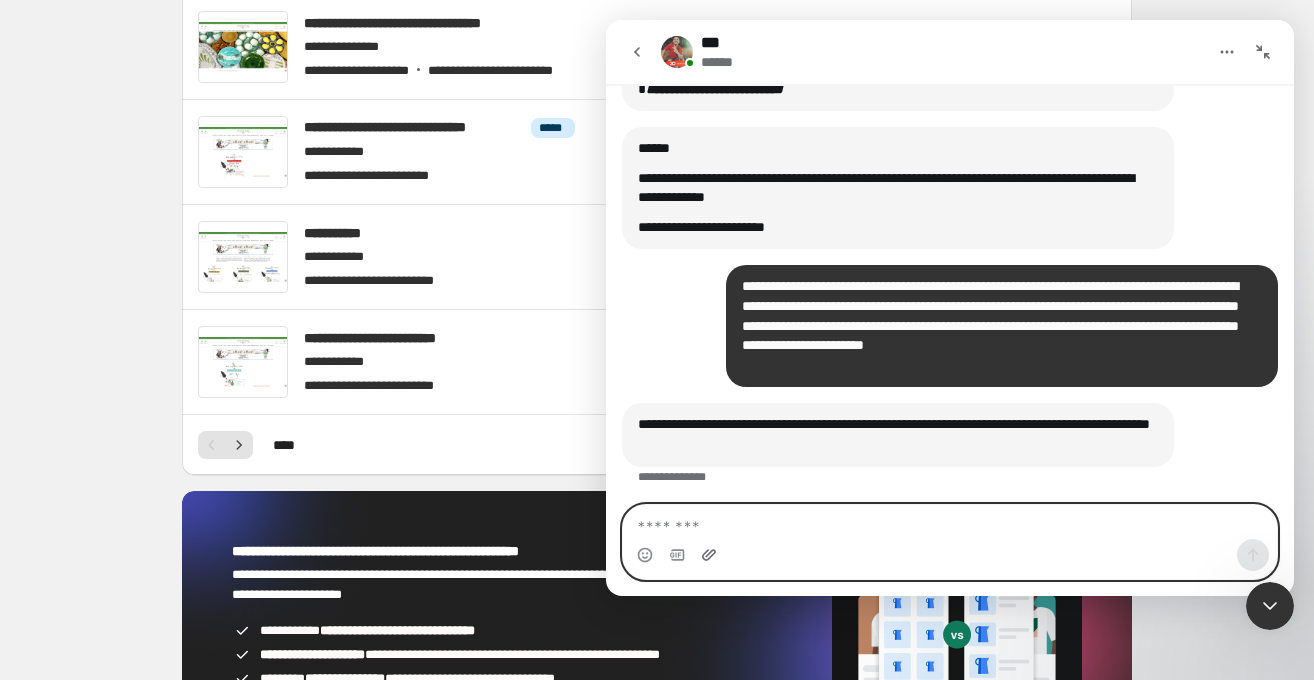 click 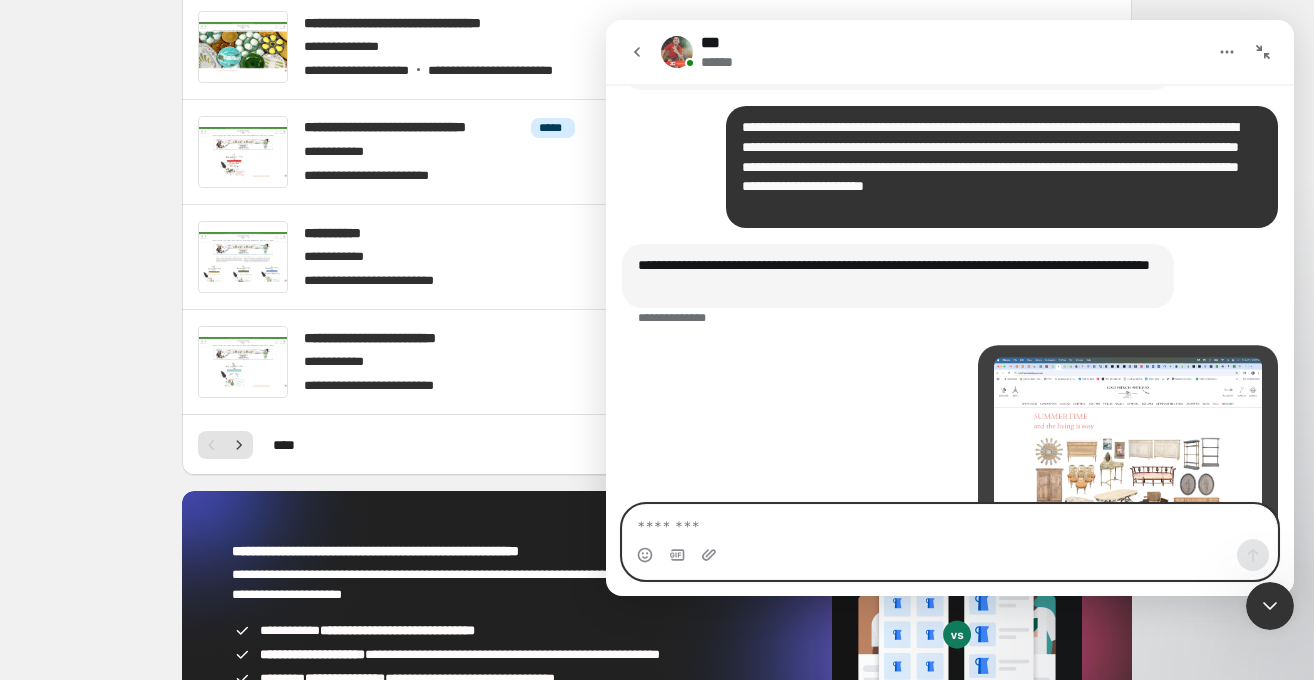 scroll, scrollTop: 731, scrollLeft: 0, axis: vertical 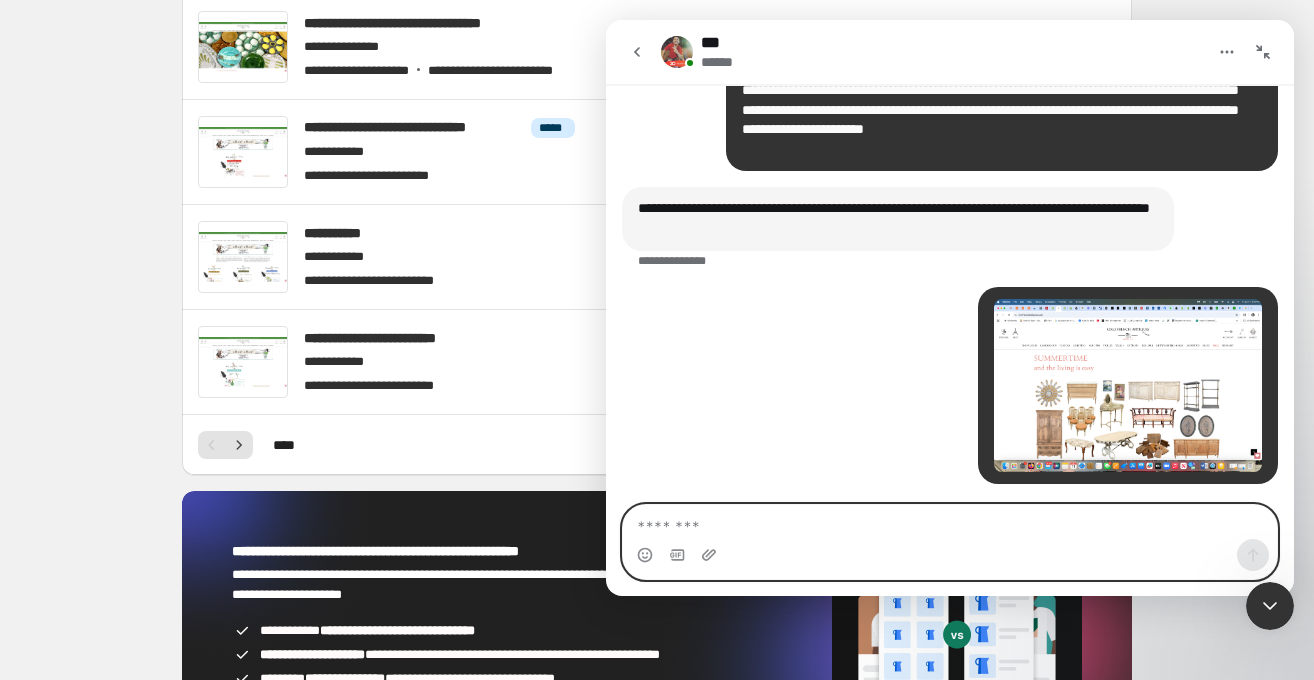 click at bounding box center [950, 522] 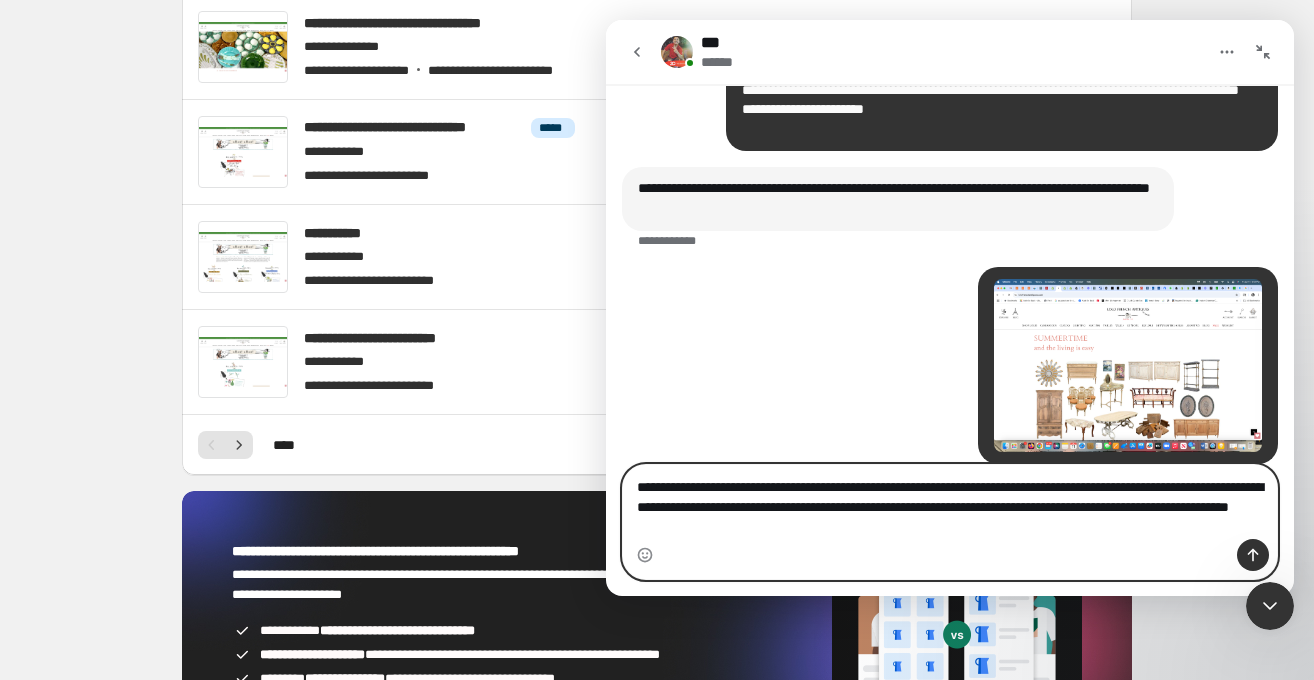 scroll, scrollTop: 771, scrollLeft: 0, axis: vertical 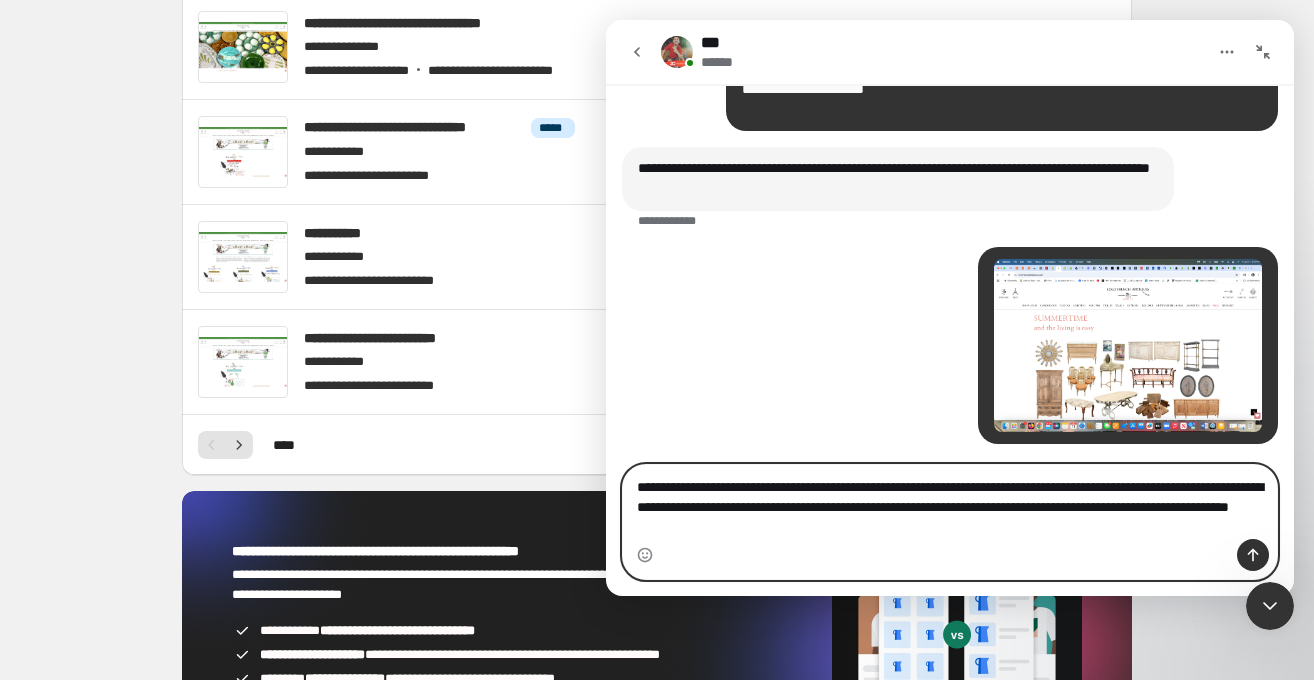 type on "**********" 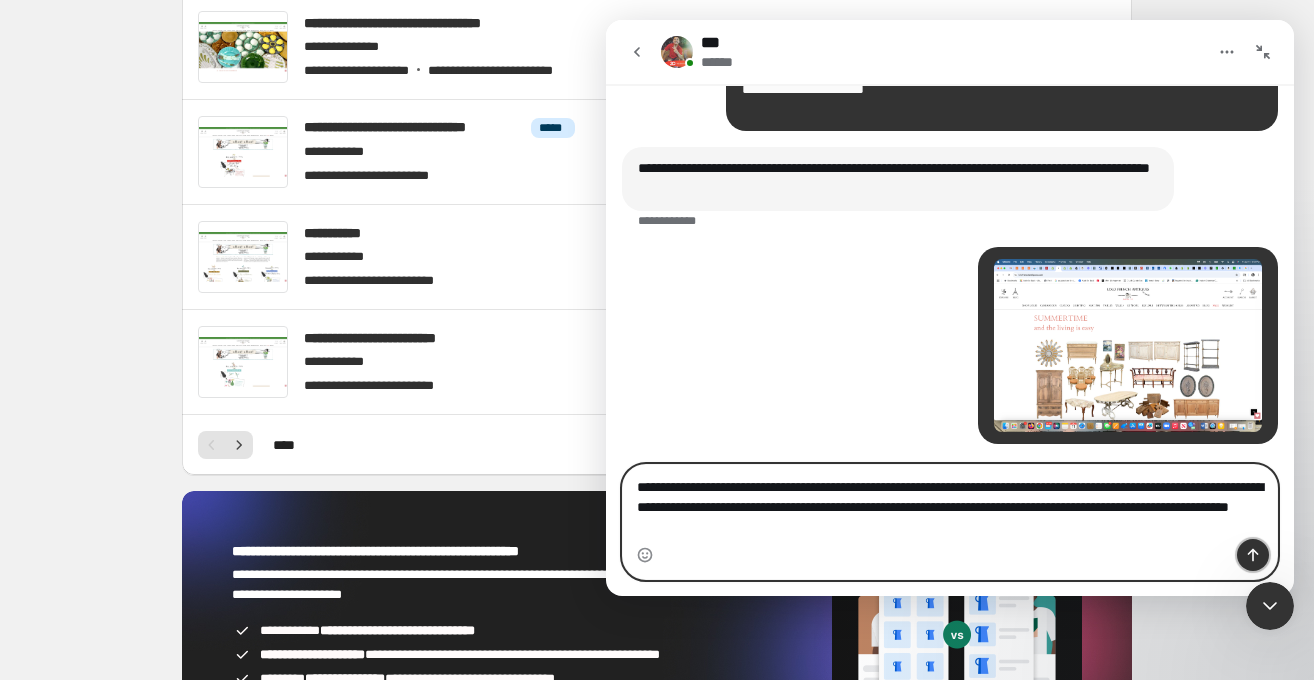 click 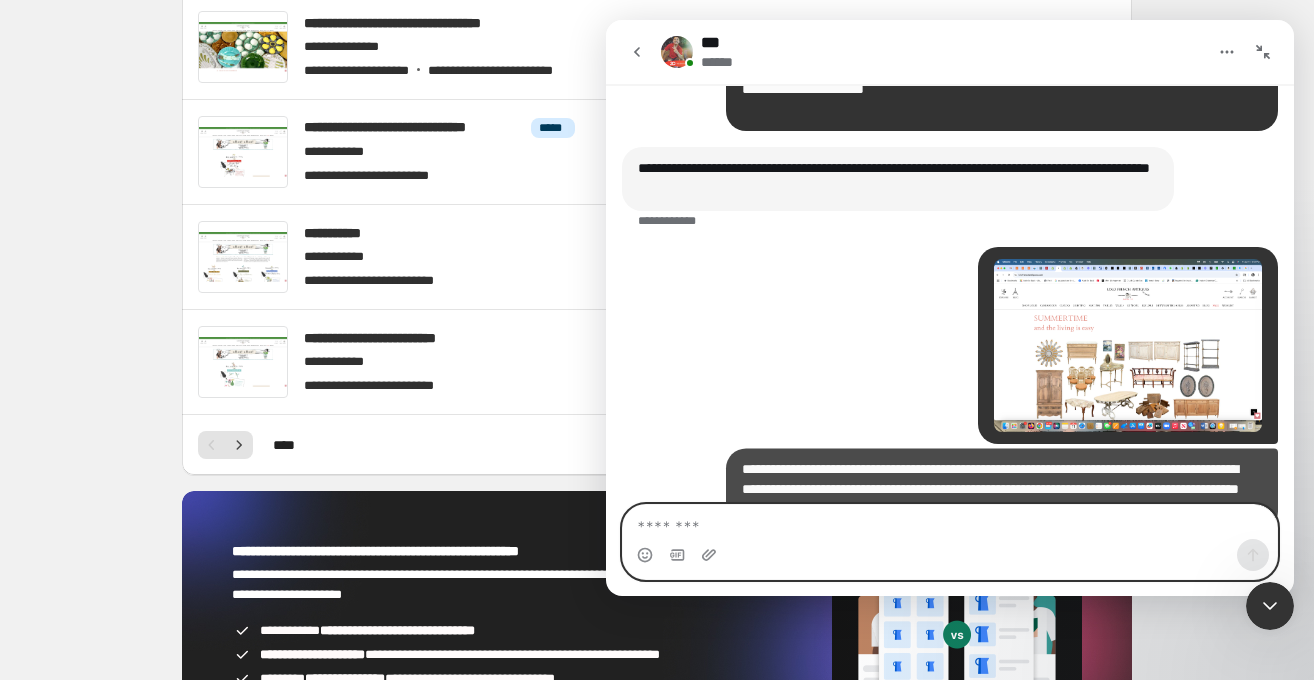 scroll, scrollTop: 816, scrollLeft: 0, axis: vertical 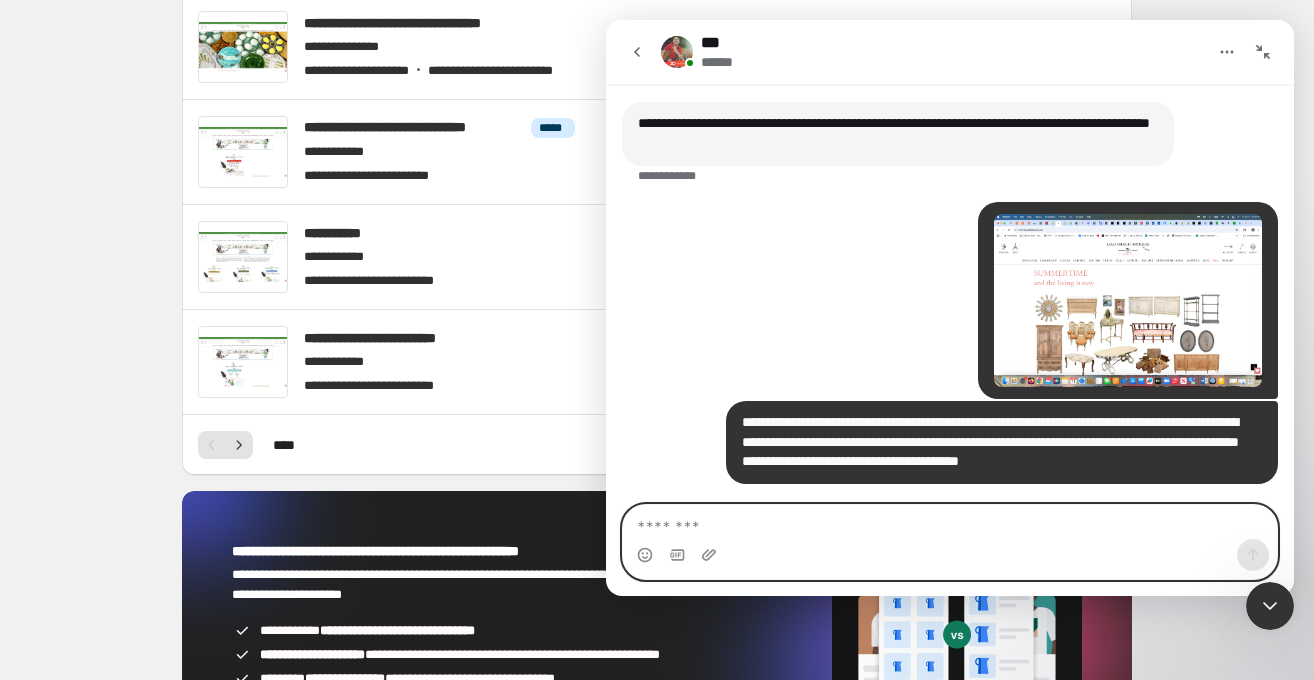 click at bounding box center (950, 522) 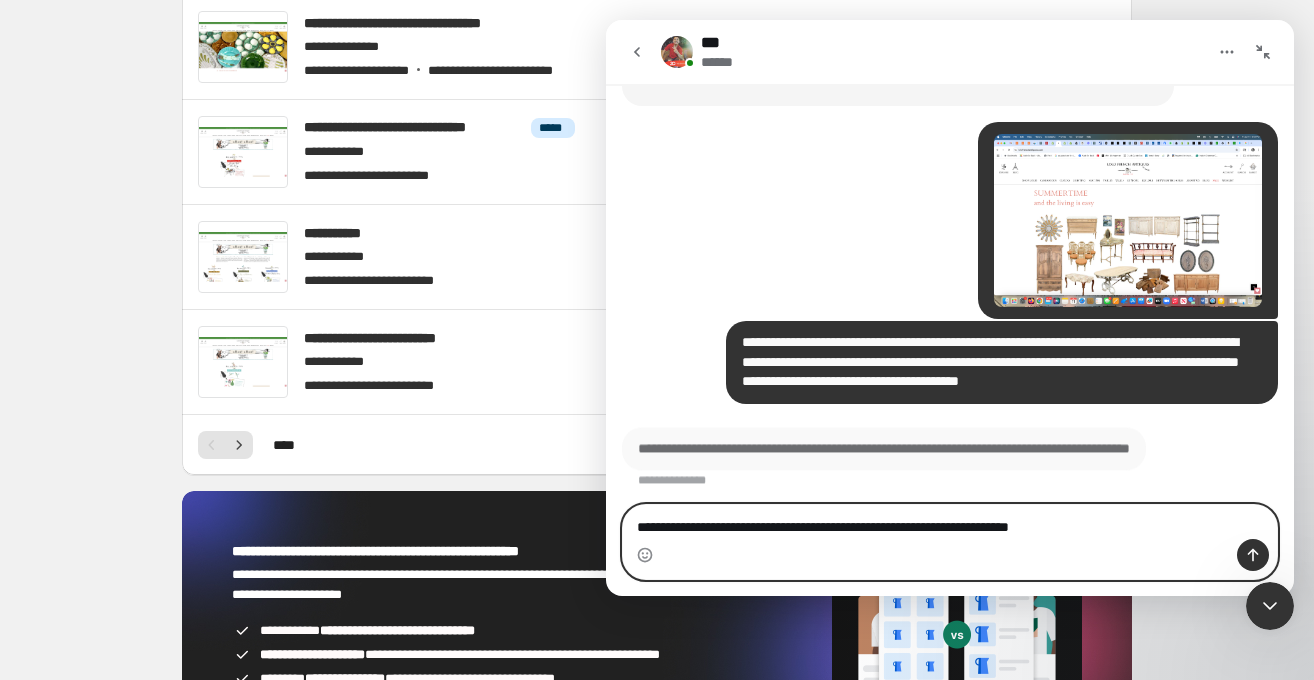 scroll, scrollTop: 893, scrollLeft: 0, axis: vertical 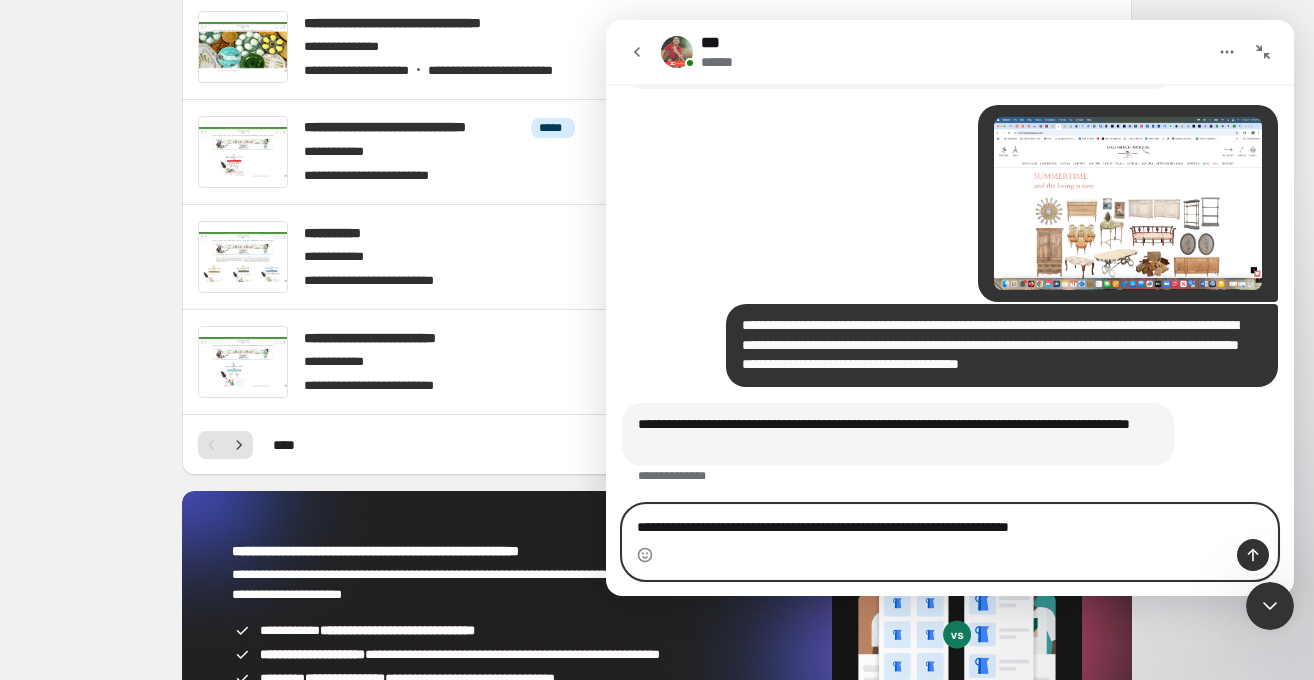 type on "**********" 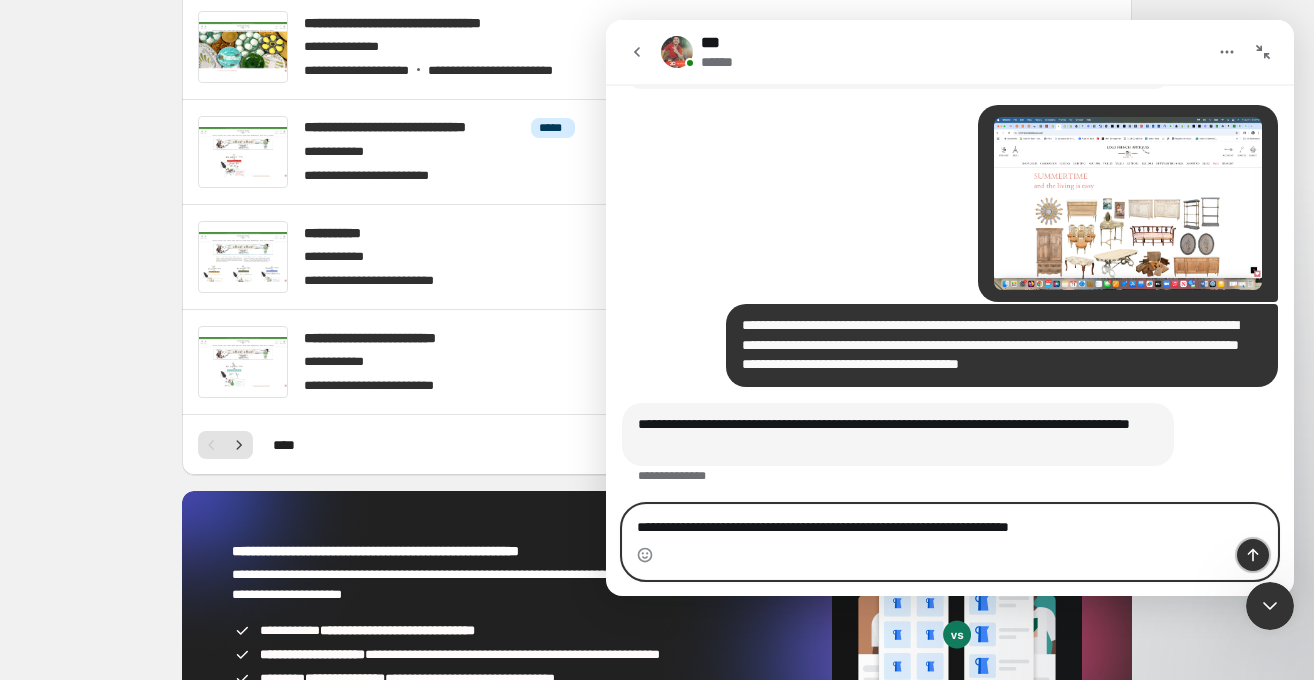 click 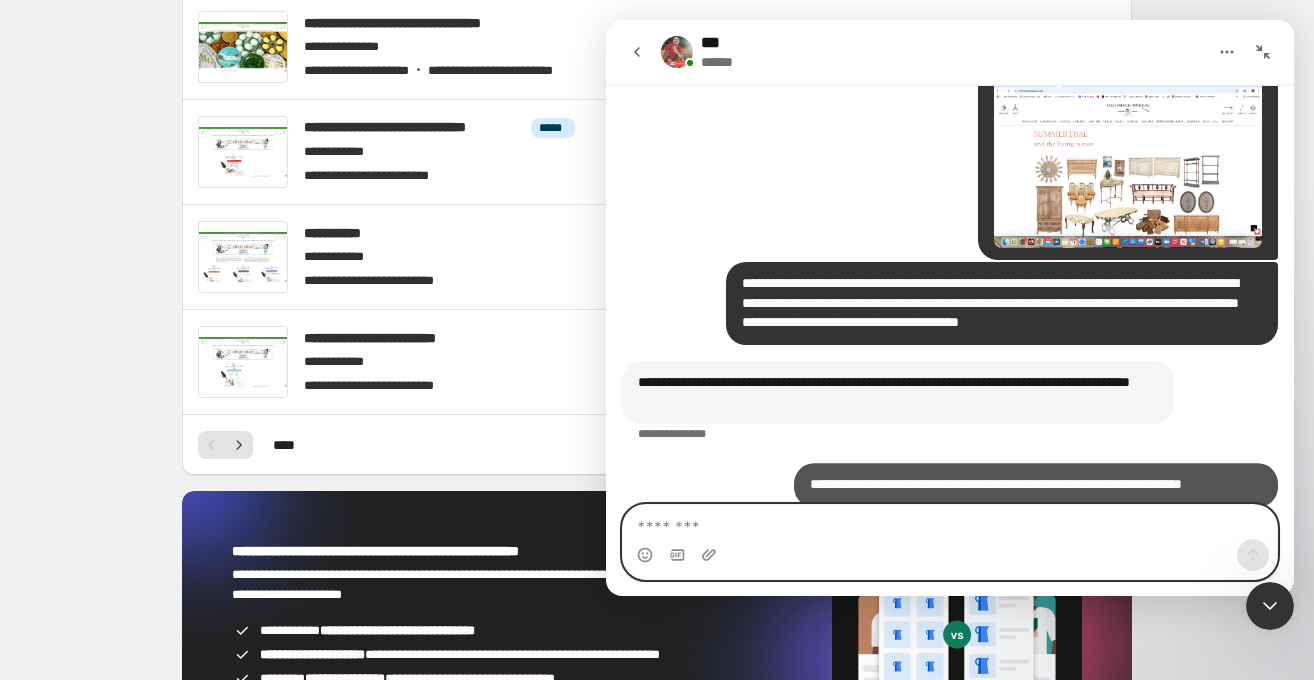 scroll, scrollTop: 955, scrollLeft: 0, axis: vertical 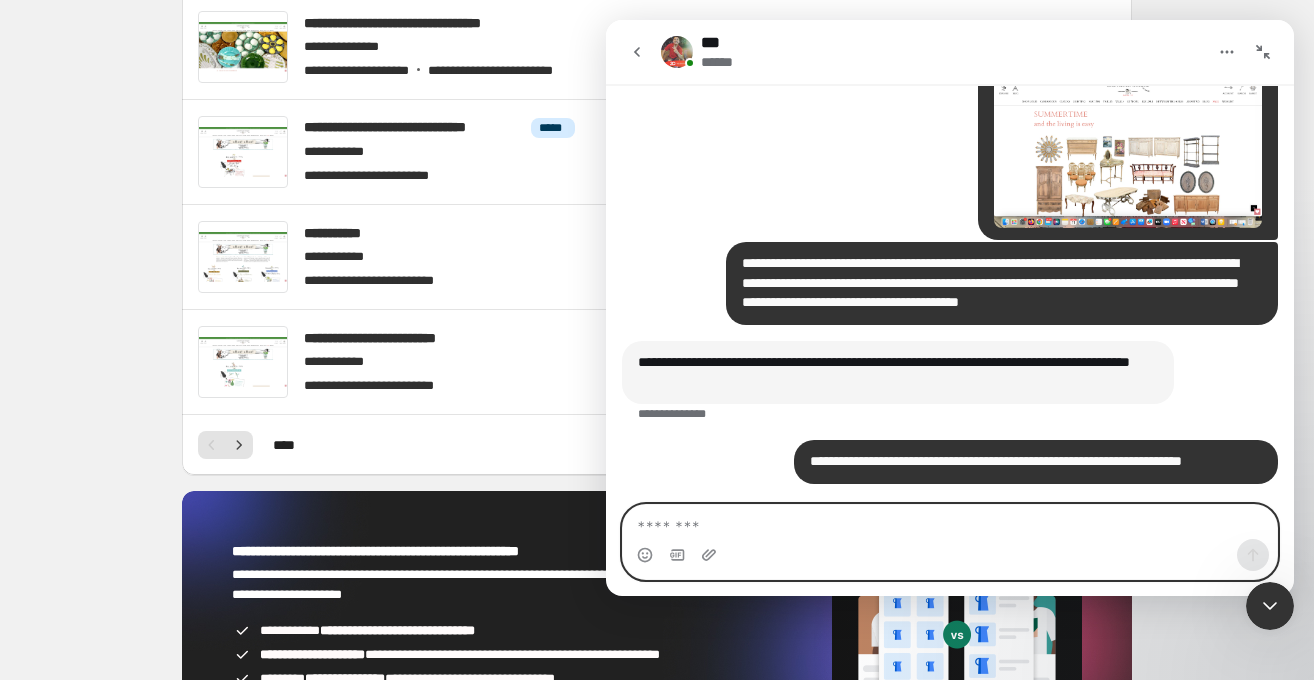 click at bounding box center [950, 522] 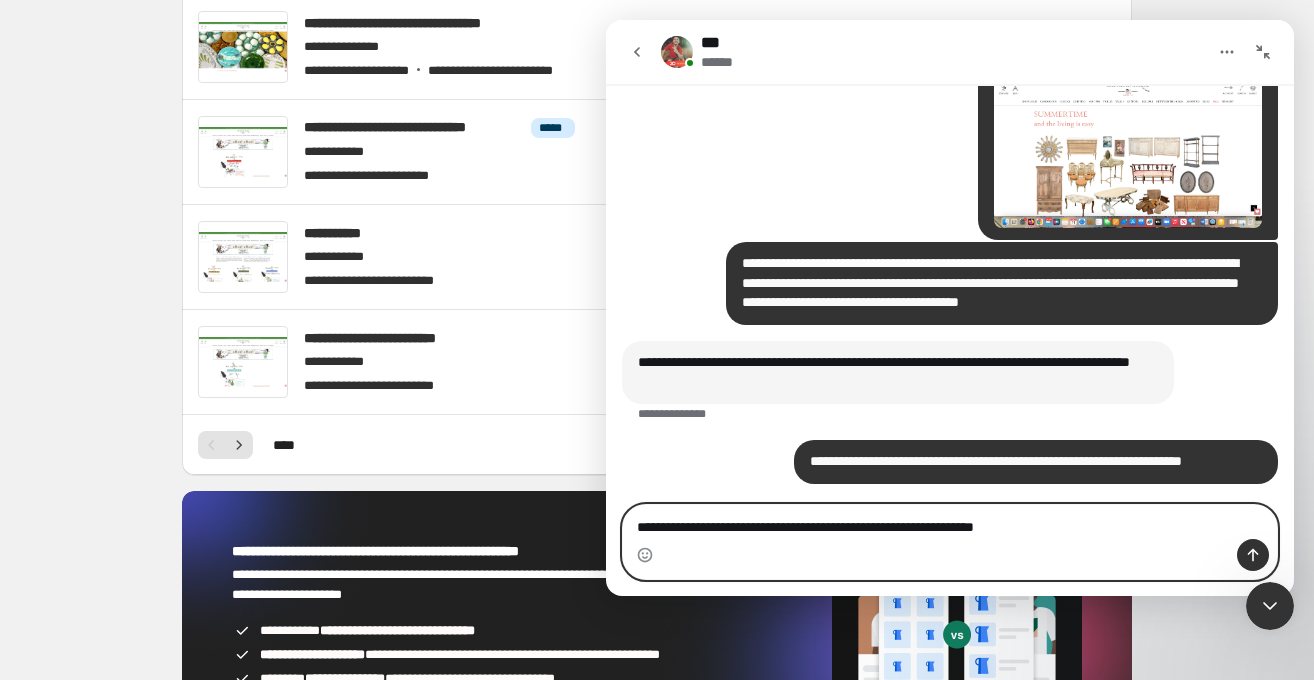 type on "**********" 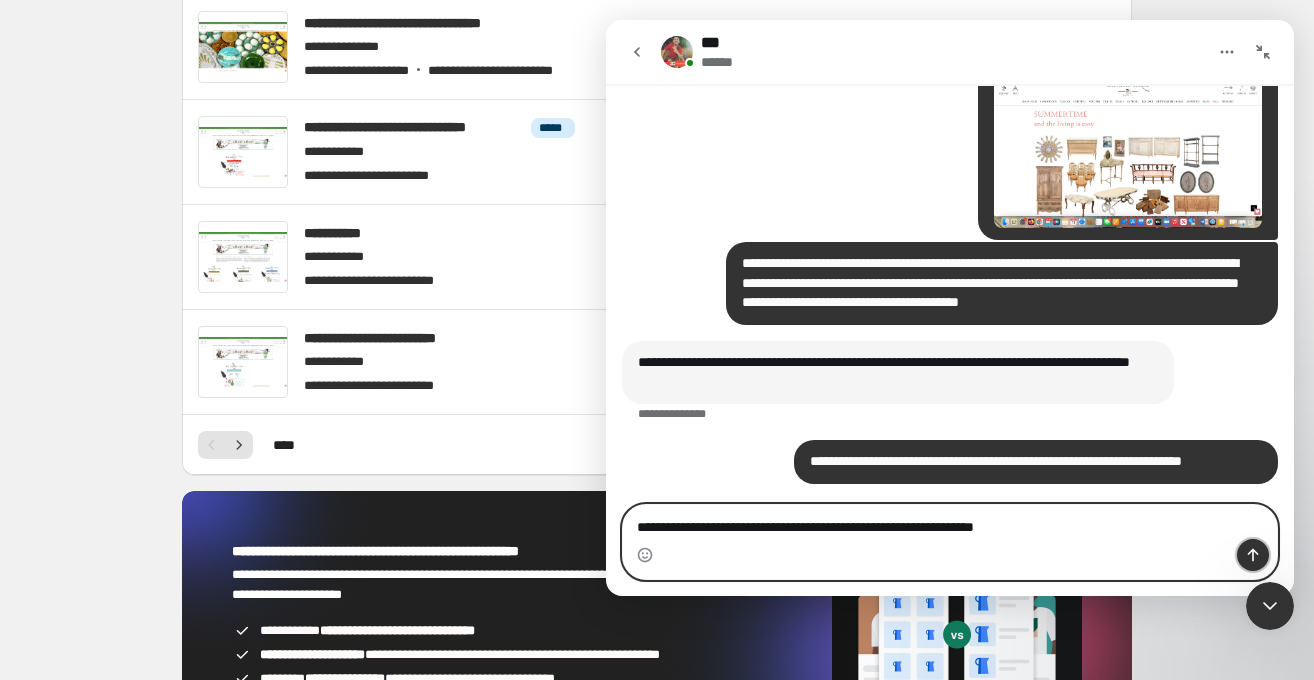 click 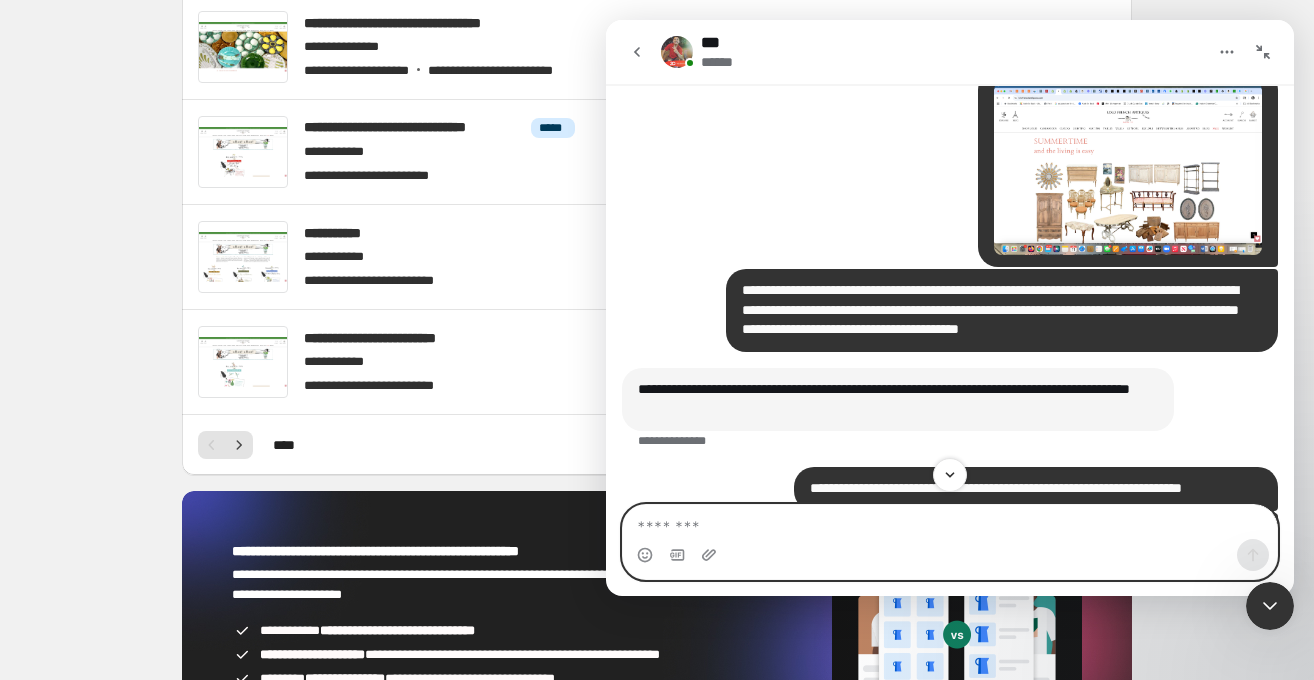 scroll, scrollTop: 1000, scrollLeft: 0, axis: vertical 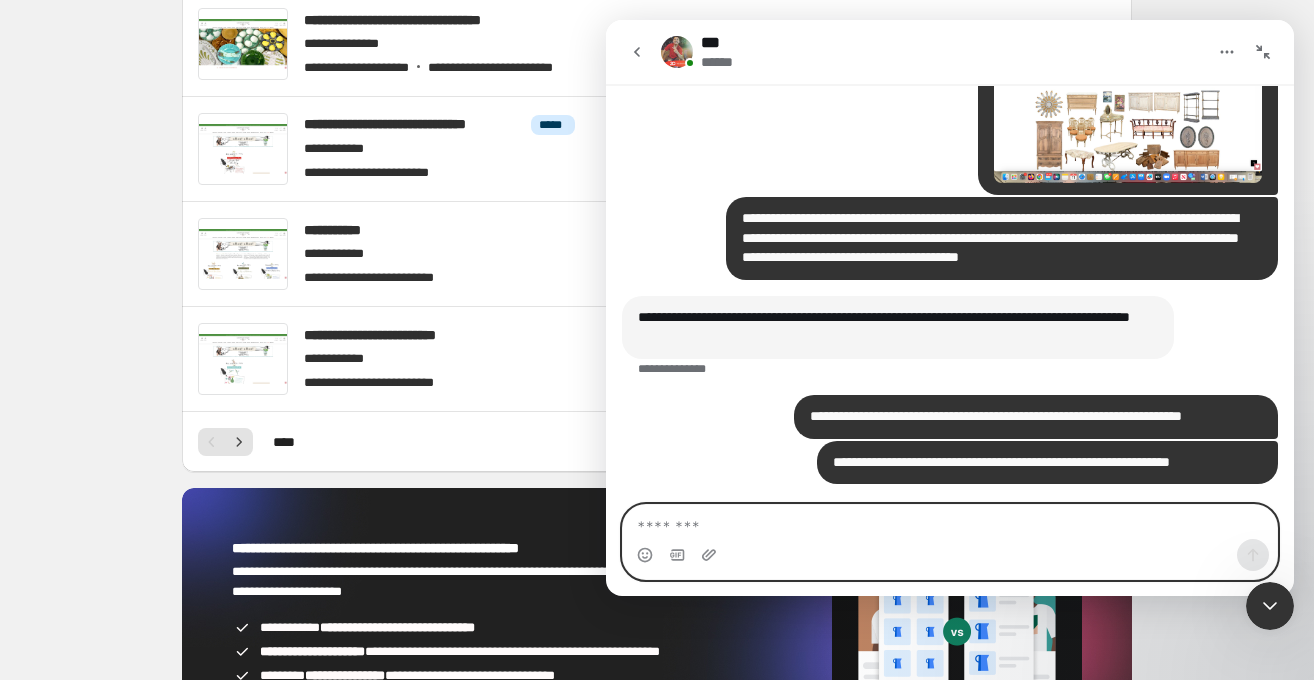 click at bounding box center [950, 522] 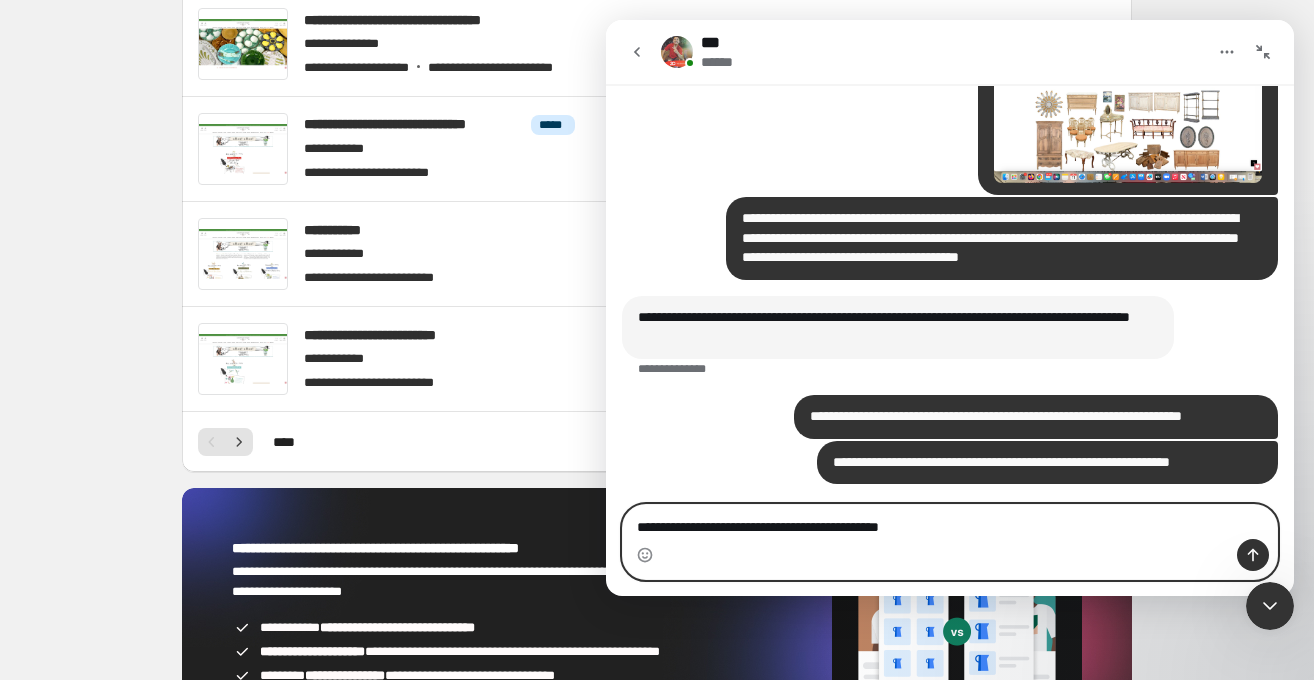 type on "**********" 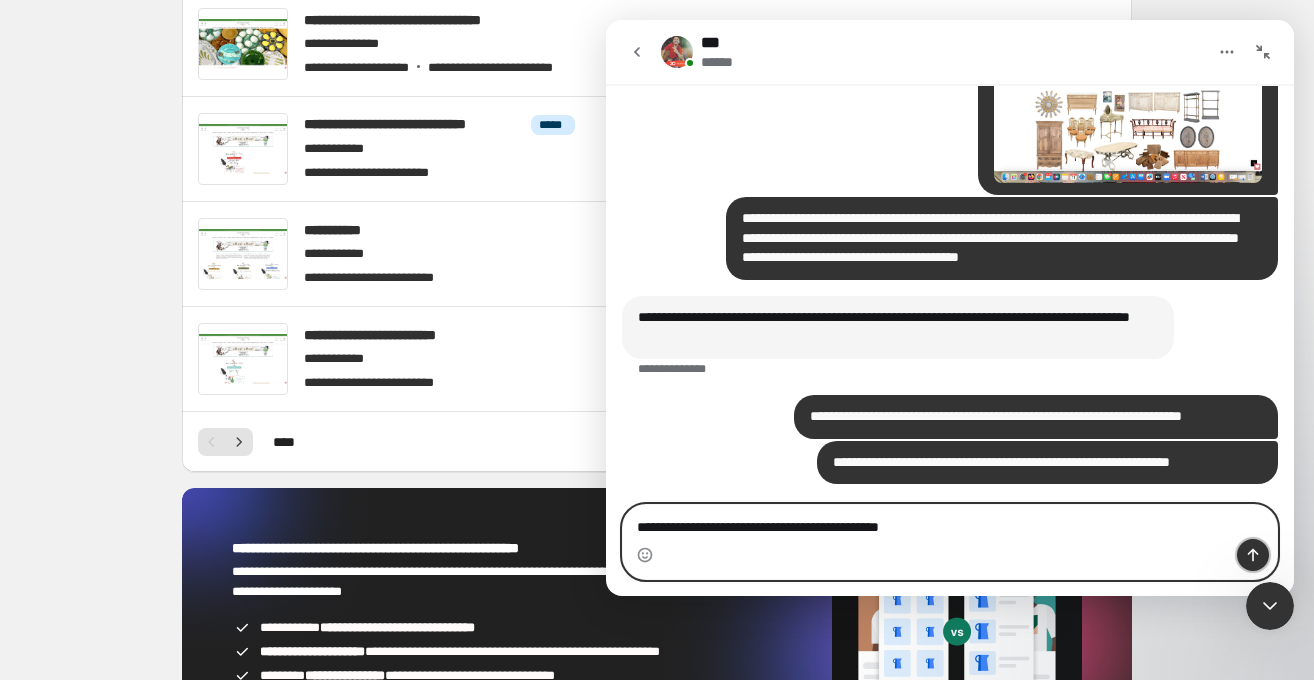 click 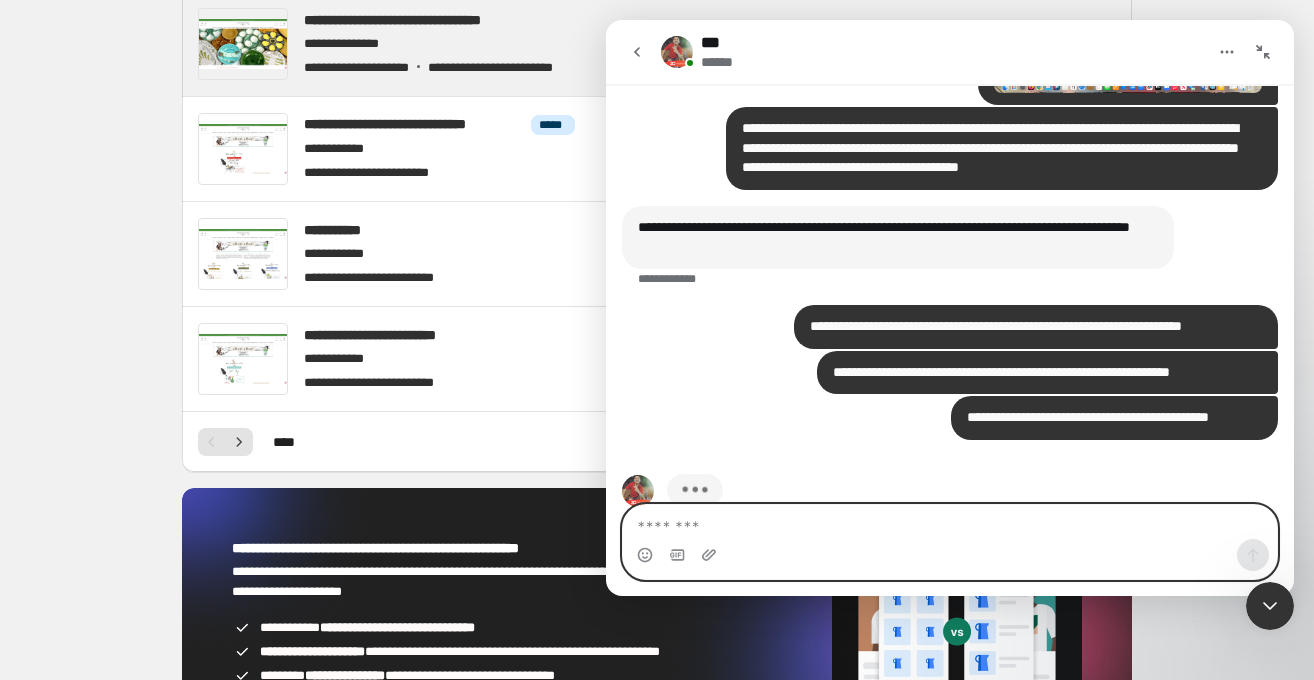 scroll, scrollTop: 1123, scrollLeft: 0, axis: vertical 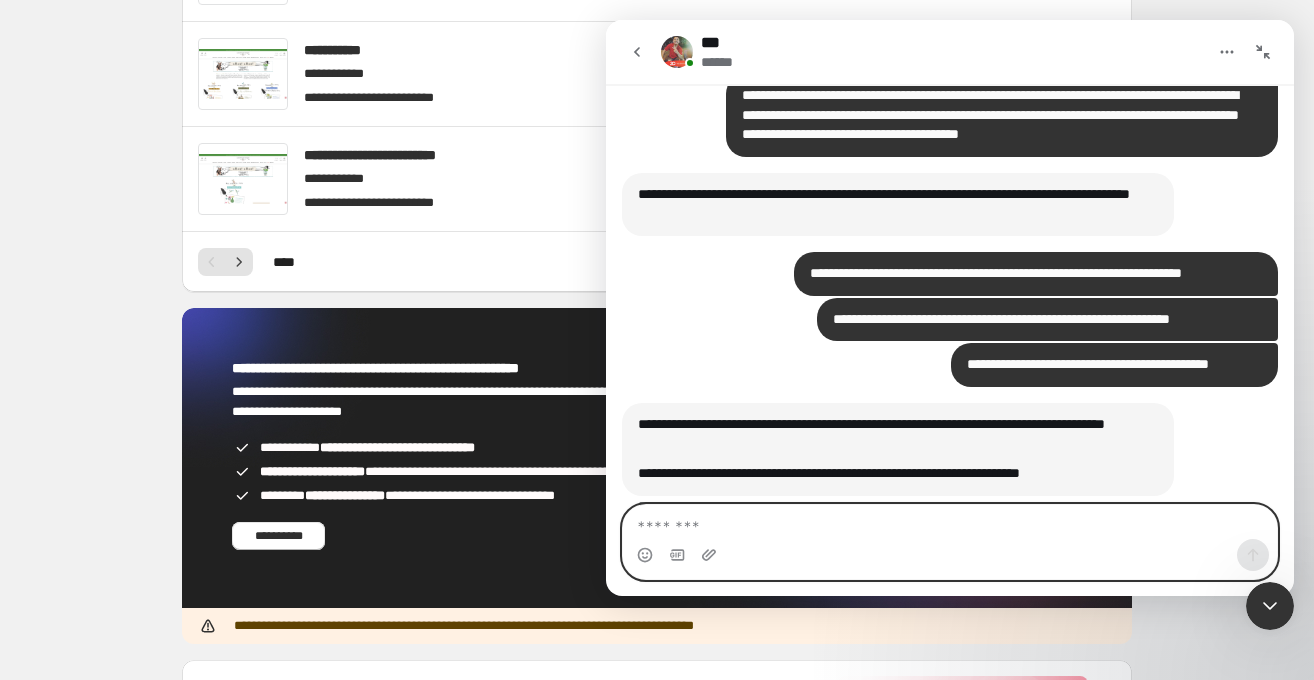 click at bounding box center [950, 522] 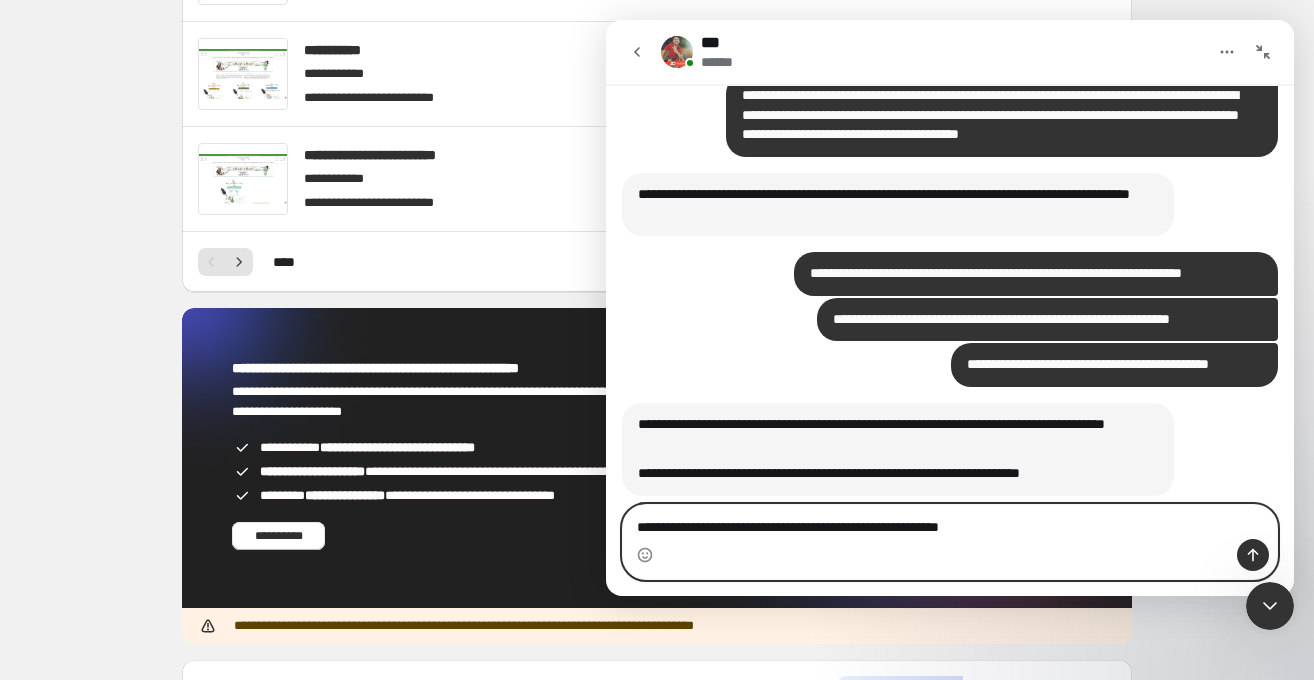 type on "**********" 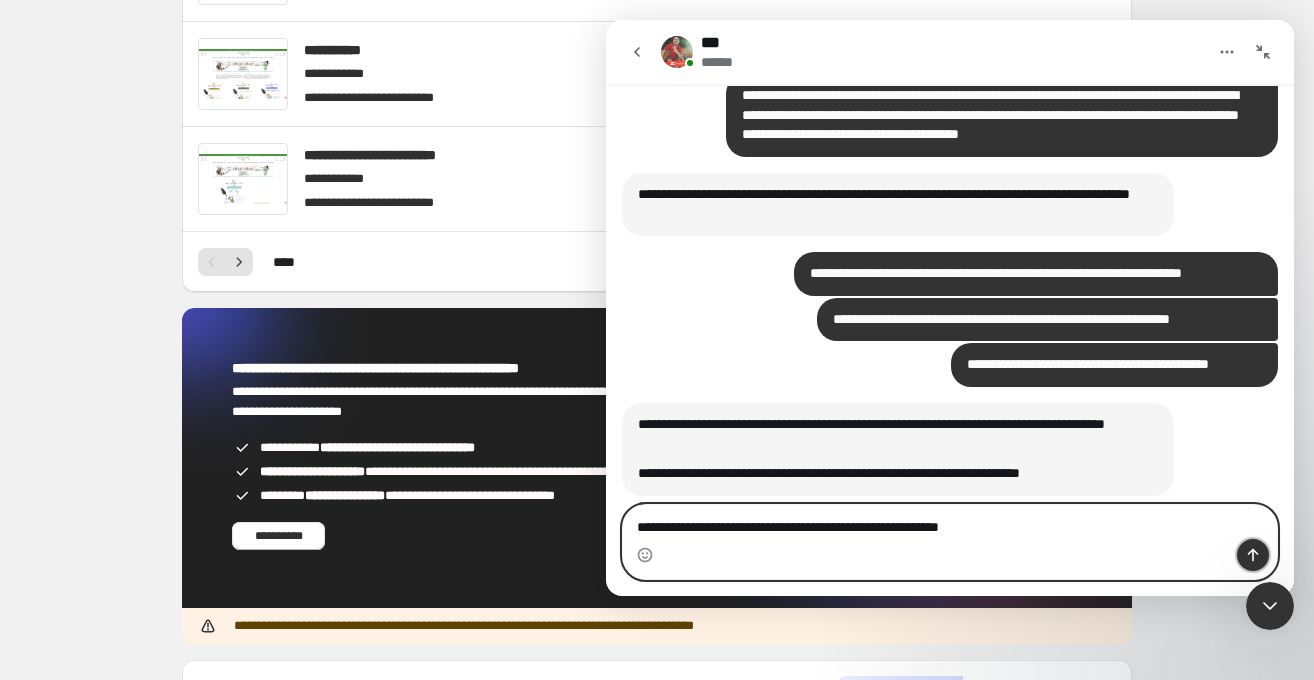 click 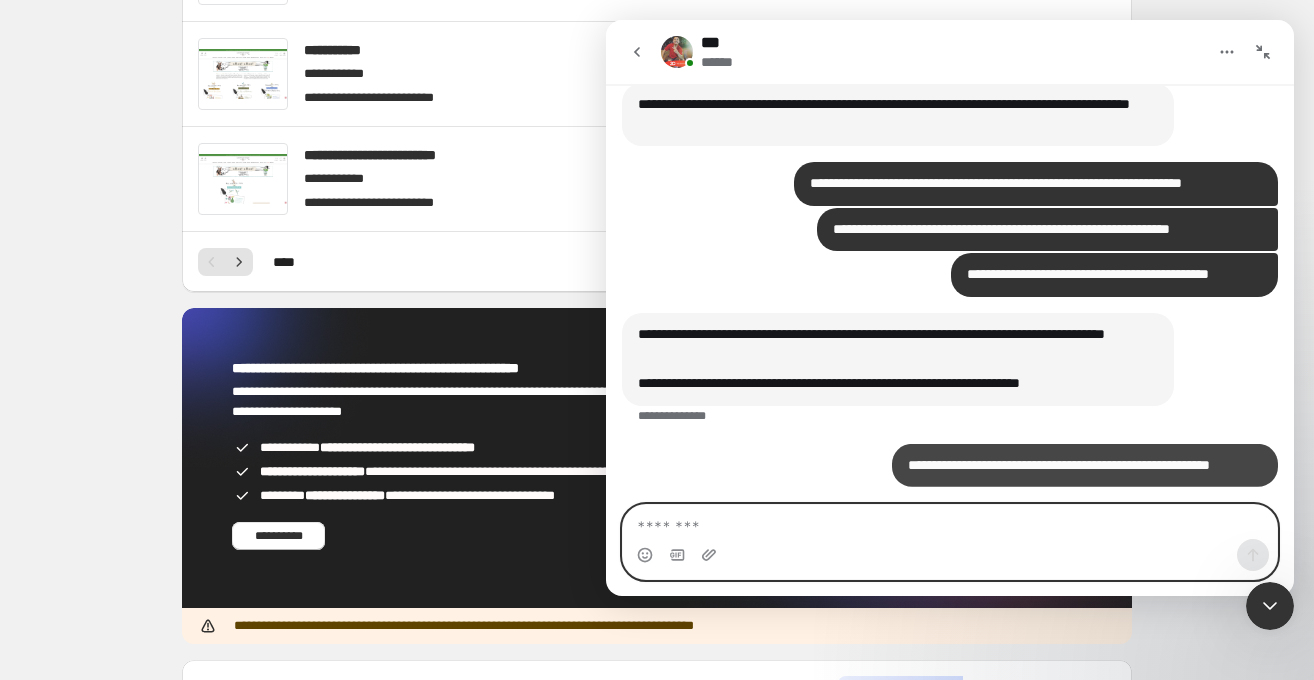 scroll, scrollTop: 1214, scrollLeft: 0, axis: vertical 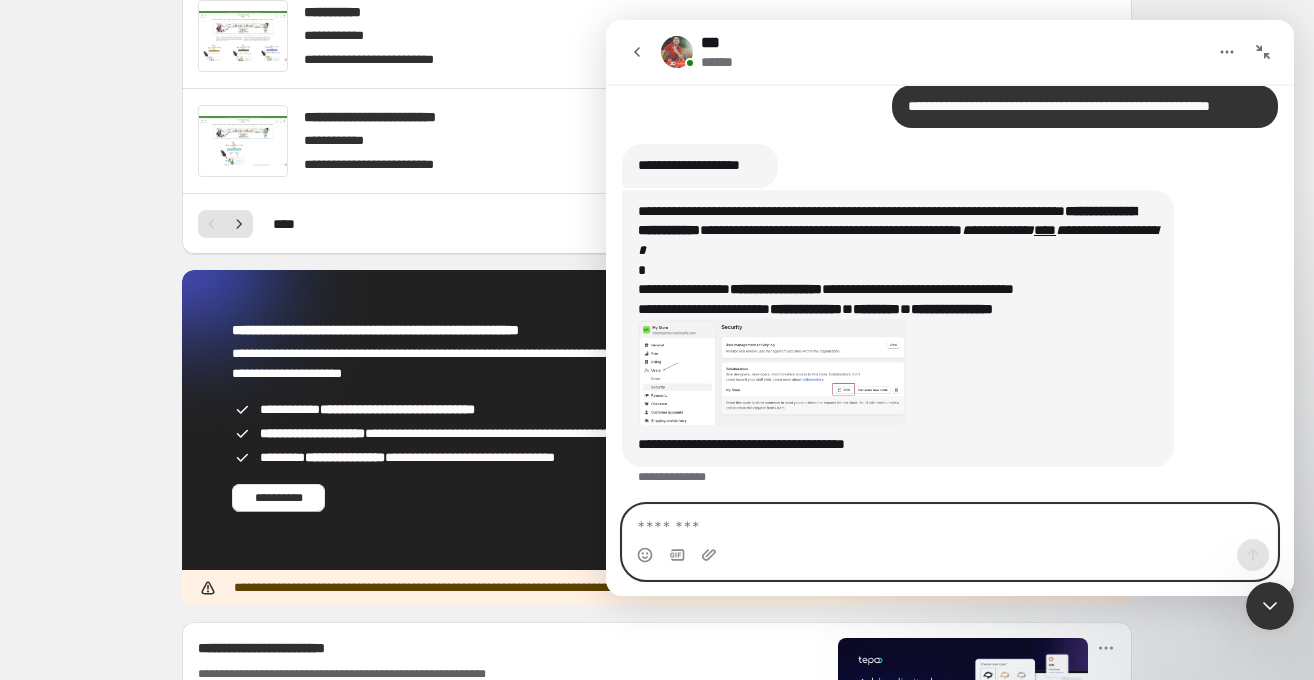 click at bounding box center (950, 522) 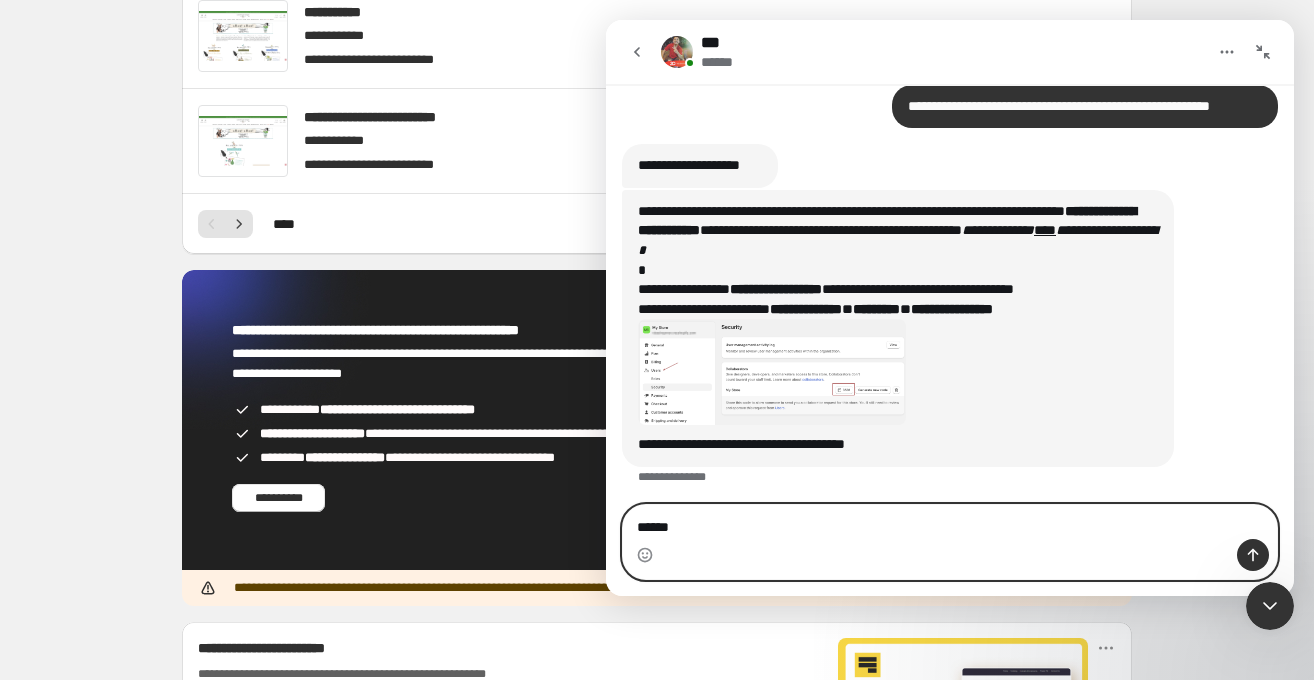 type on "*******" 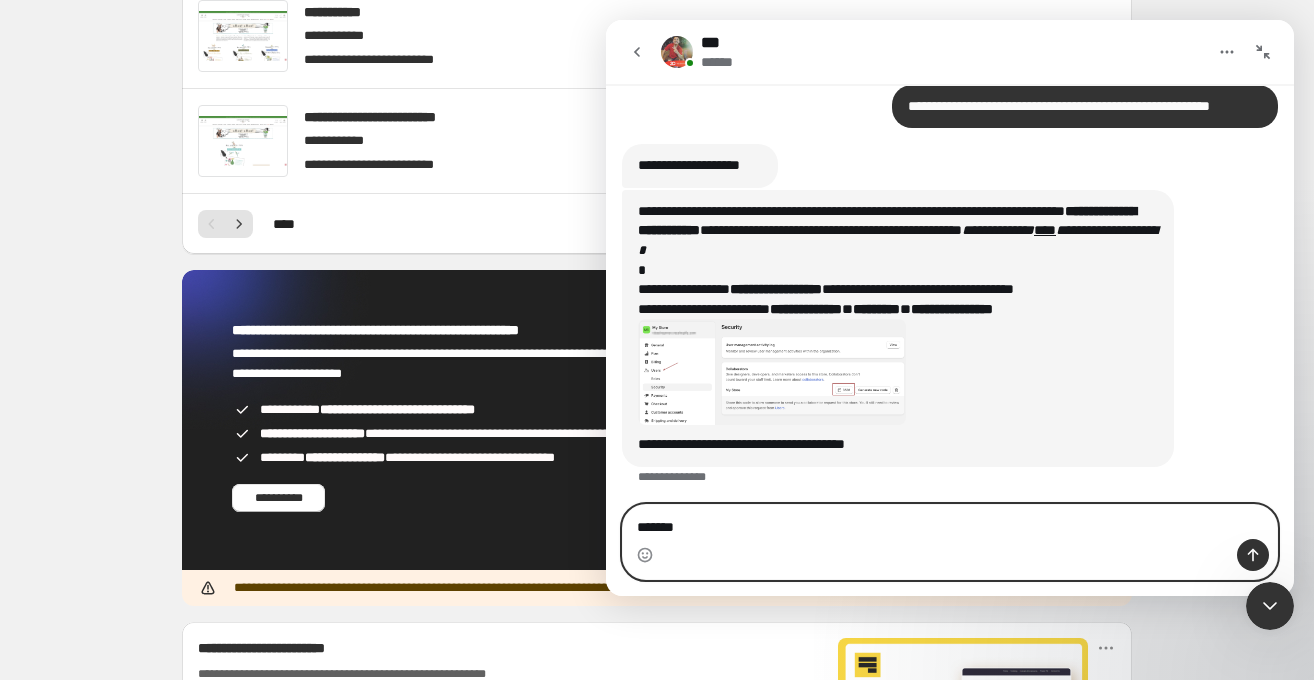 type 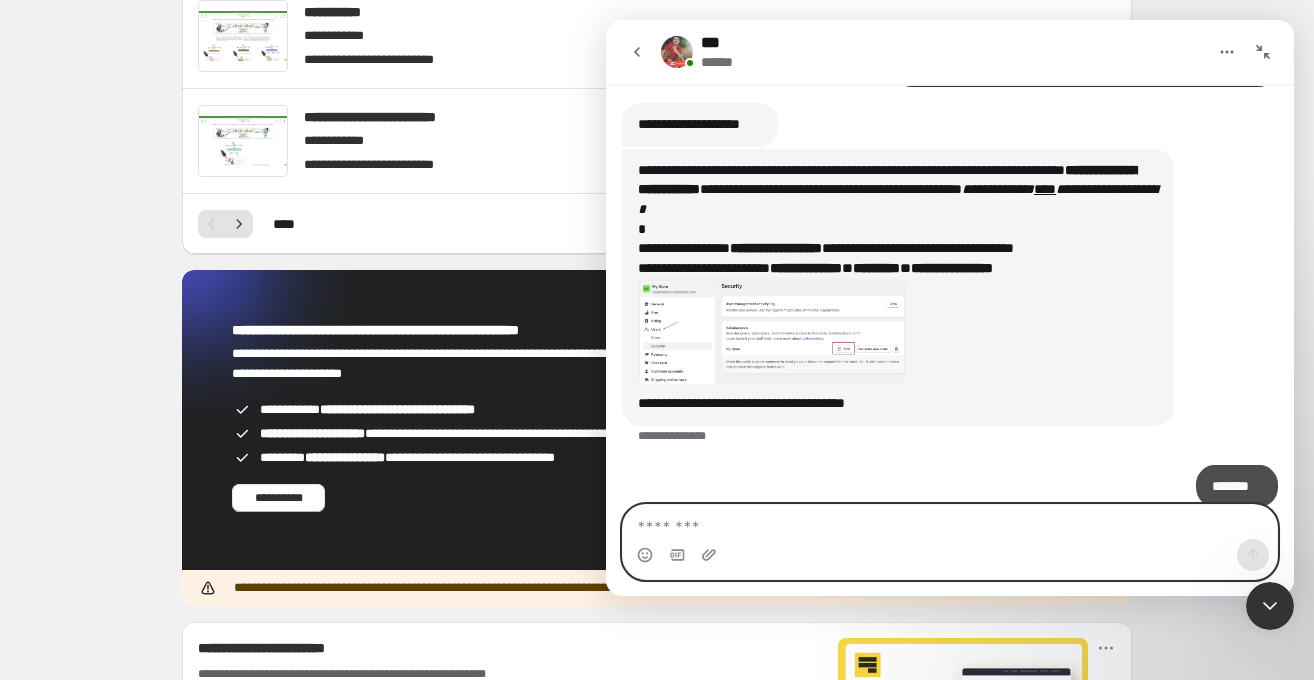 scroll, scrollTop: 1612, scrollLeft: 0, axis: vertical 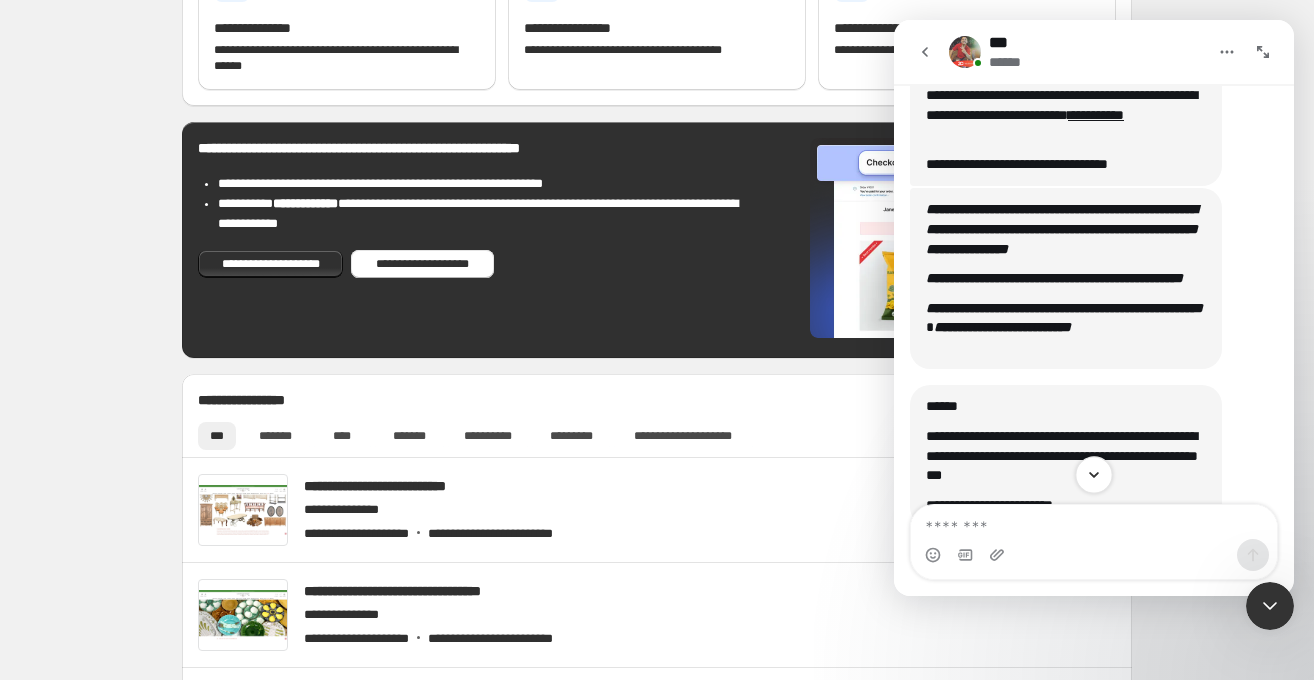 click 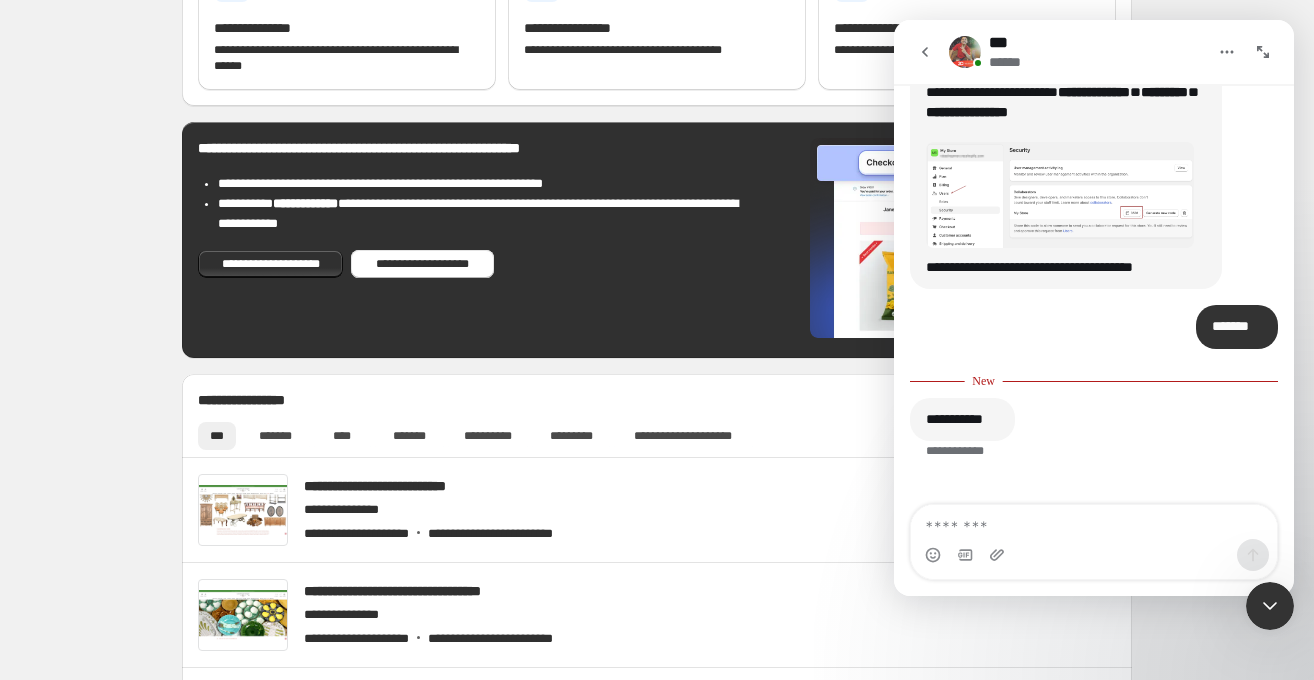 scroll, scrollTop: 2216, scrollLeft: 0, axis: vertical 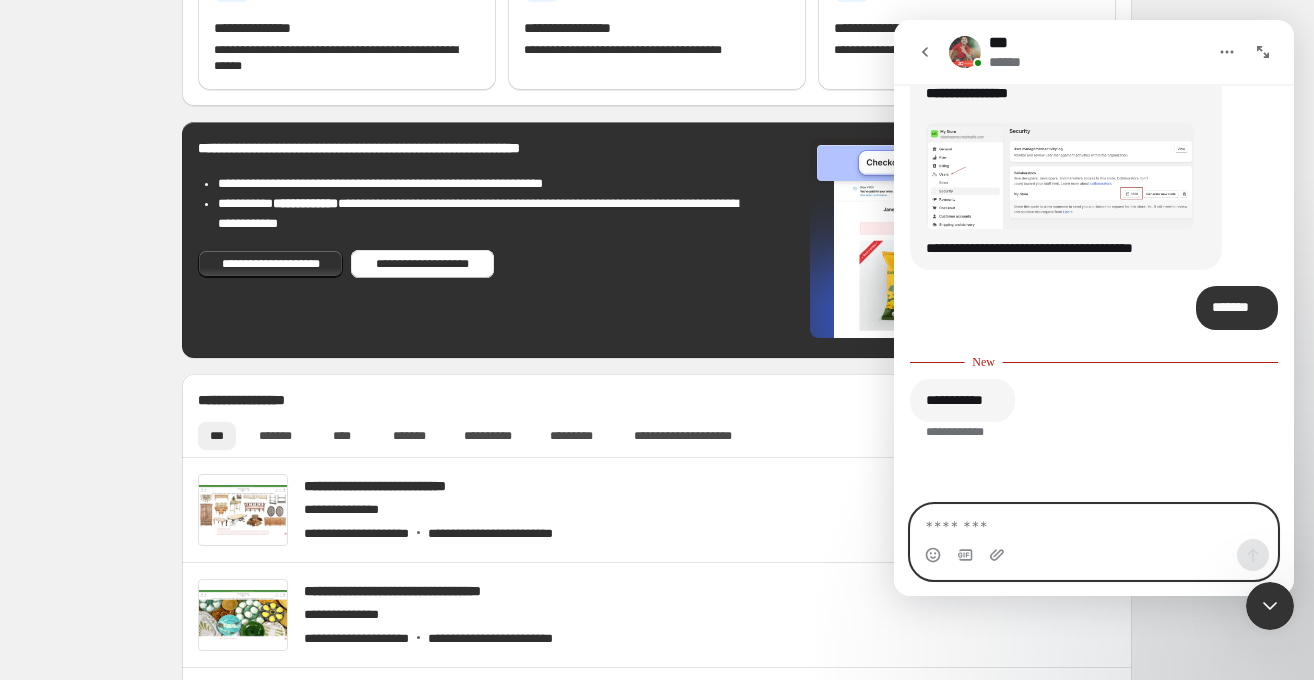 click at bounding box center (1094, 522) 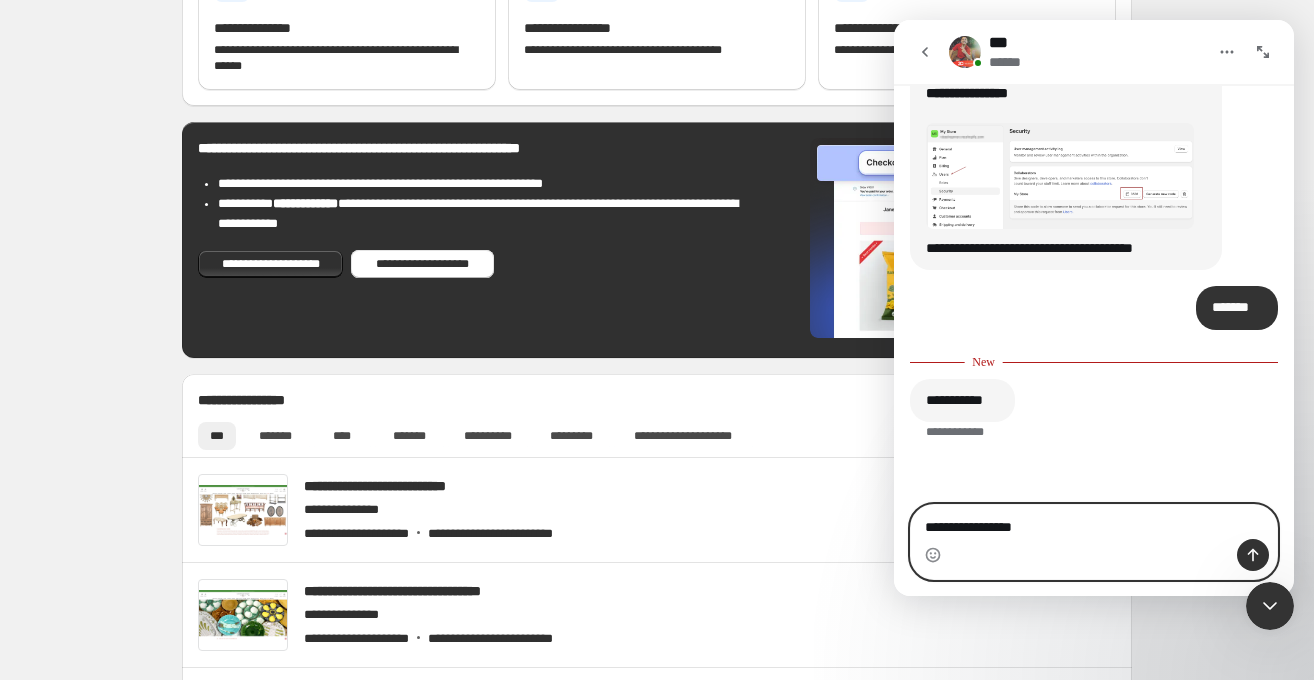 type on "**********" 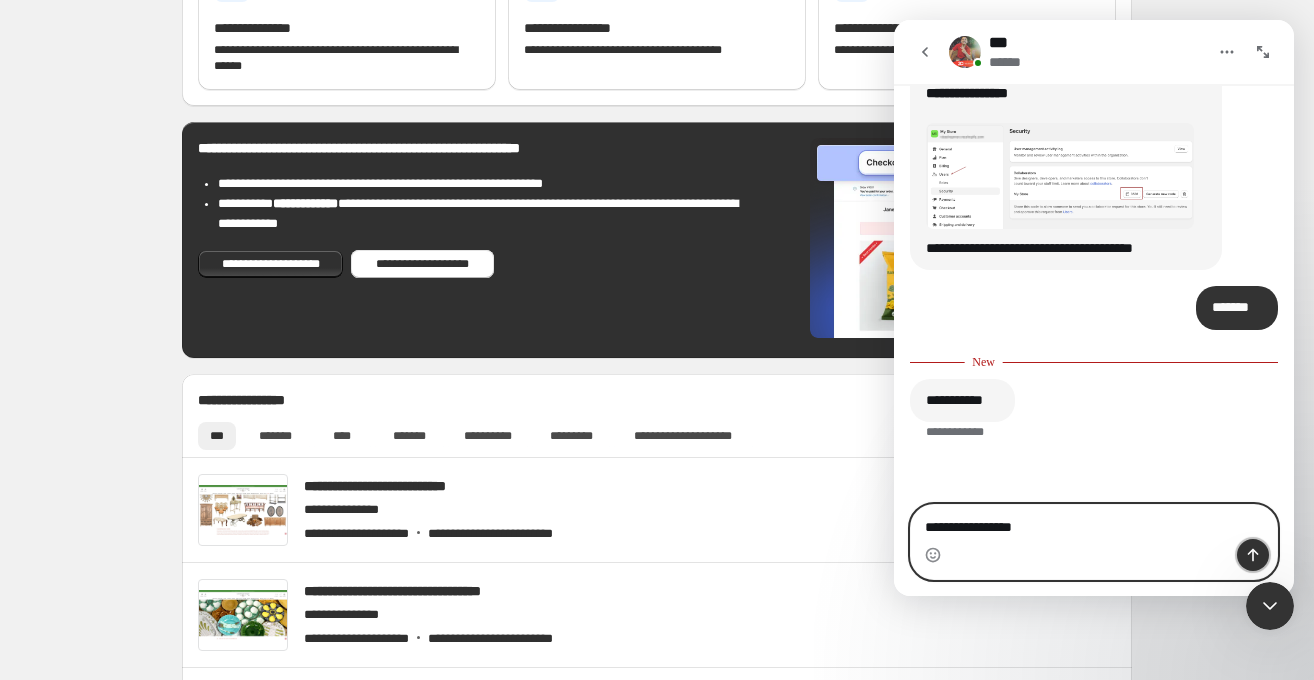 click 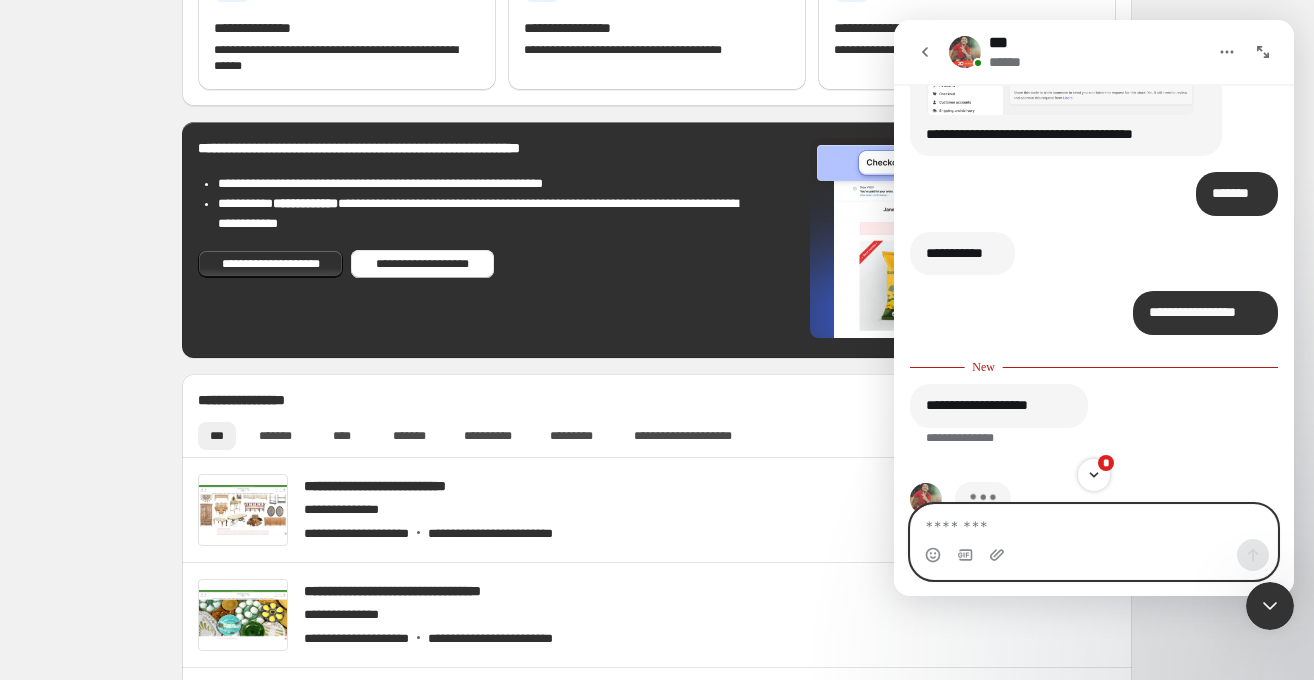 scroll, scrollTop: 2412, scrollLeft: 0, axis: vertical 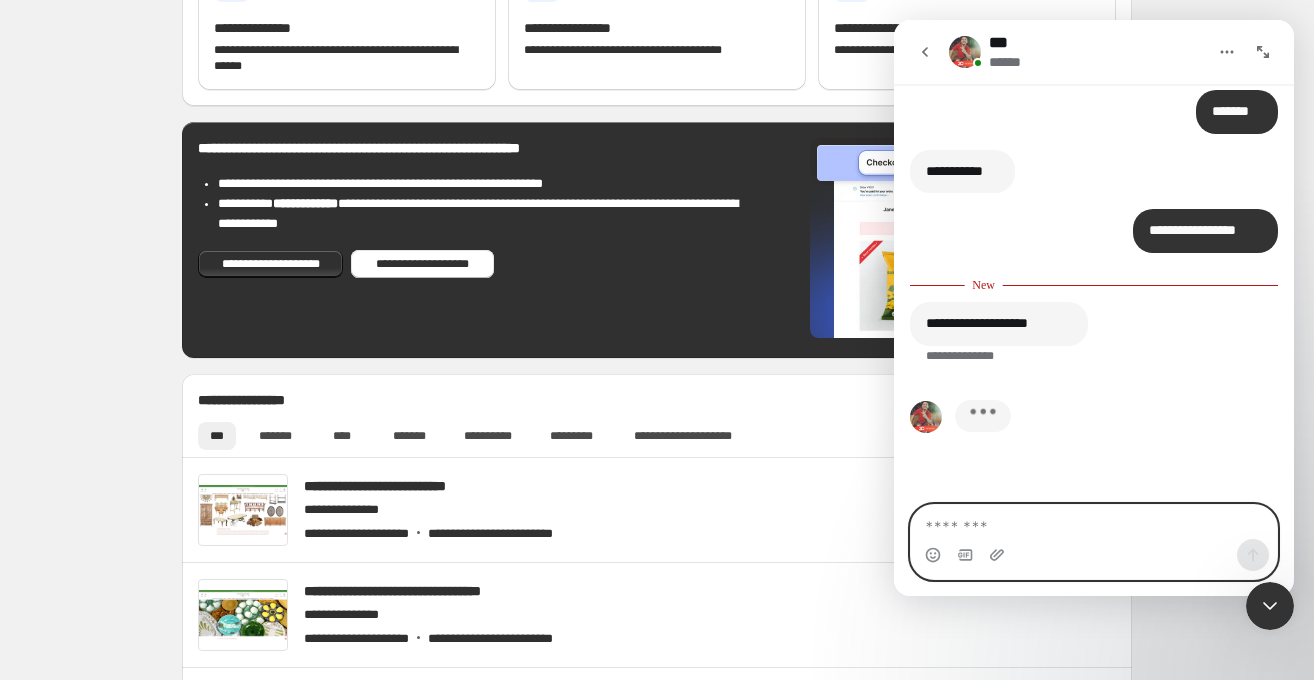 click at bounding box center [1094, 522] 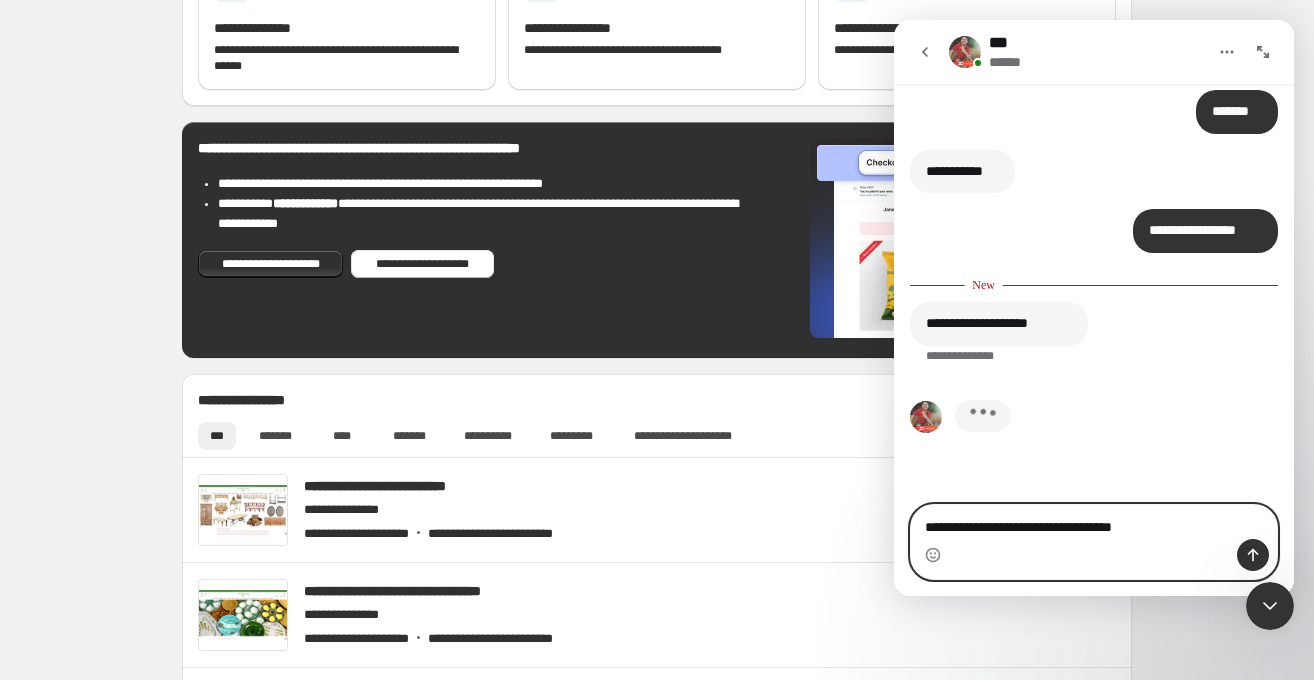 type on "**********" 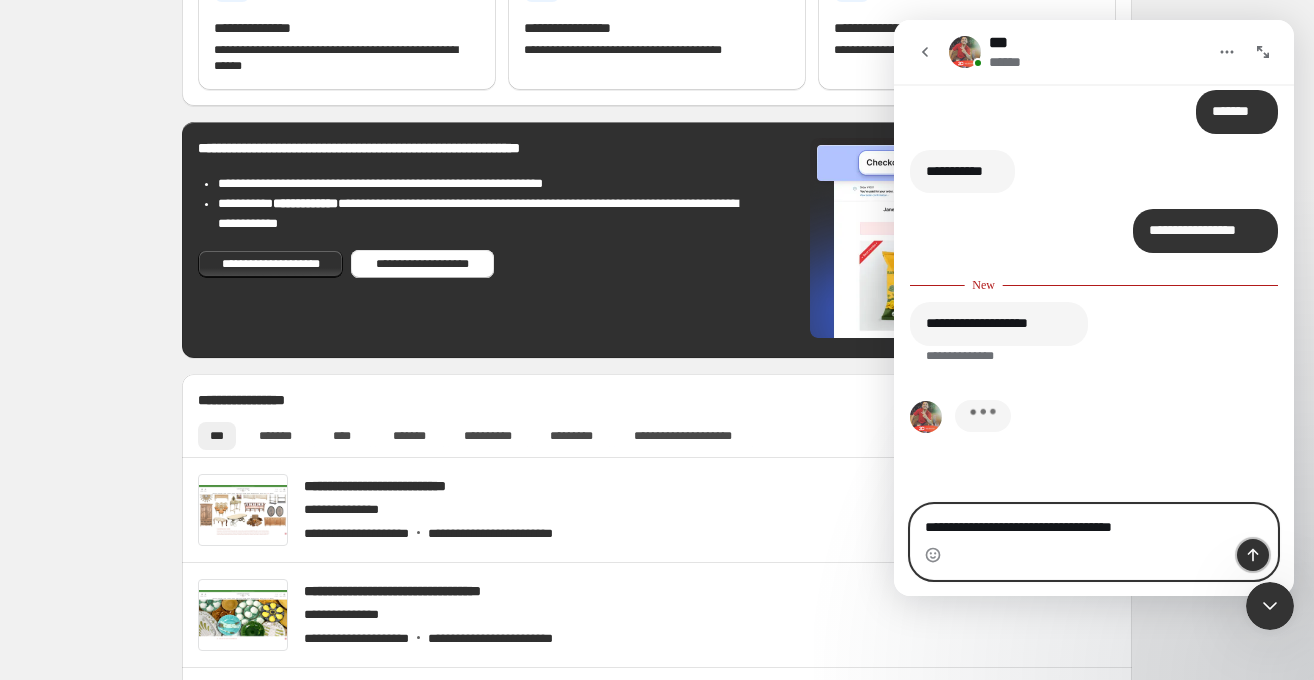 click at bounding box center (1253, 555) 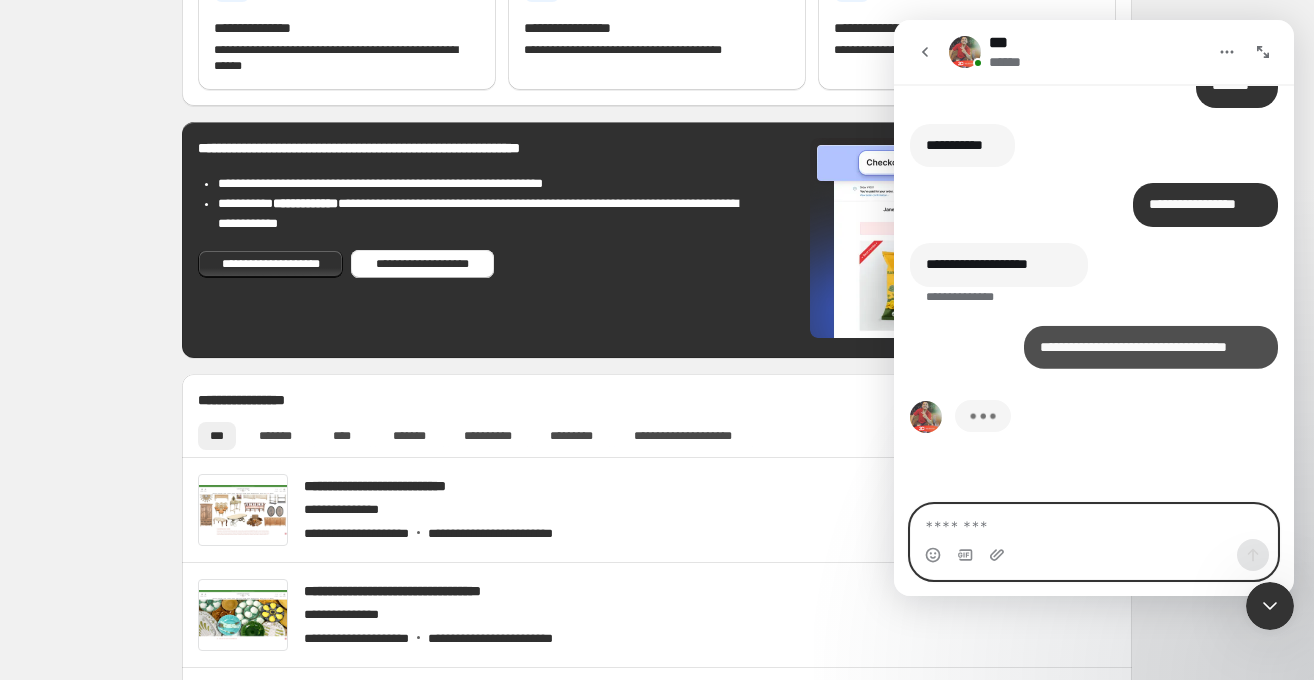 scroll, scrollTop: 2439, scrollLeft: 0, axis: vertical 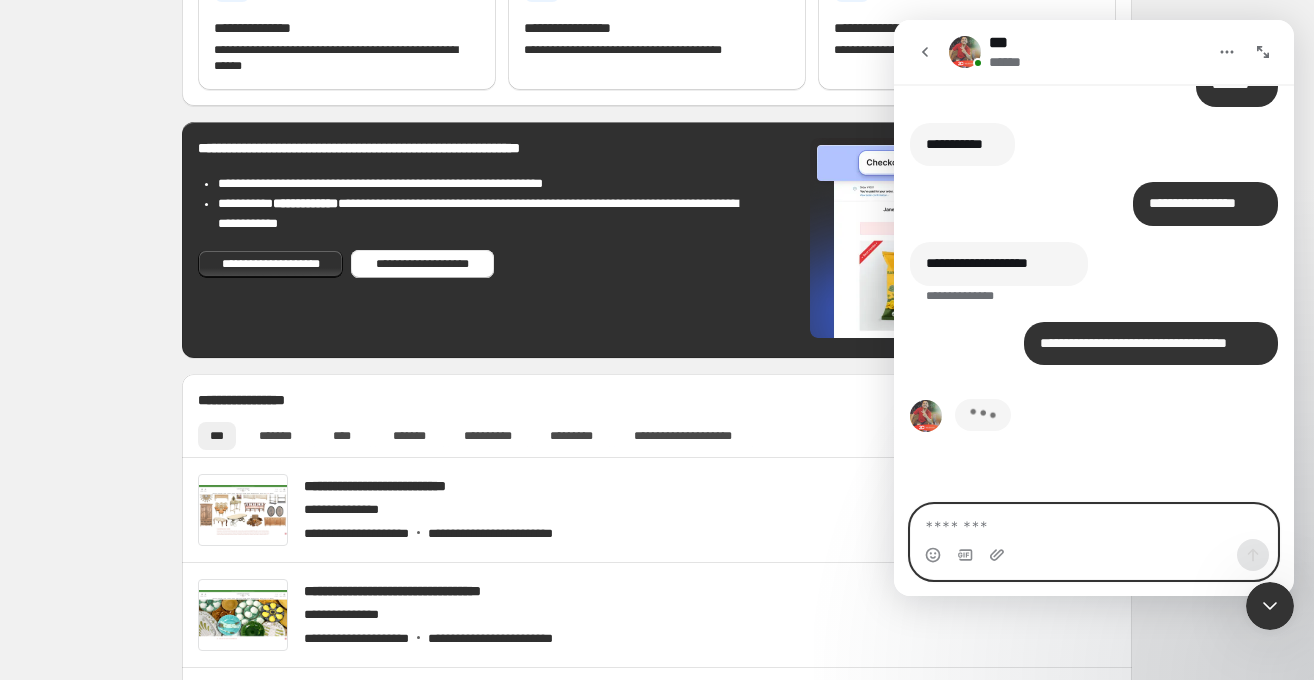 click at bounding box center (1094, 522) 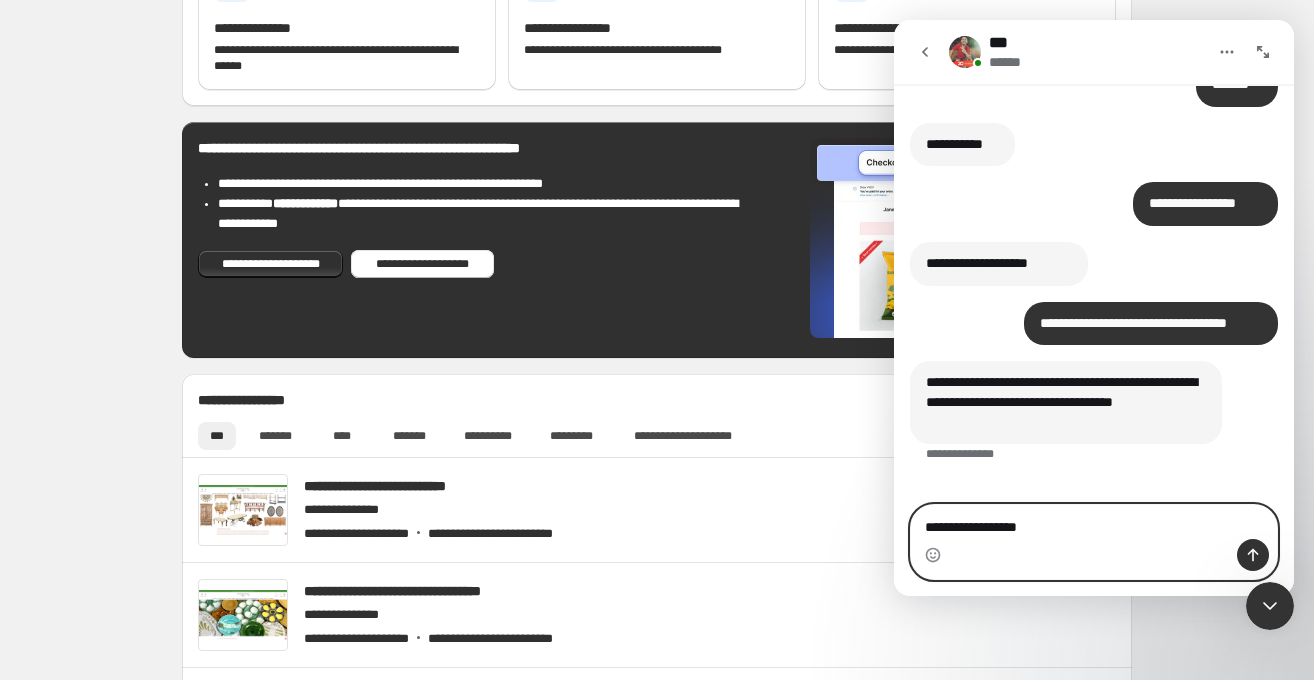 drag, startPoint x: 1051, startPoint y: 532, endPoint x: 909, endPoint y: 534, distance: 142.01408 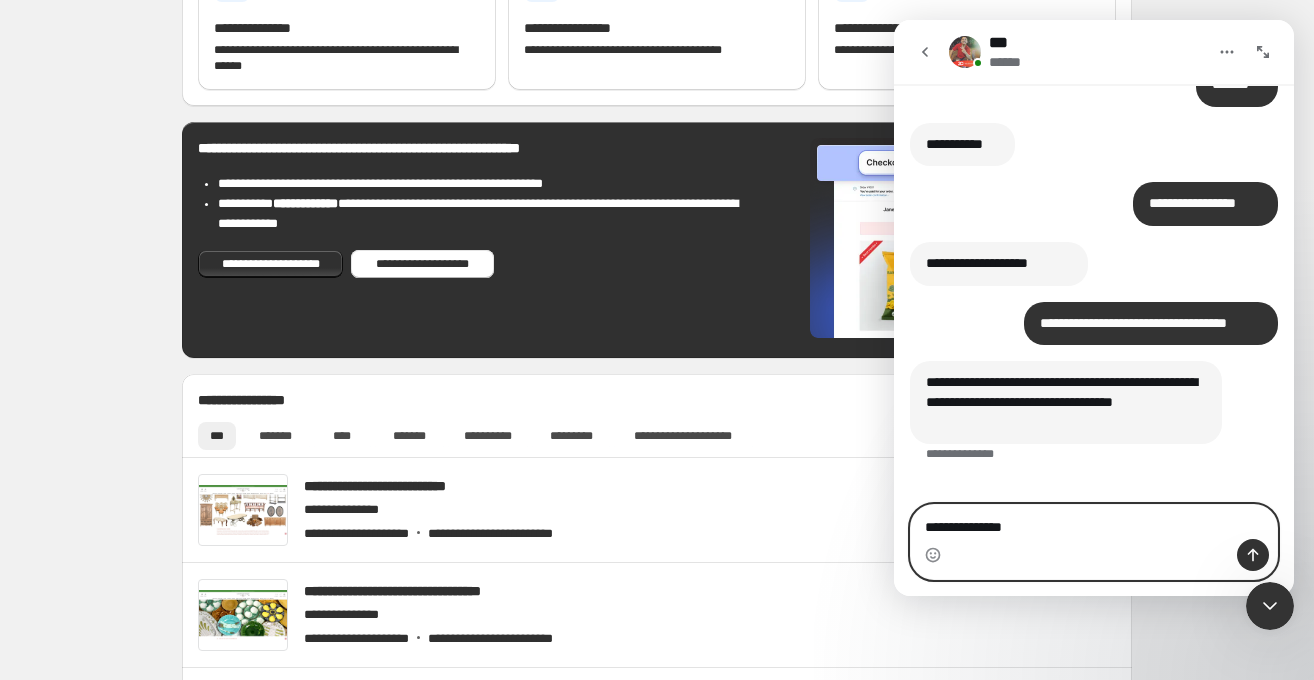 type on "**********" 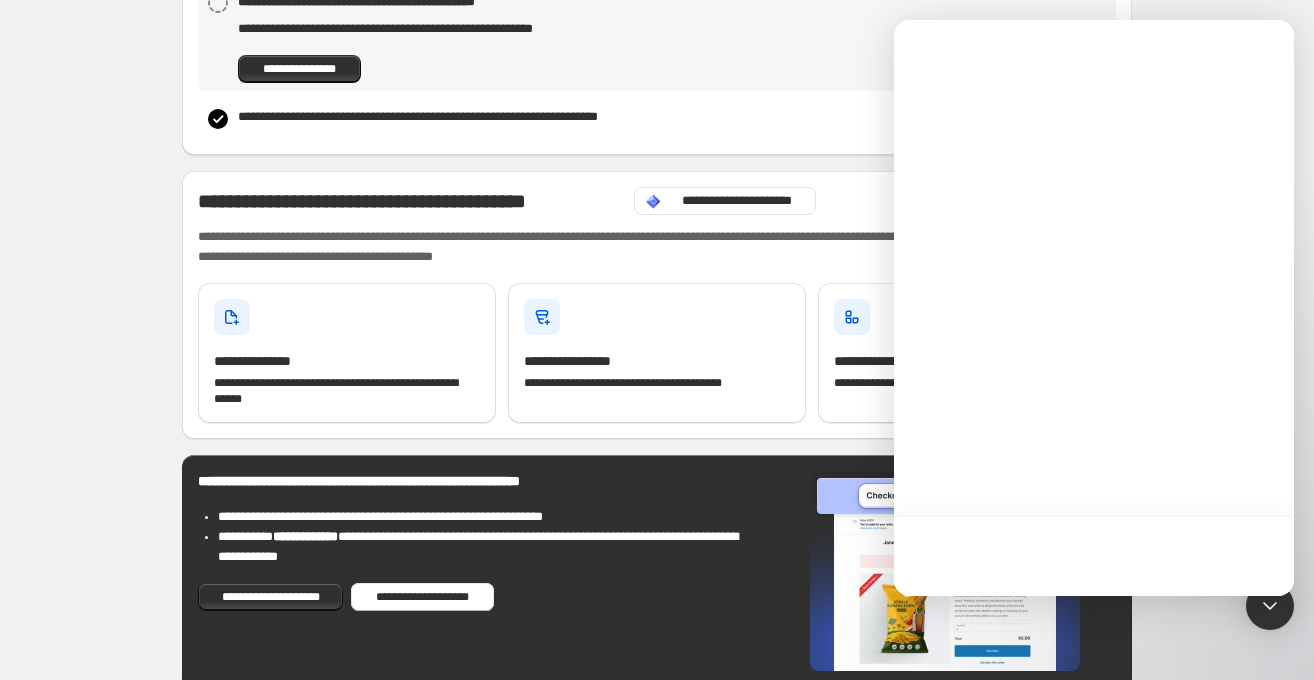 scroll, scrollTop: 284, scrollLeft: 0, axis: vertical 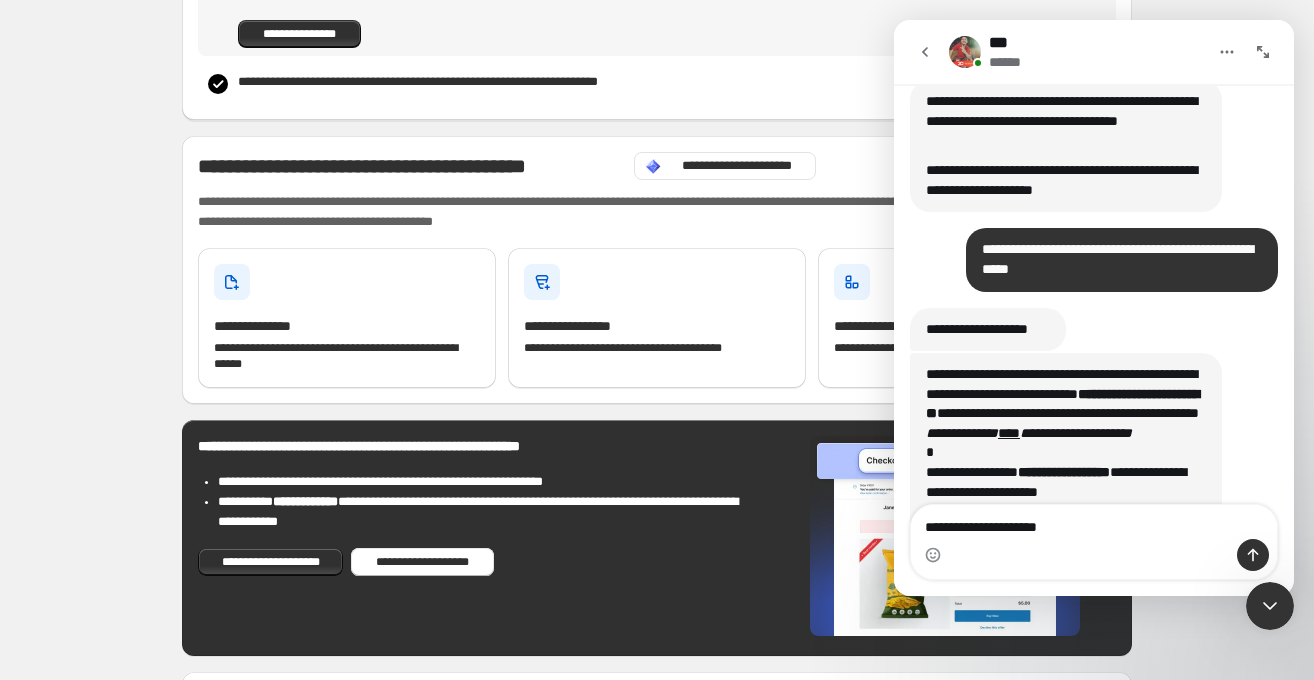 type on "**********" 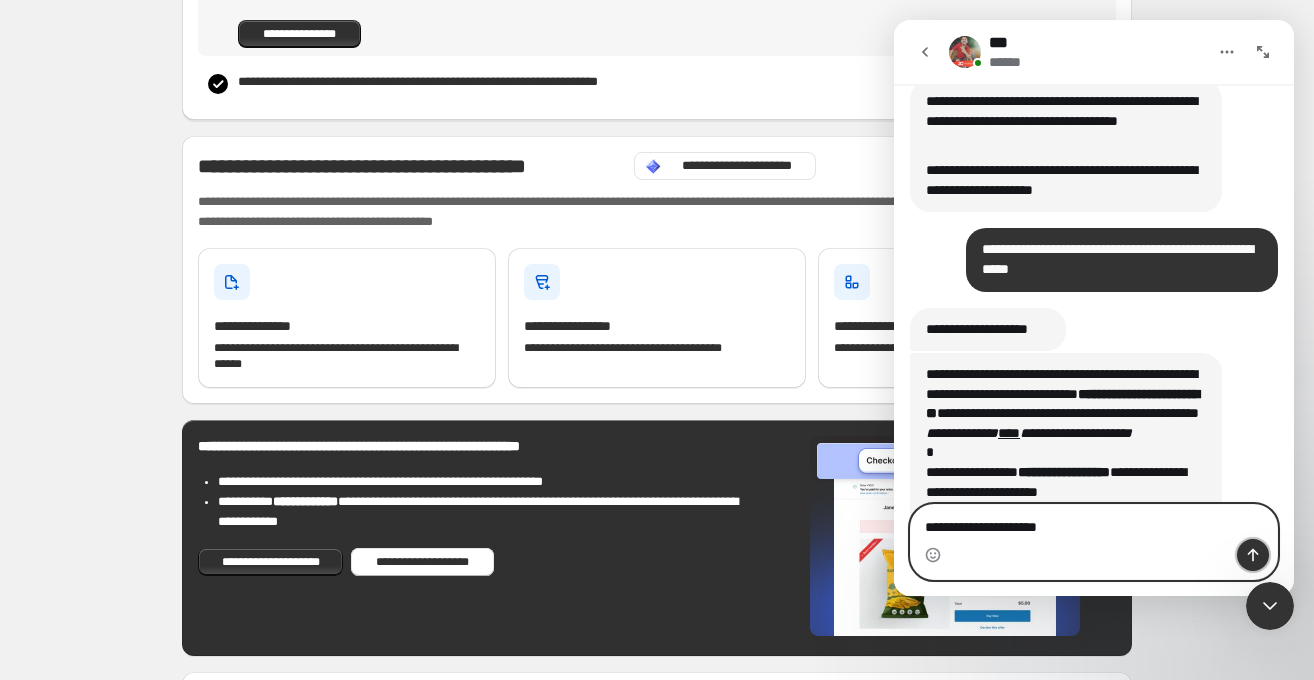 click 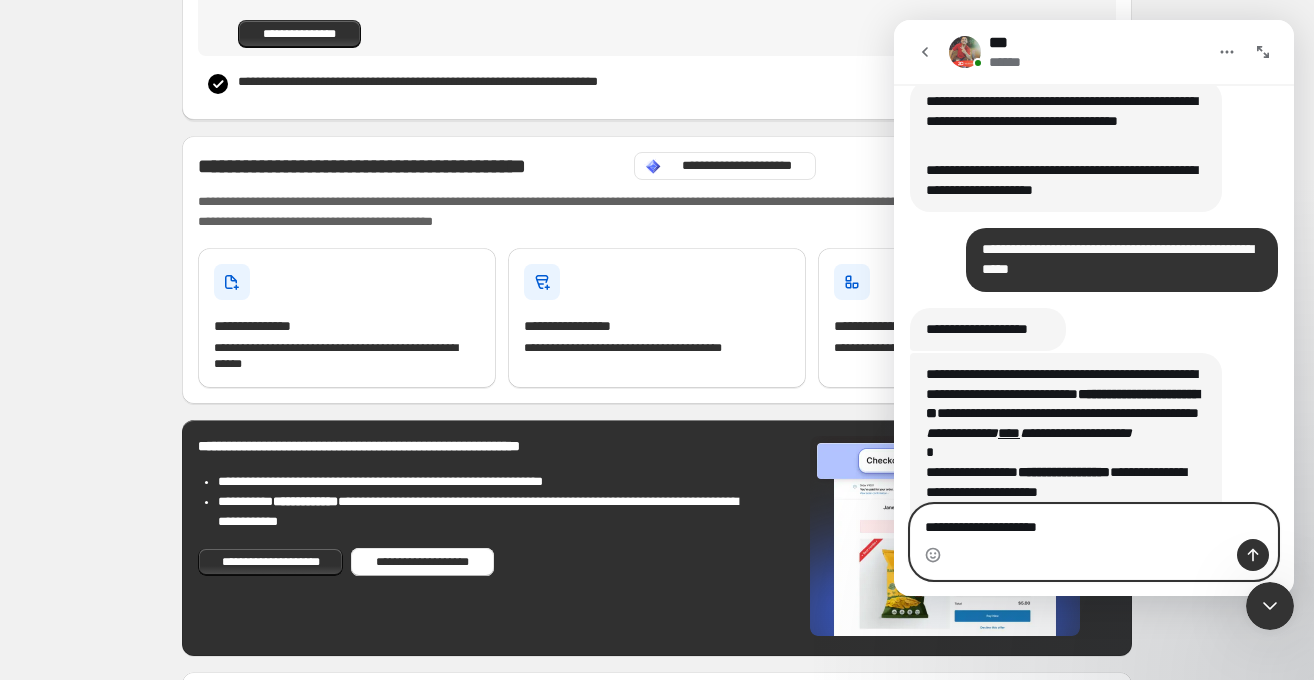 type 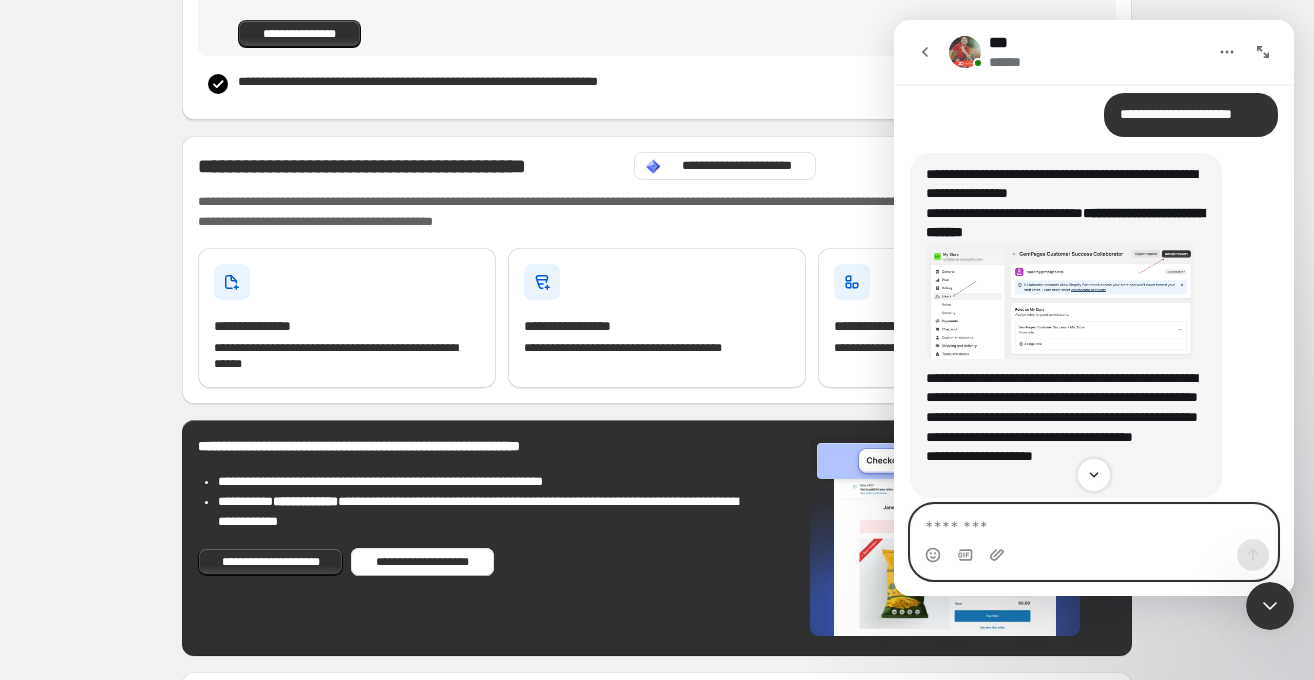 scroll, scrollTop: 2881, scrollLeft: 0, axis: vertical 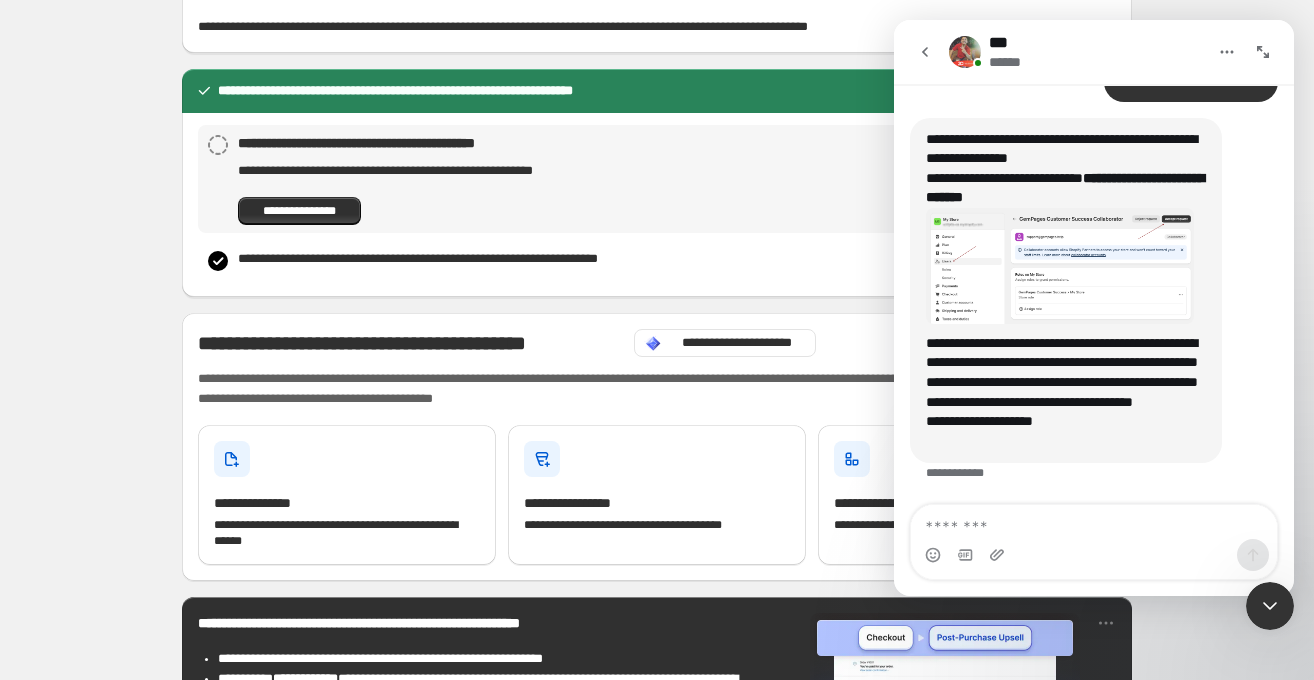 click at bounding box center (1094, 522) 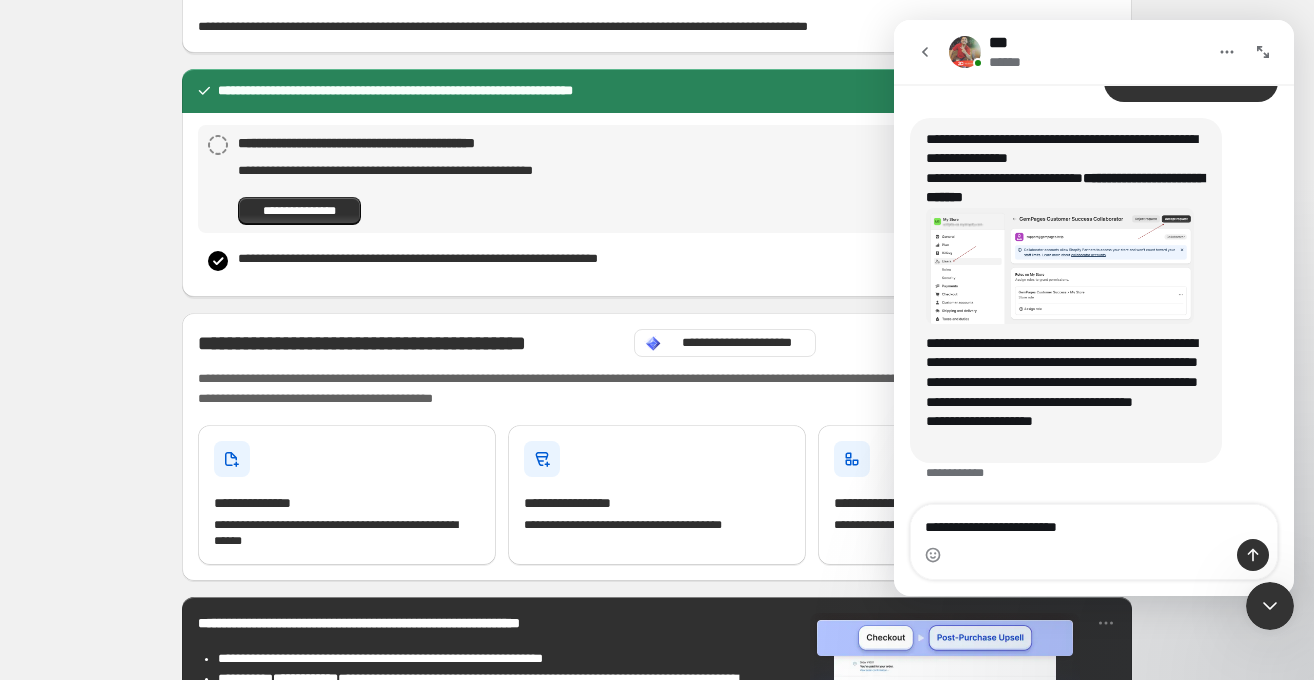 type on "**********" 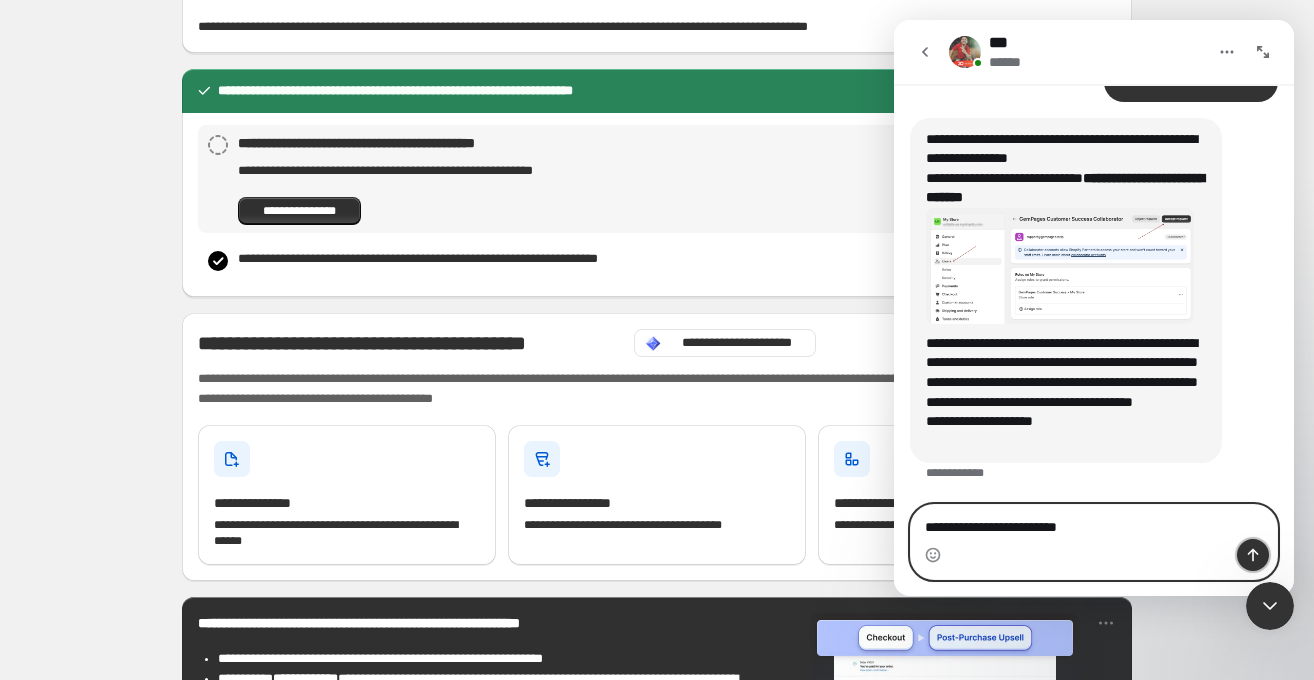 click 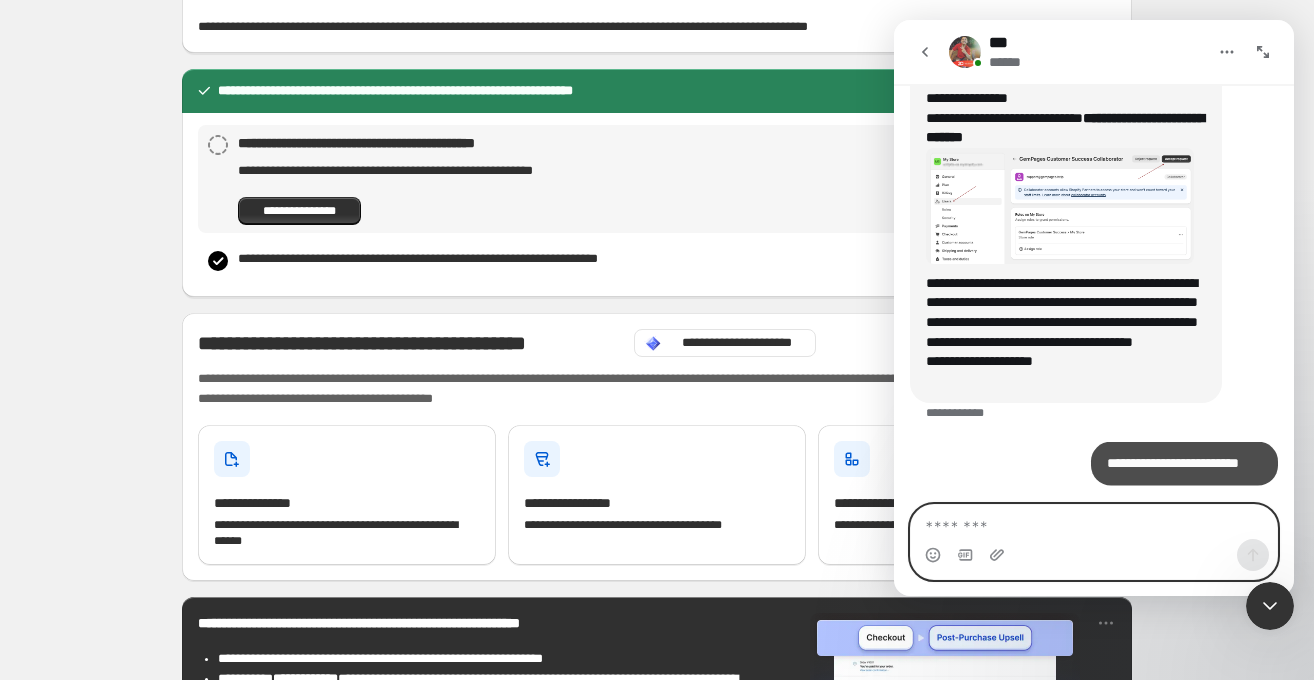scroll, scrollTop: 2941, scrollLeft: 0, axis: vertical 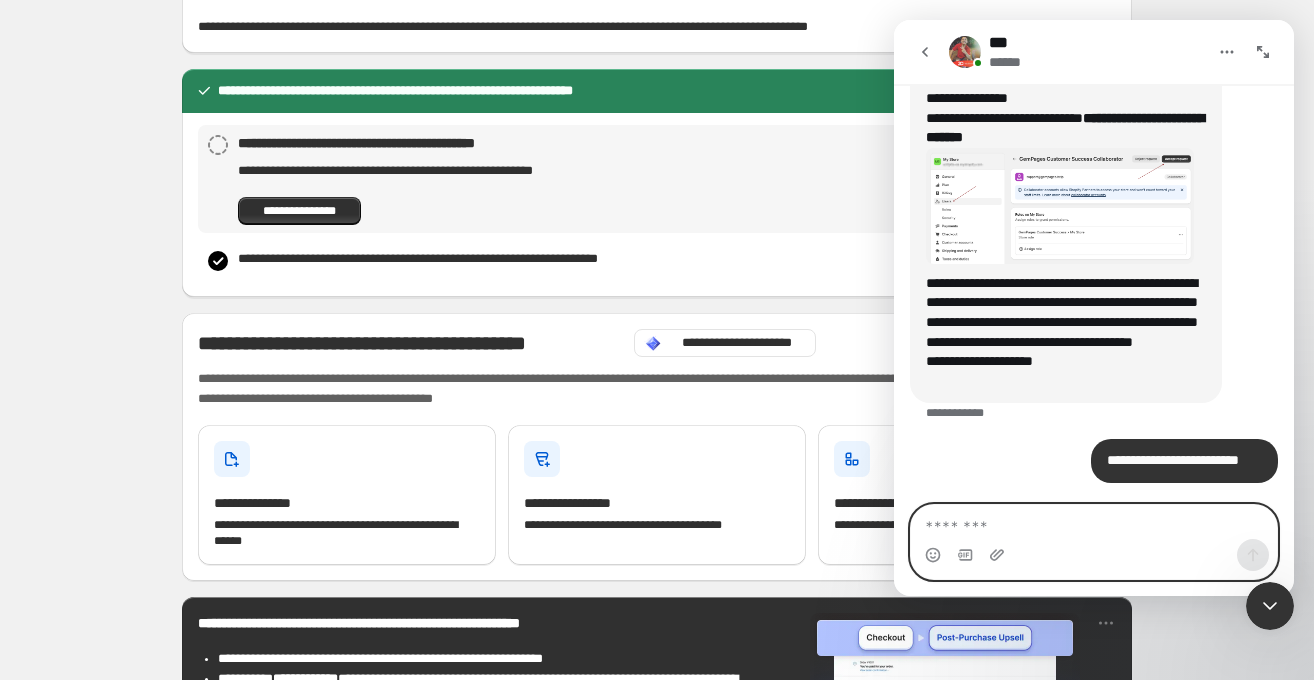 click at bounding box center [1094, 522] 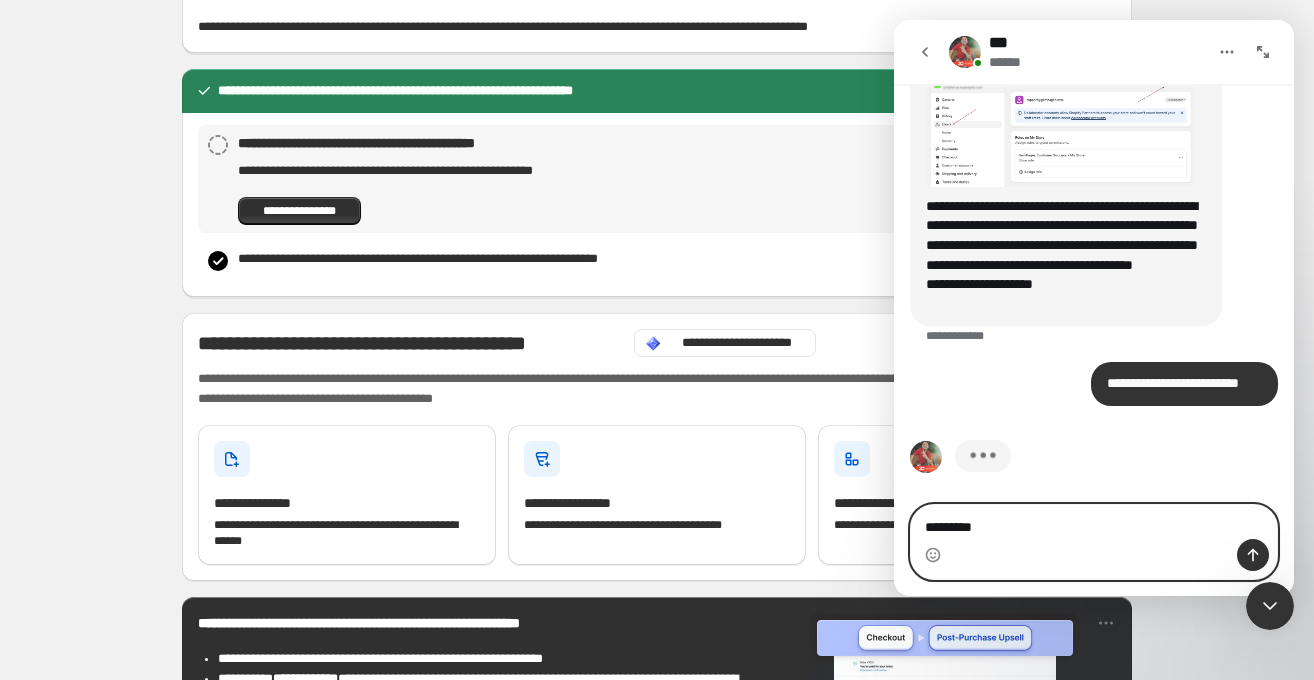 scroll, scrollTop: 3018, scrollLeft: 0, axis: vertical 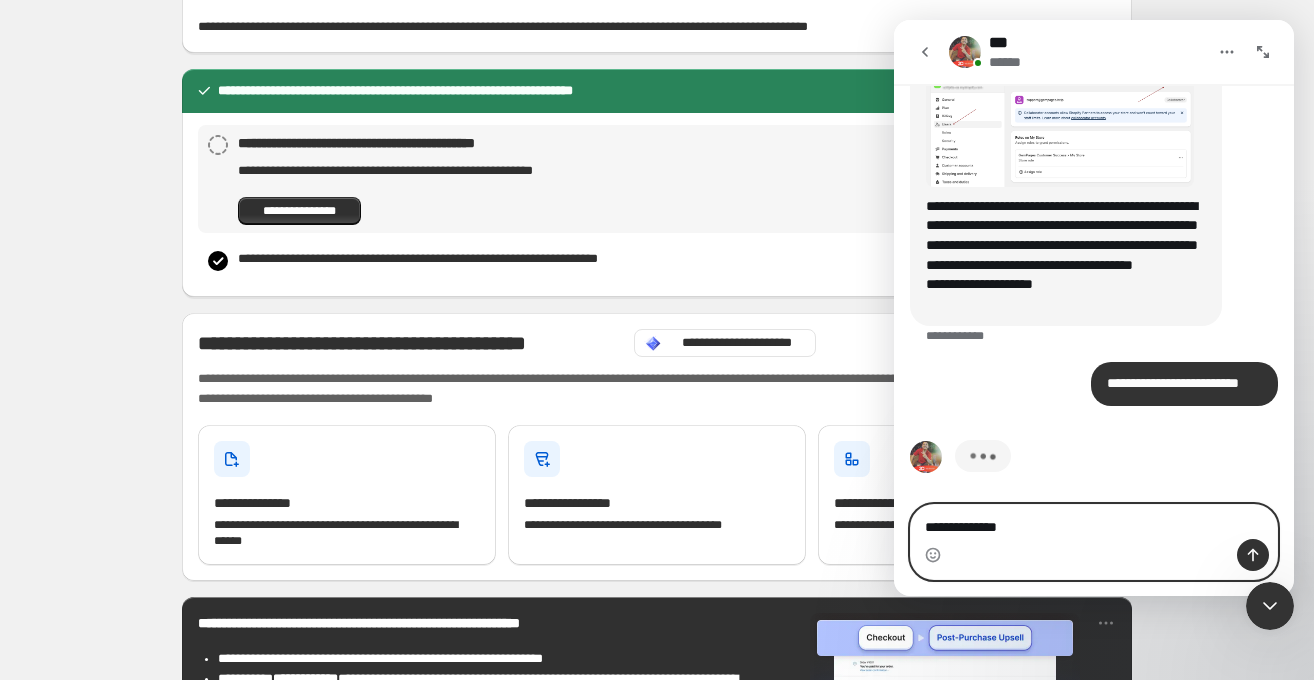 type on "**********" 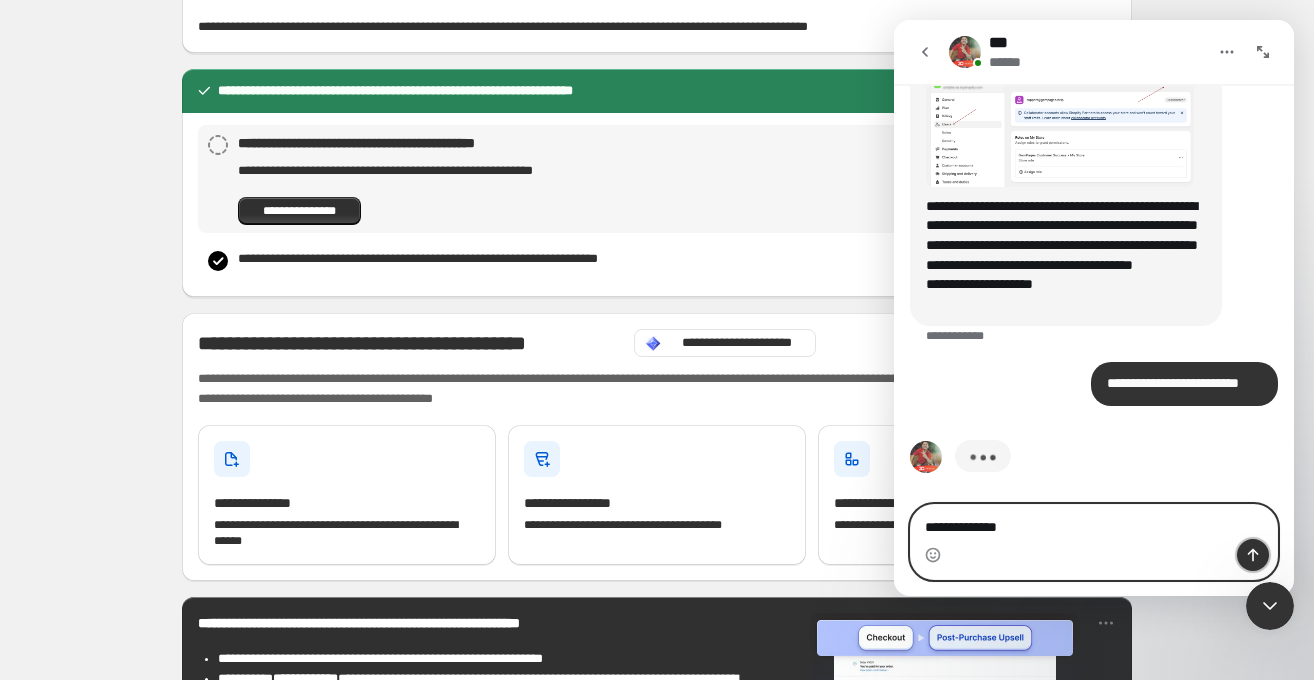 click 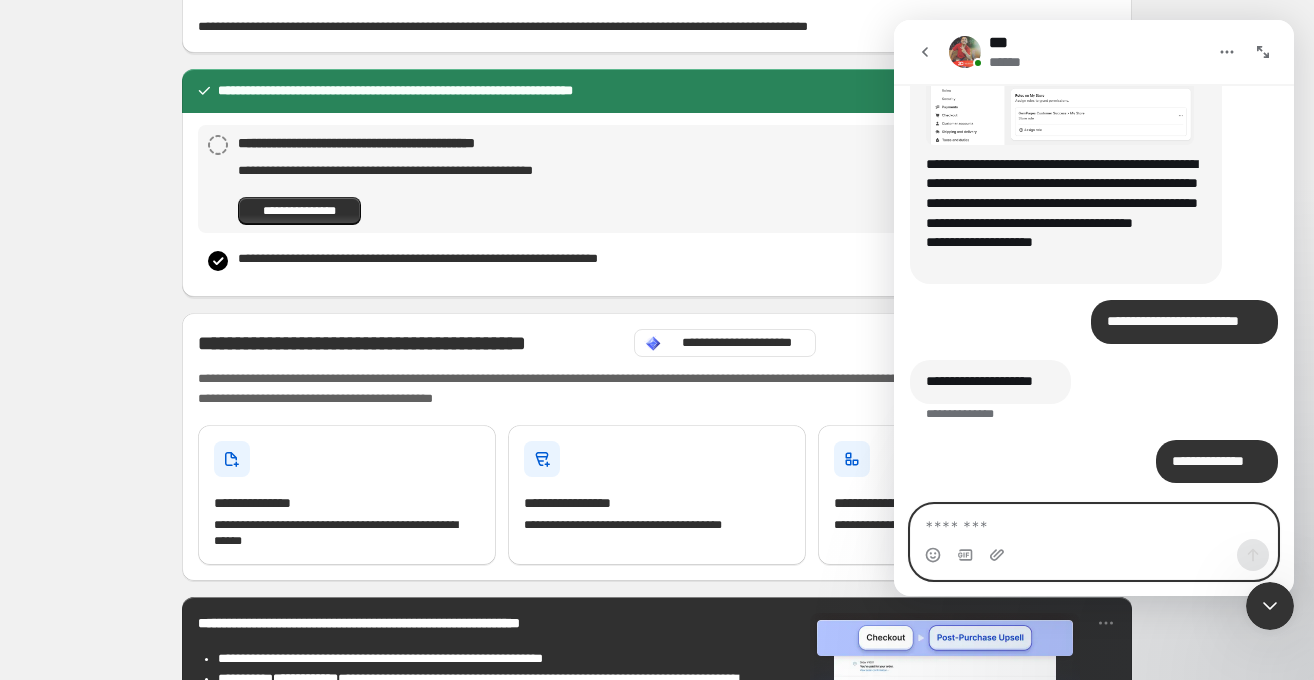 scroll, scrollTop: 3060, scrollLeft: 0, axis: vertical 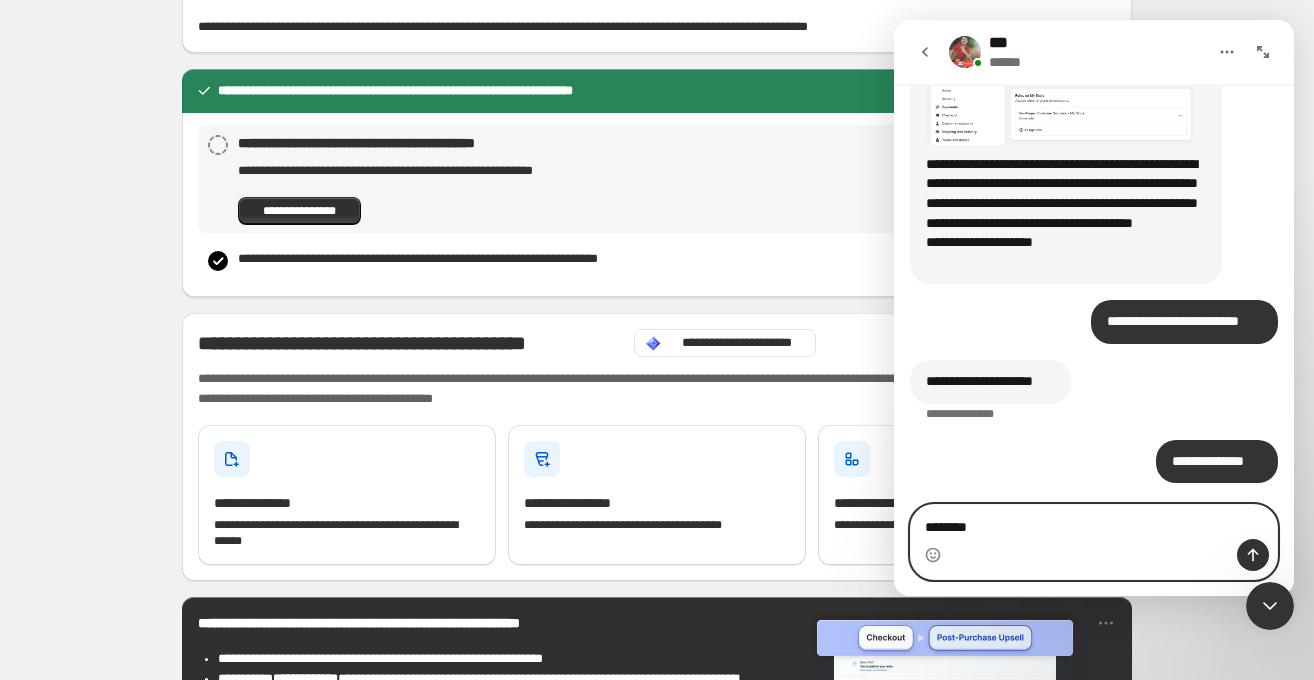 type on "********" 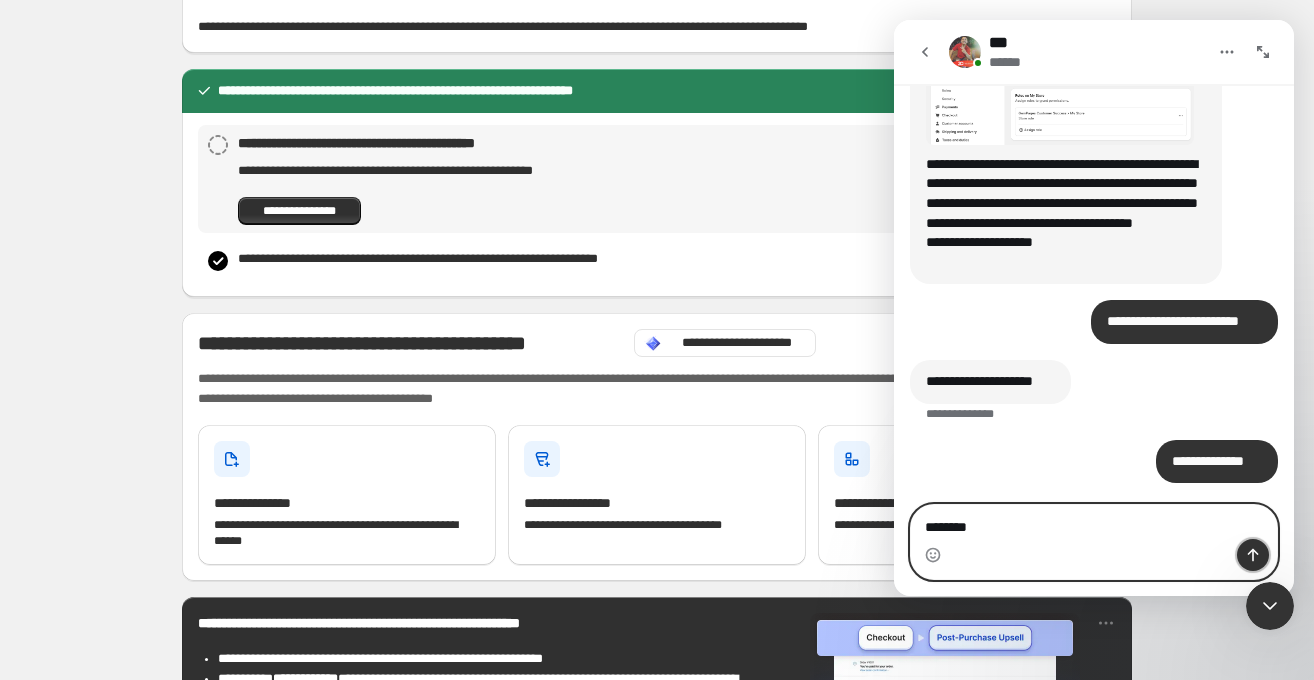 click 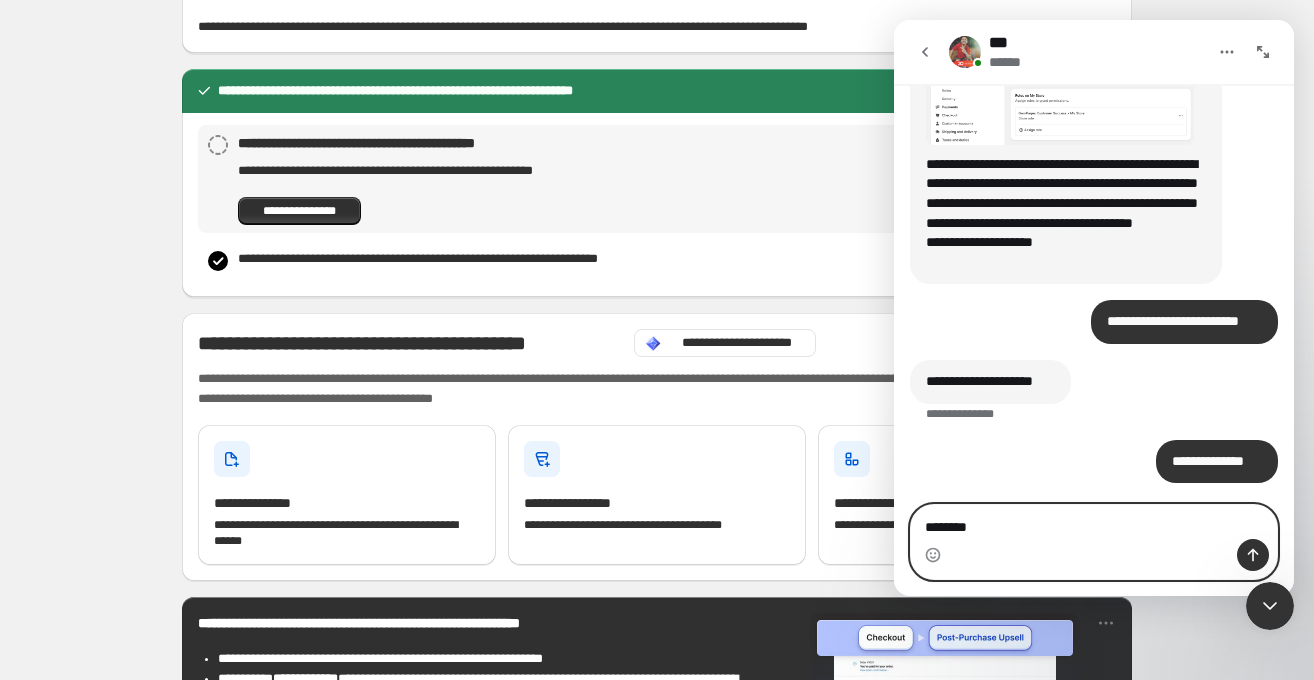 type 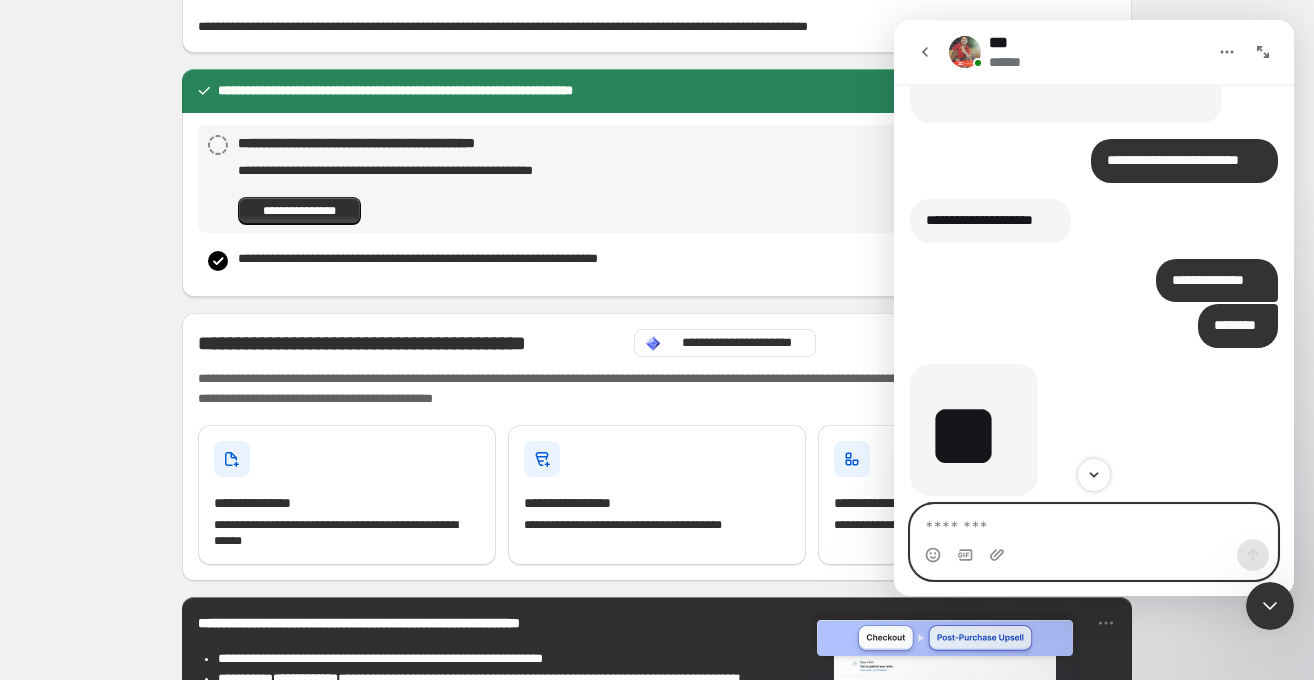 scroll, scrollTop: 3254, scrollLeft: 0, axis: vertical 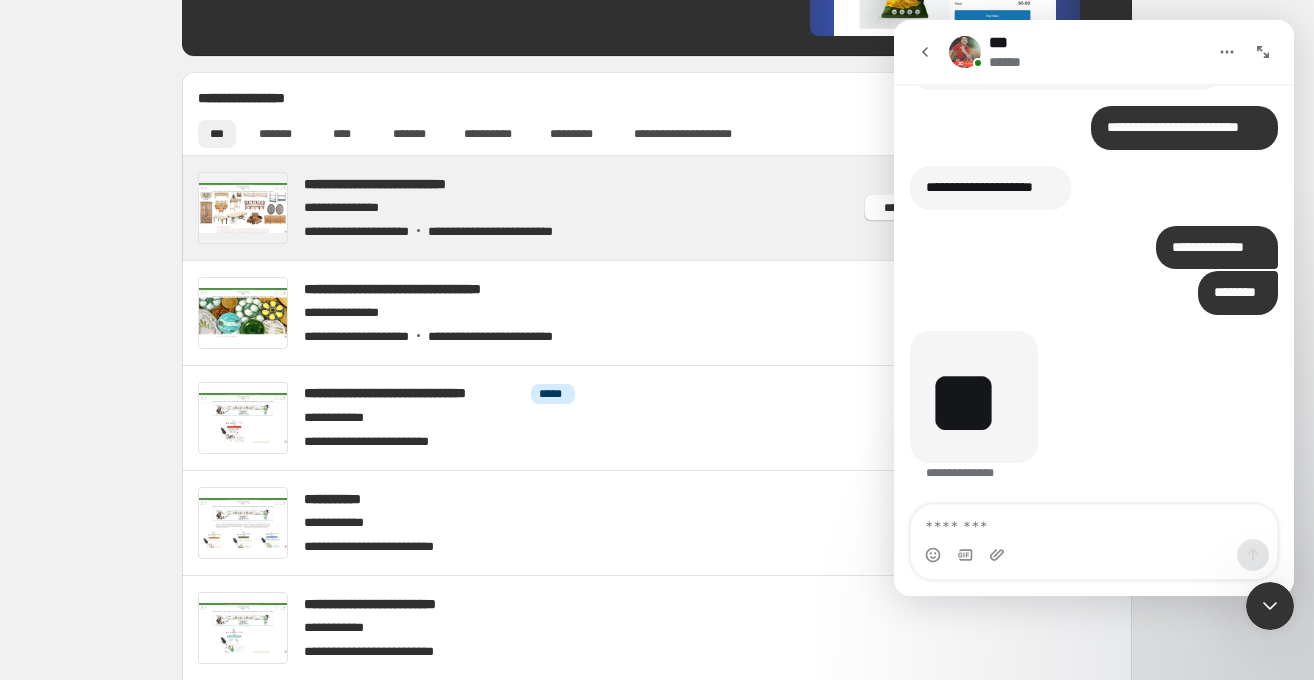 click at bounding box center (681, 208) 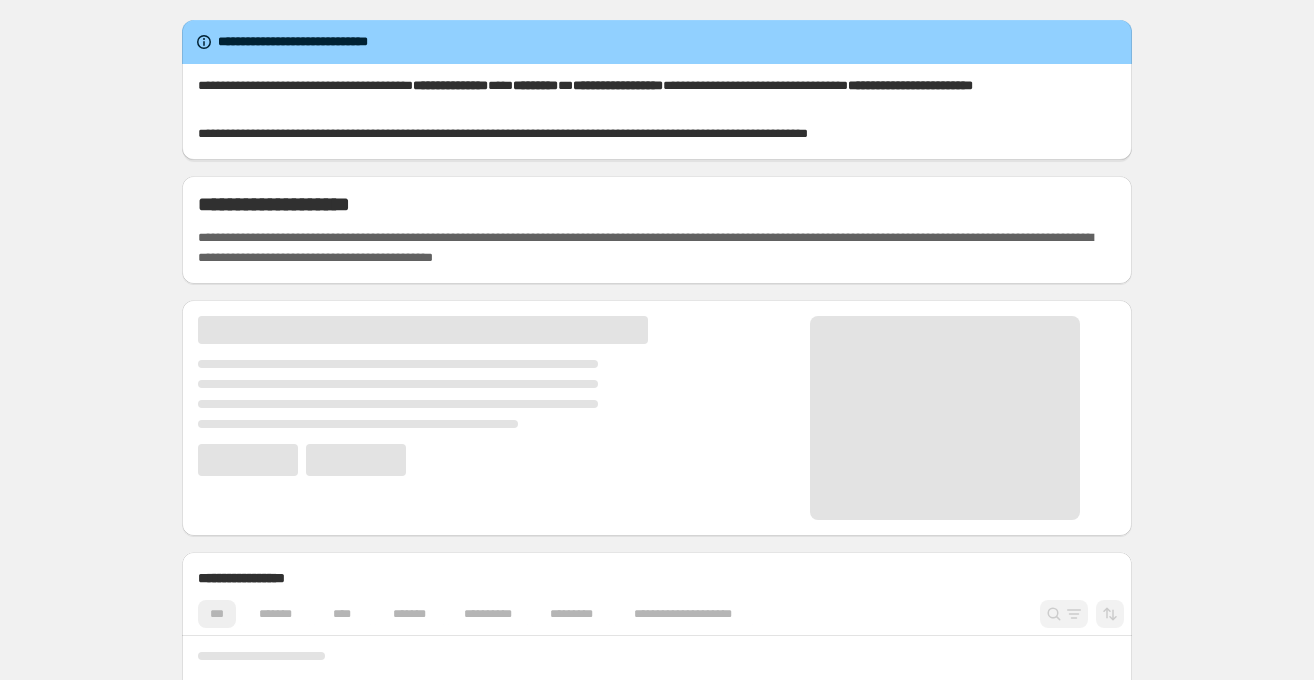 scroll, scrollTop: 0, scrollLeft: 0, axis: both 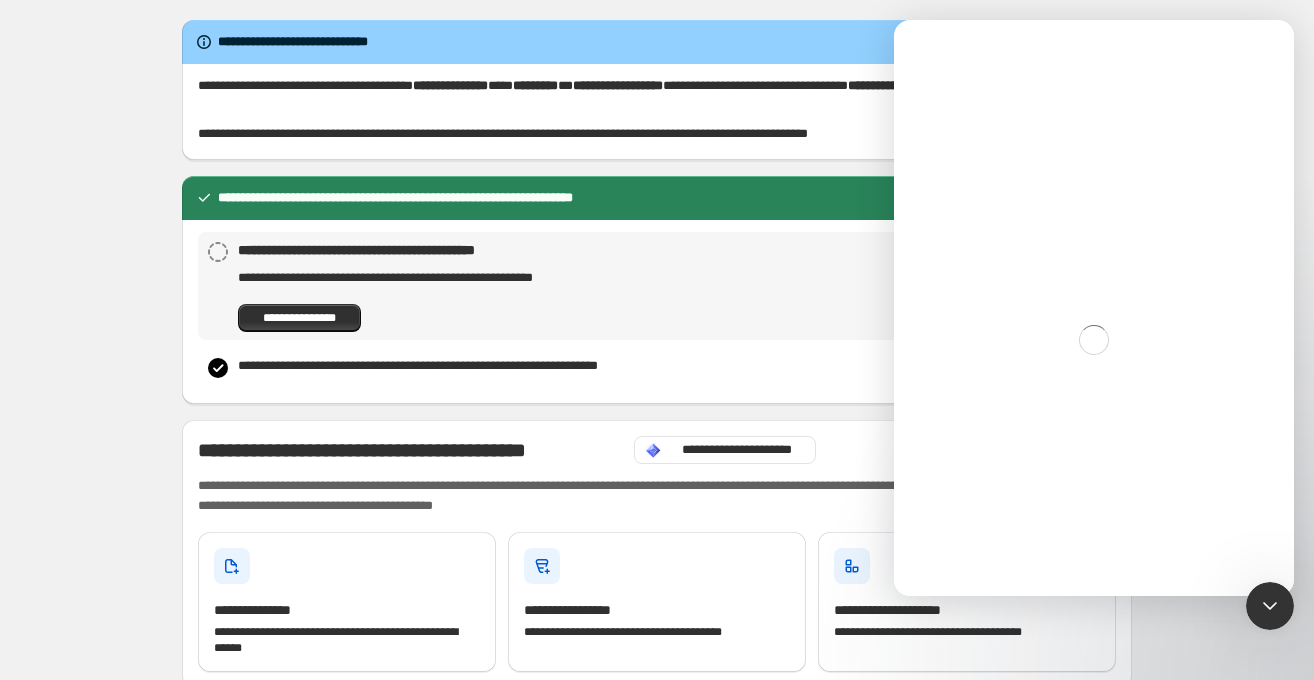 click 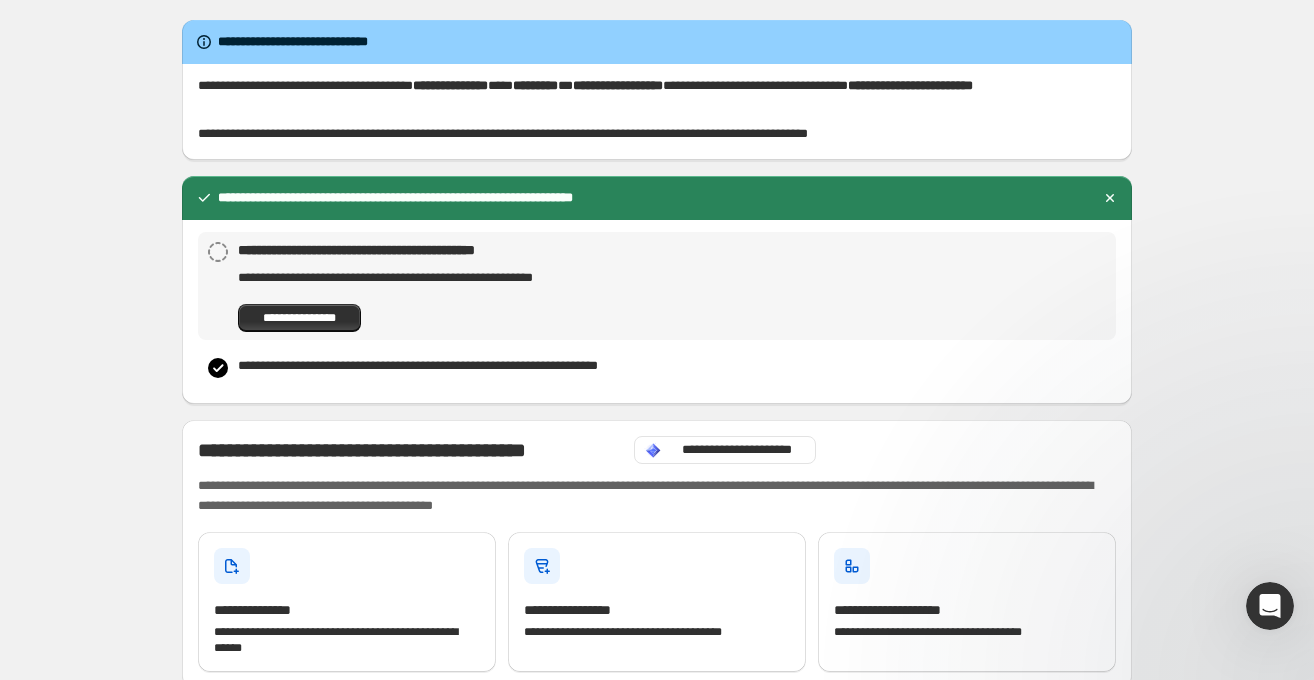 scroll, scrollTop: 0, scrollLeft: 0, axis: both 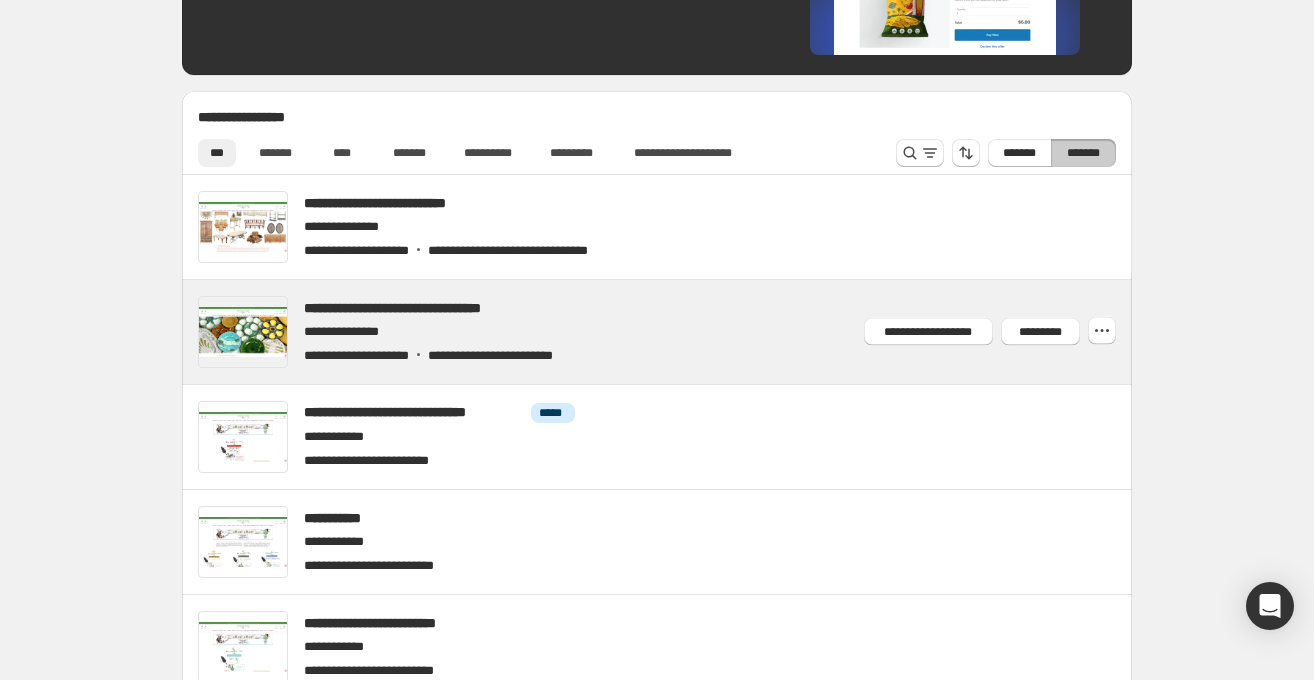 click at bounding box center (681, 332) 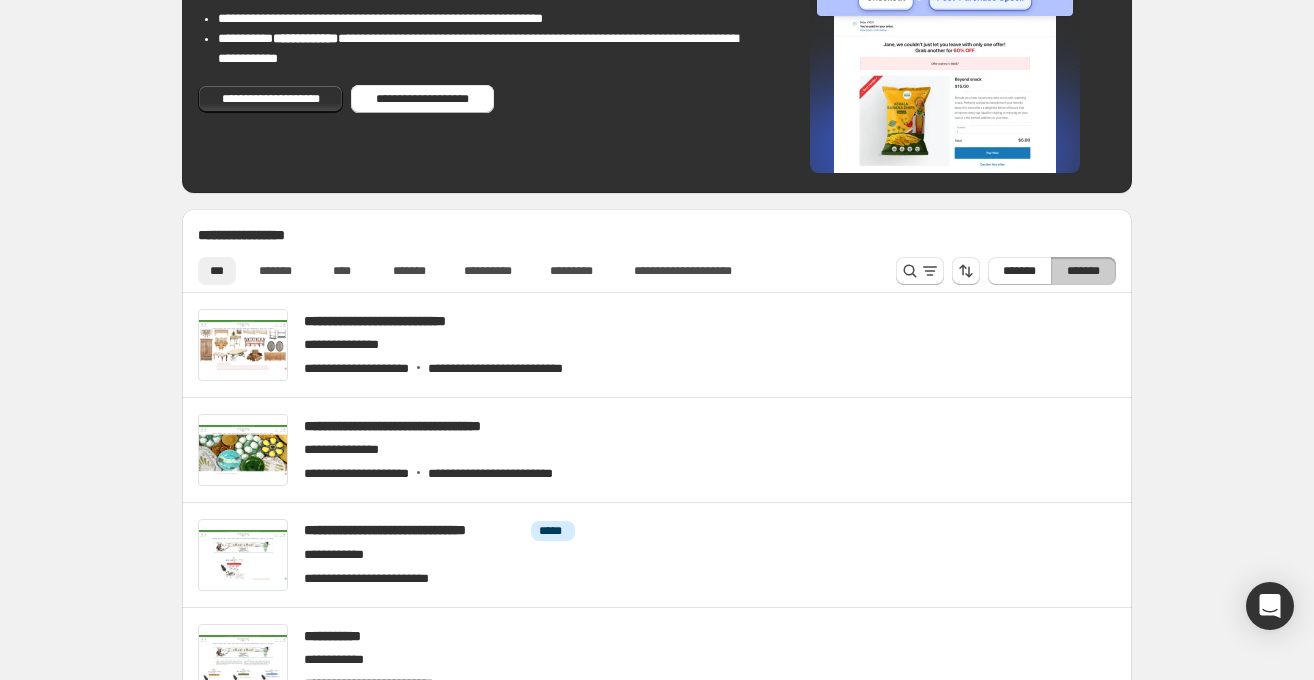 scroll, scrollTop: 775, scrollLeft: 0, axis: vertical 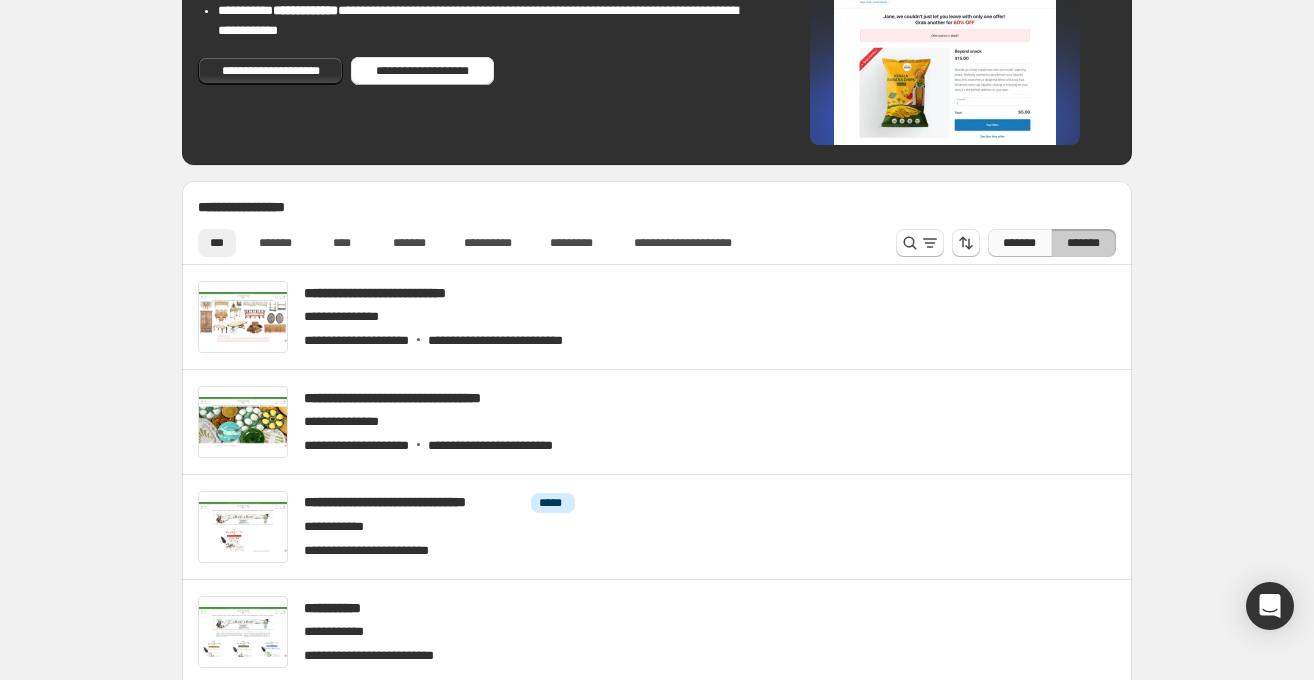 click on "*******" at bounding box center [1019, 243] 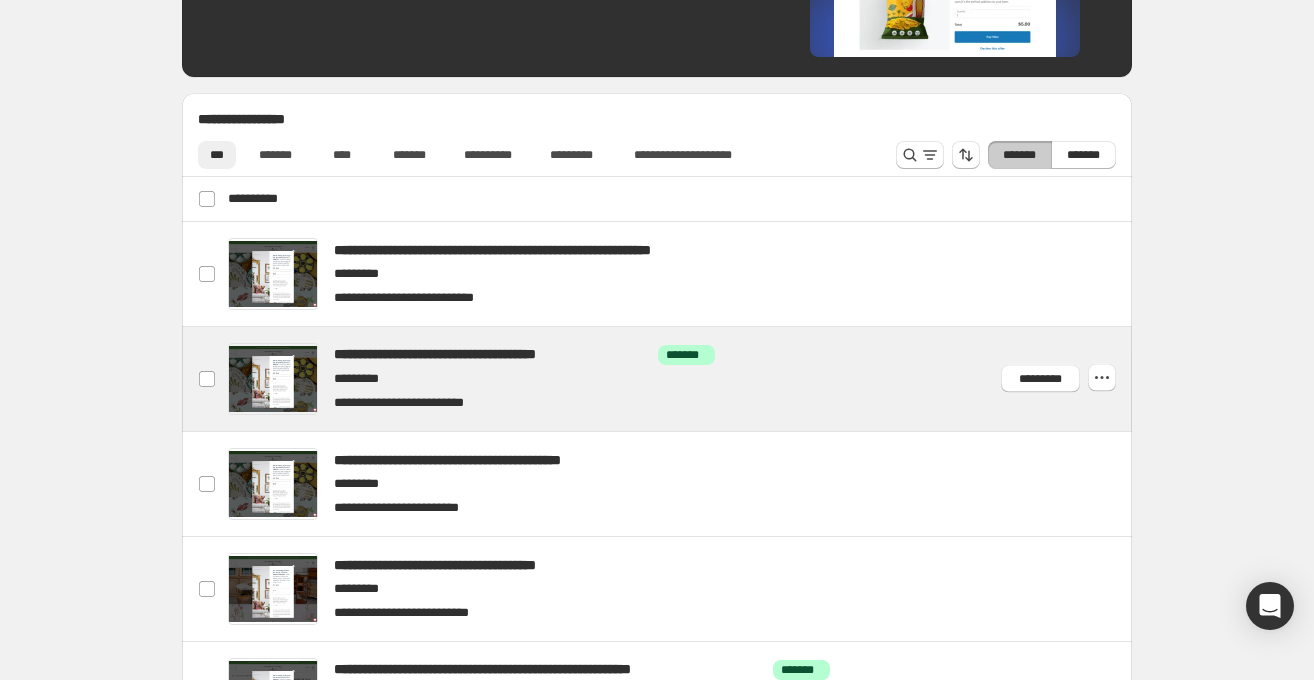 scroll, scrollTop: 866, scrollLeft: 0, axis: vertical 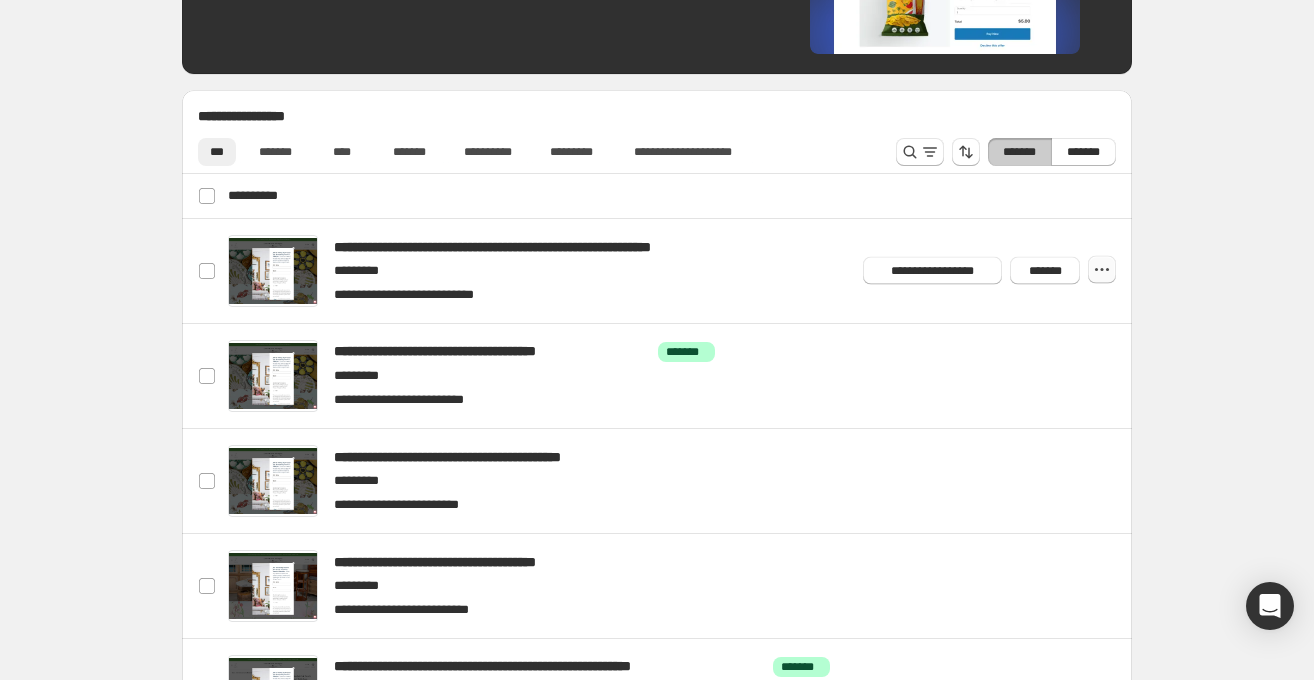 click 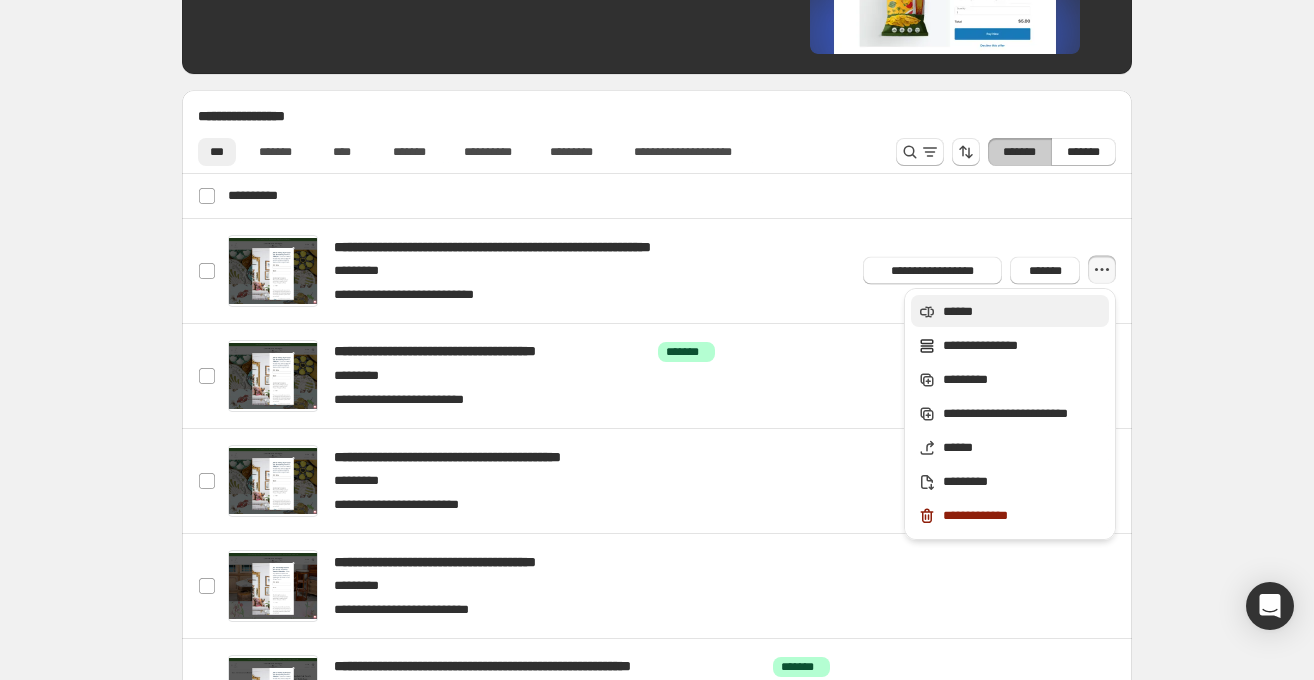 click on "******" at bounding box center [1023, 312] 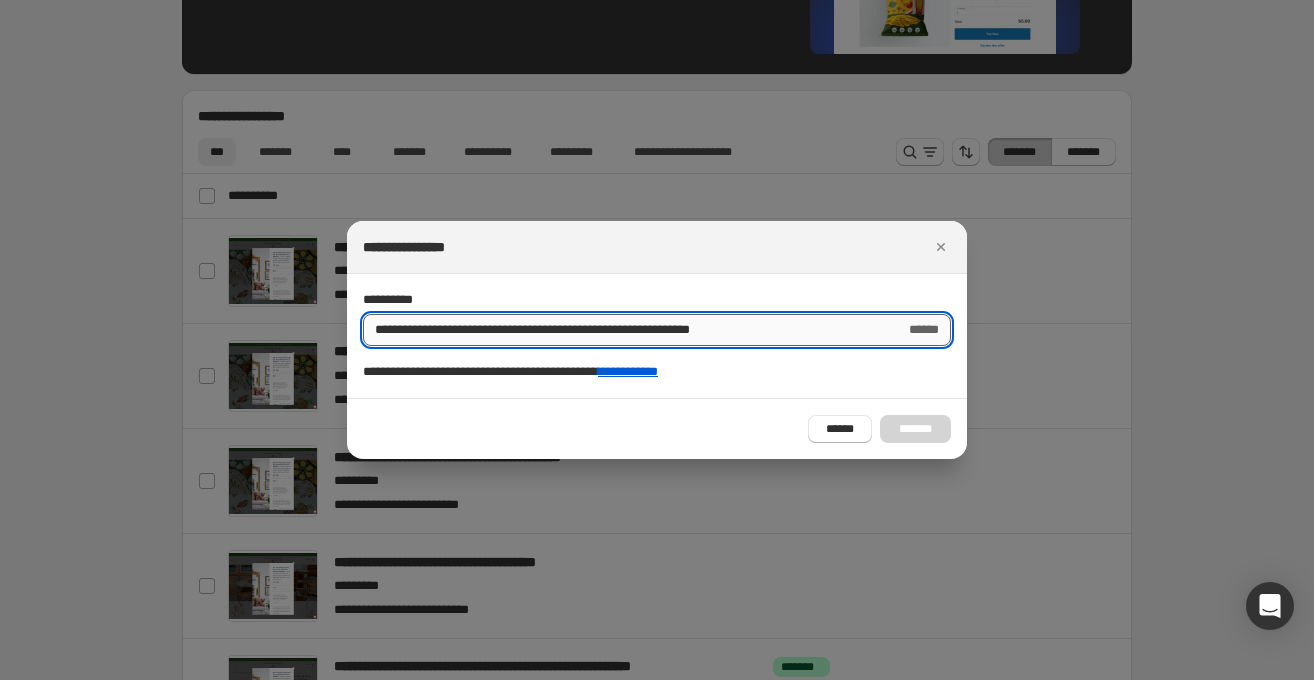 click on "**********" at bounding box center [626, 330] 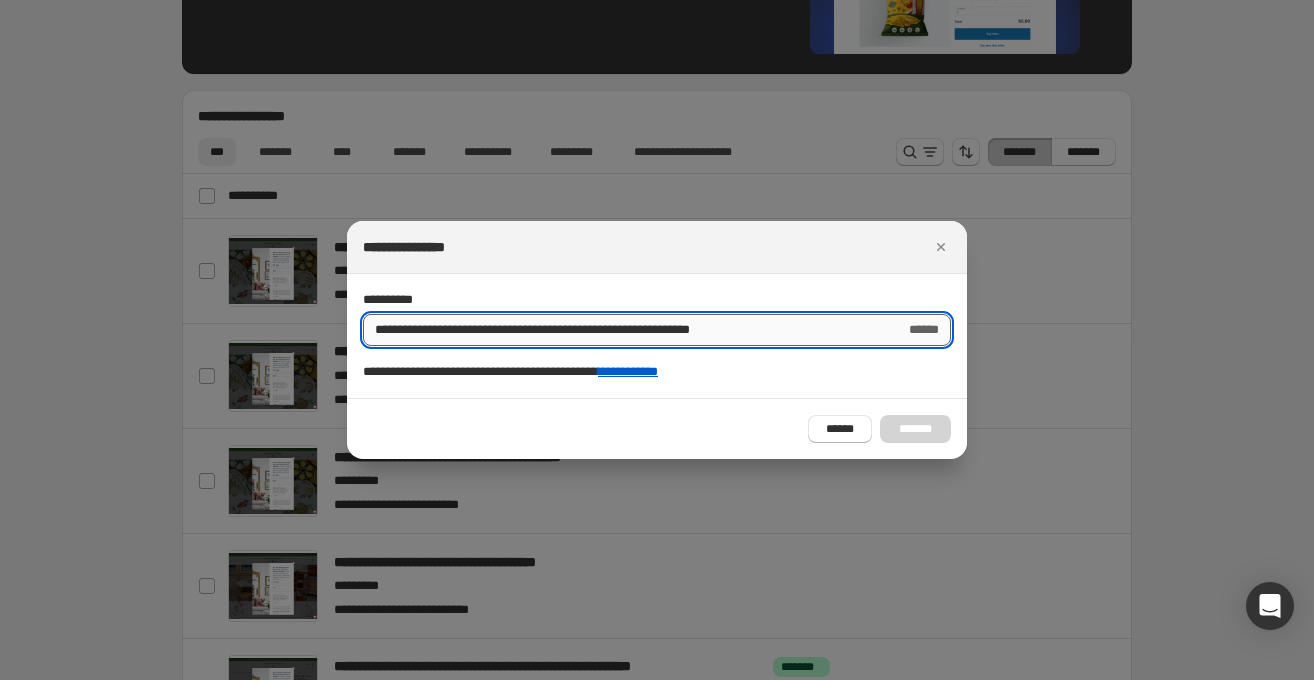 drag, startPoint x: 533, startPoint y: 329, endPoint x: 370, endPoint y: 326, distance: 163.0276 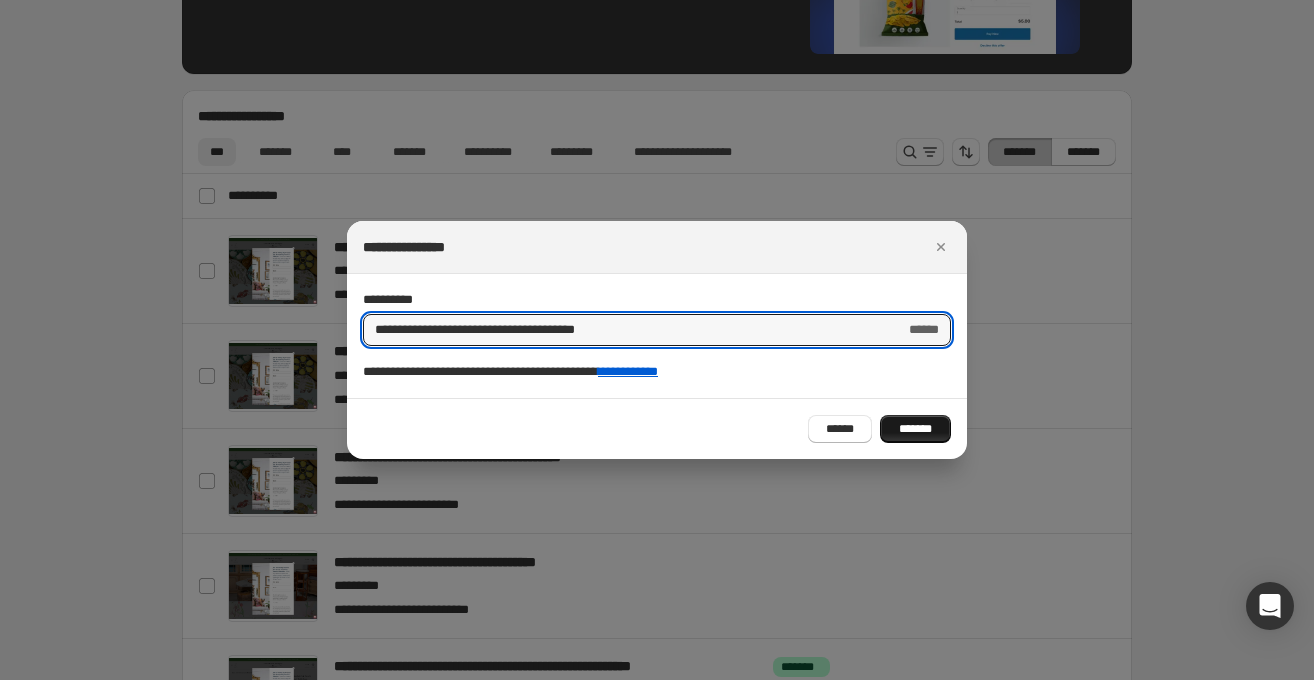 type on "**********" 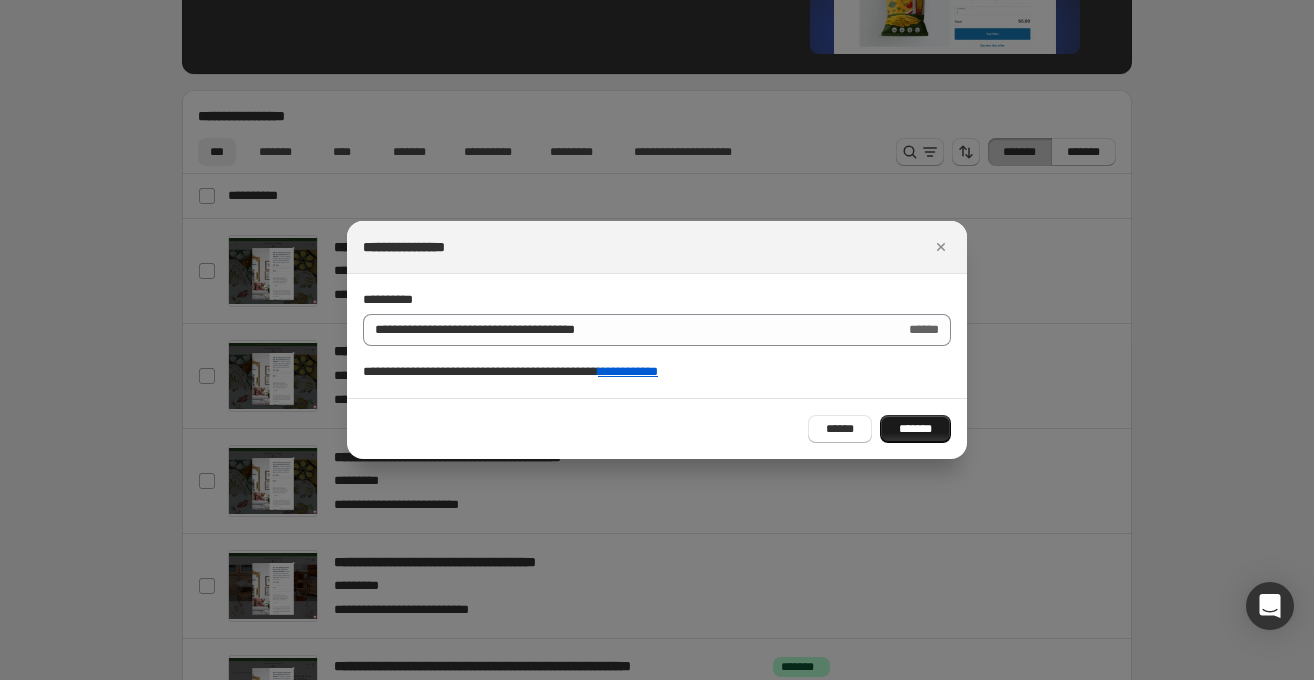click on "*******" at bounding box center [915, 429] 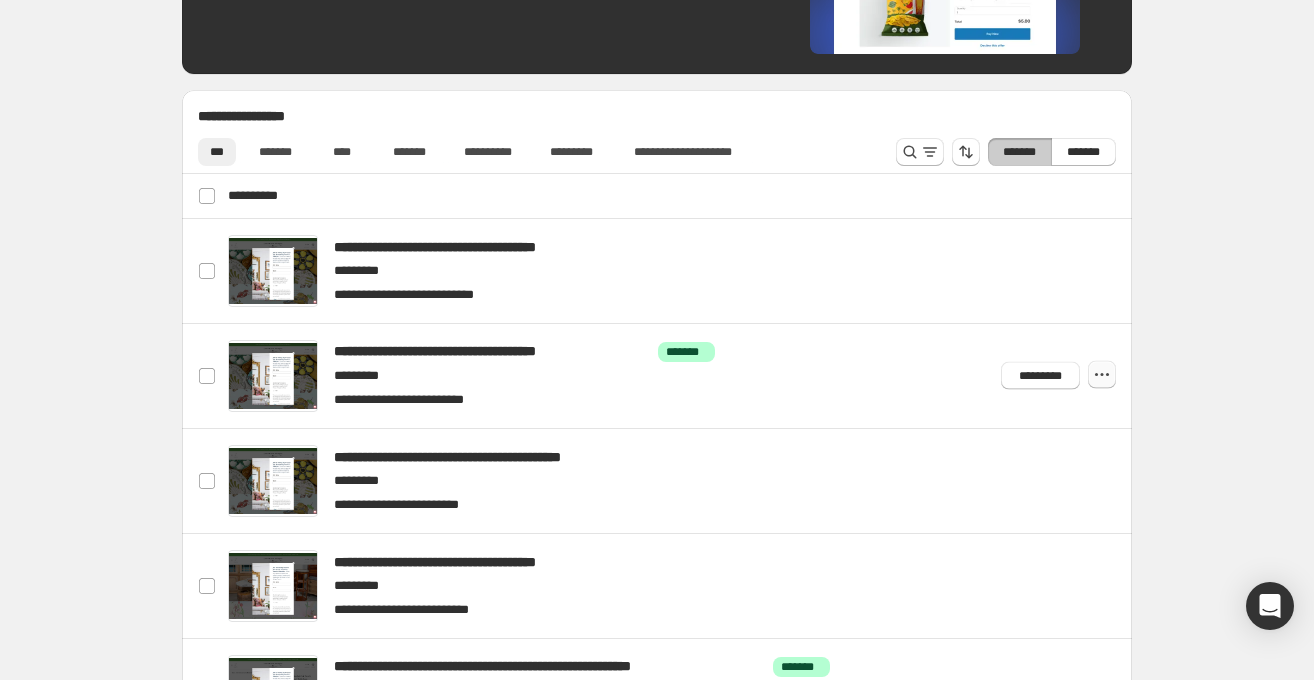click 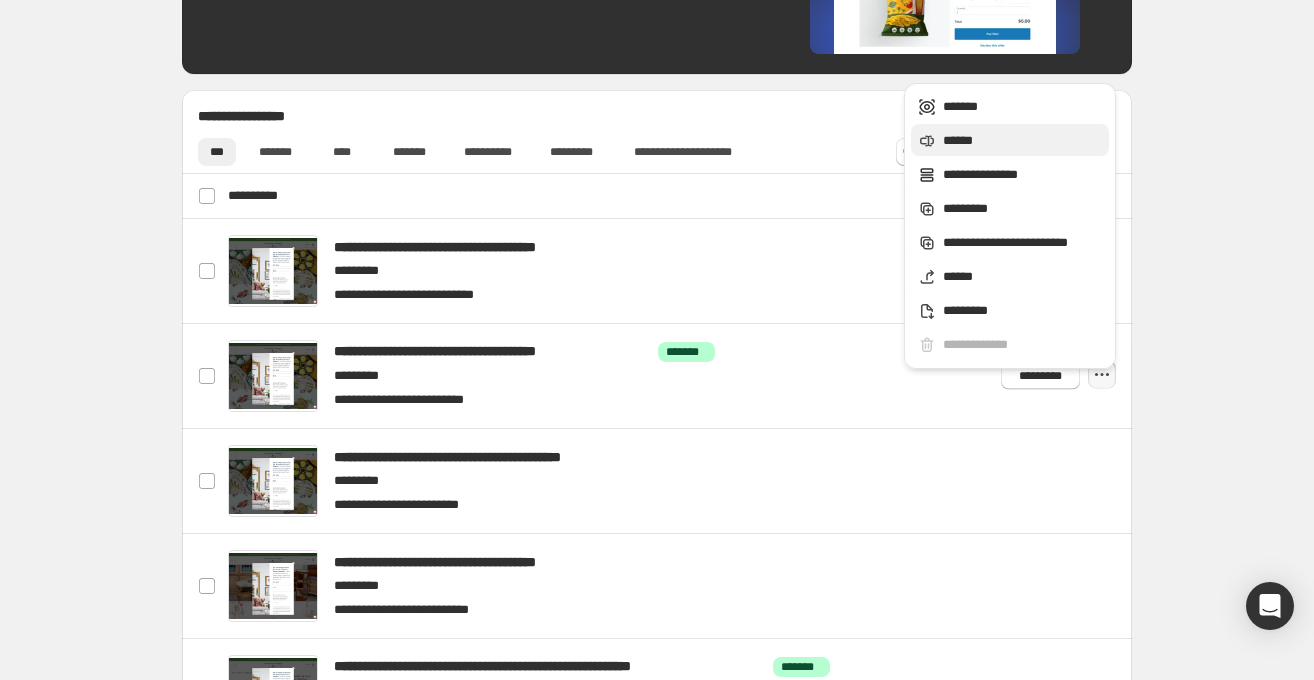 click on "******" at bounding box center [1023, 141] 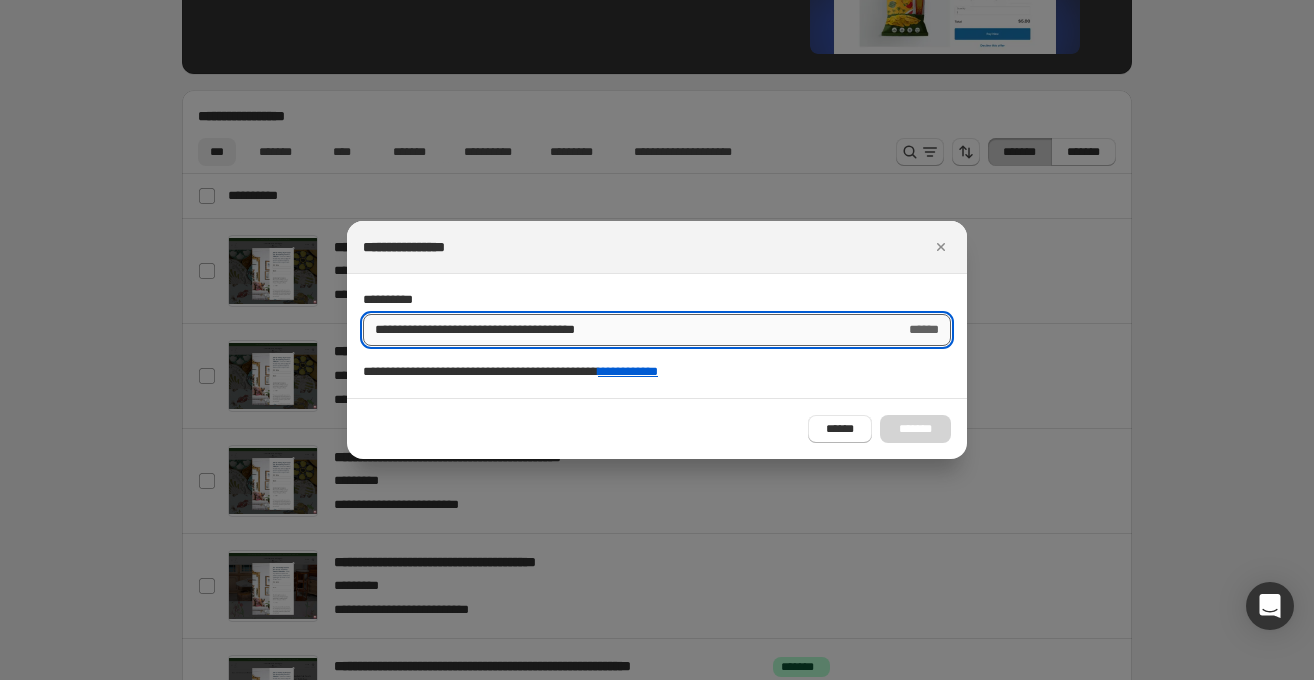 click on "**********" at bounding box center [626, 330] 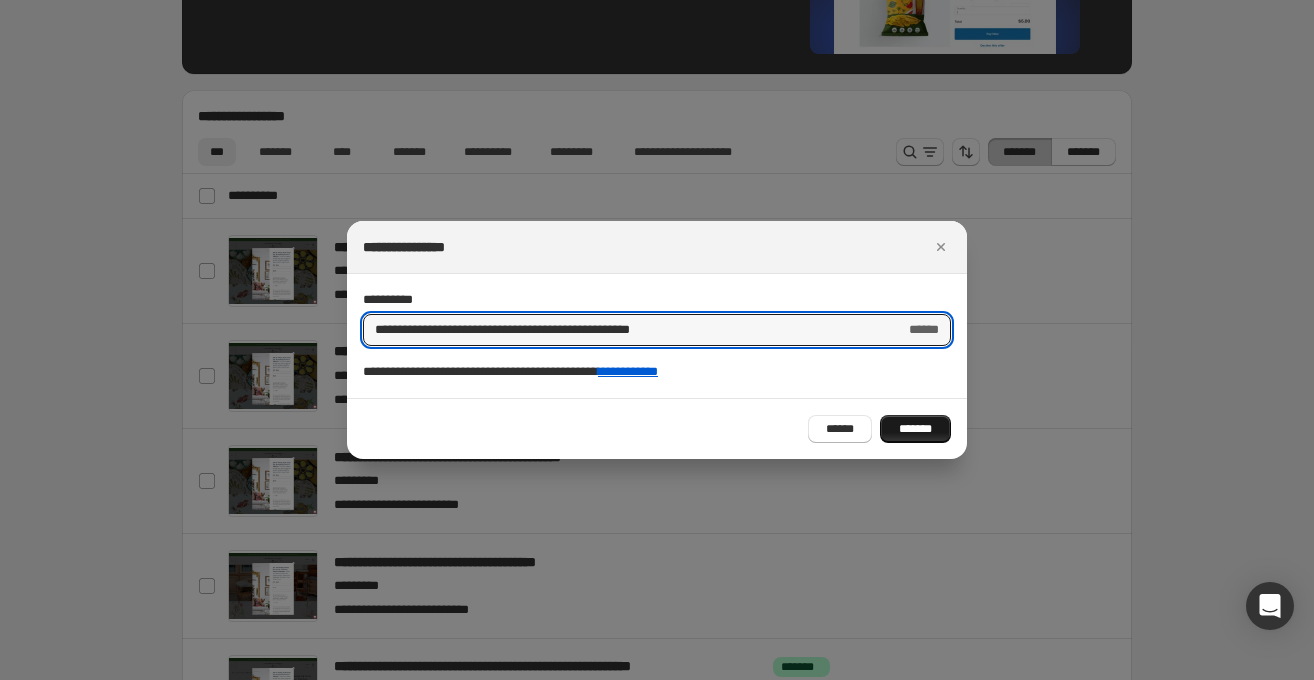 type on "**********" 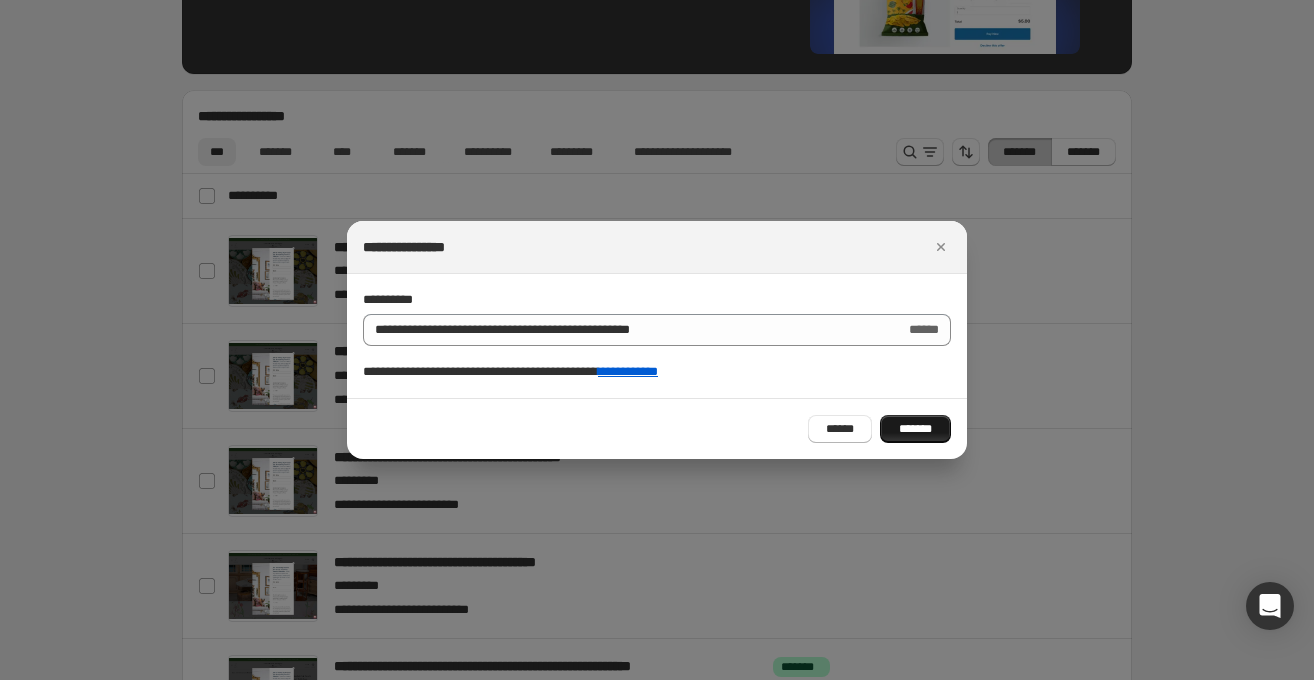 click on "*******" at bounding box center (915, 429) 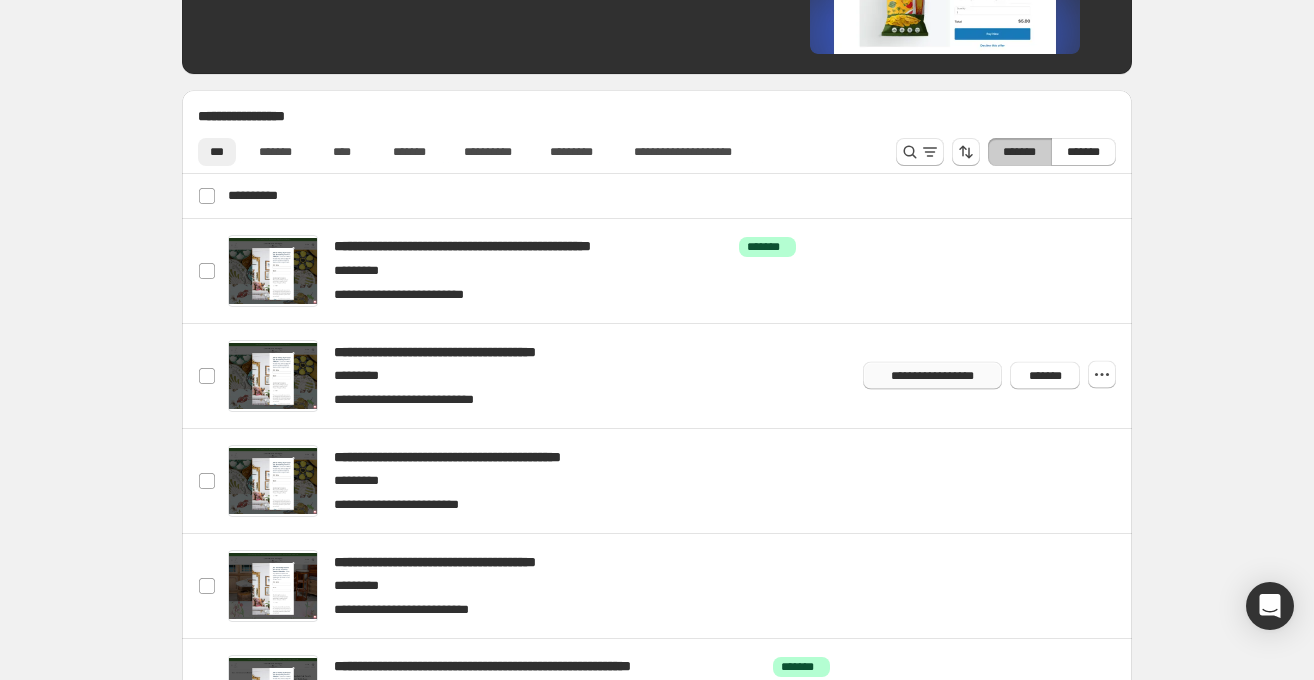click on "**********" at bounding box center [932, 376] 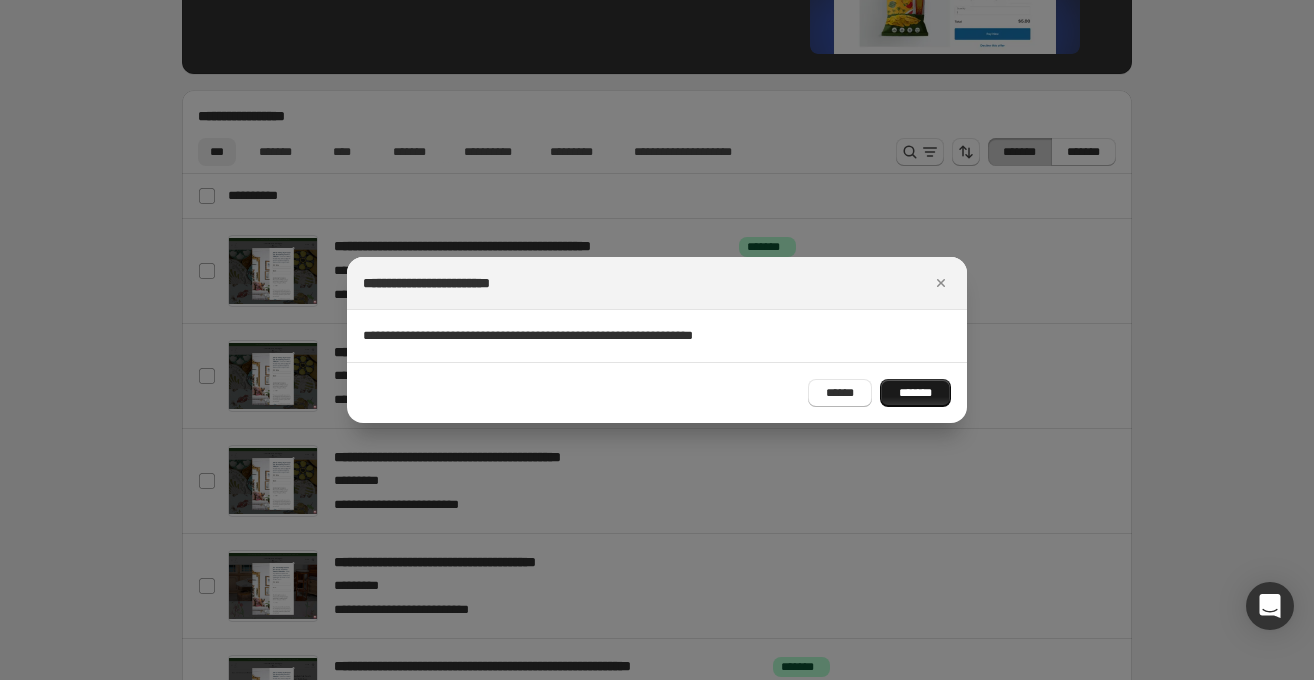click on "*******" at bounding box center [915, 393] 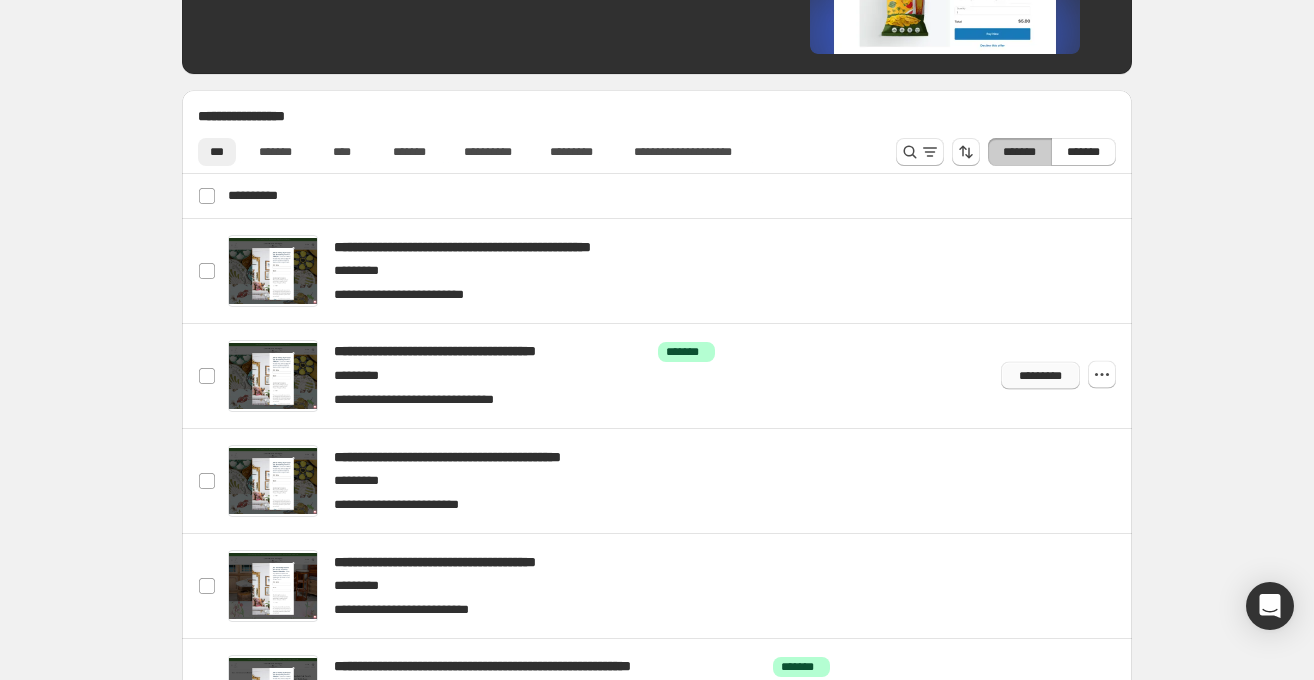 click on "*********" at bounding box center (1040, 376) 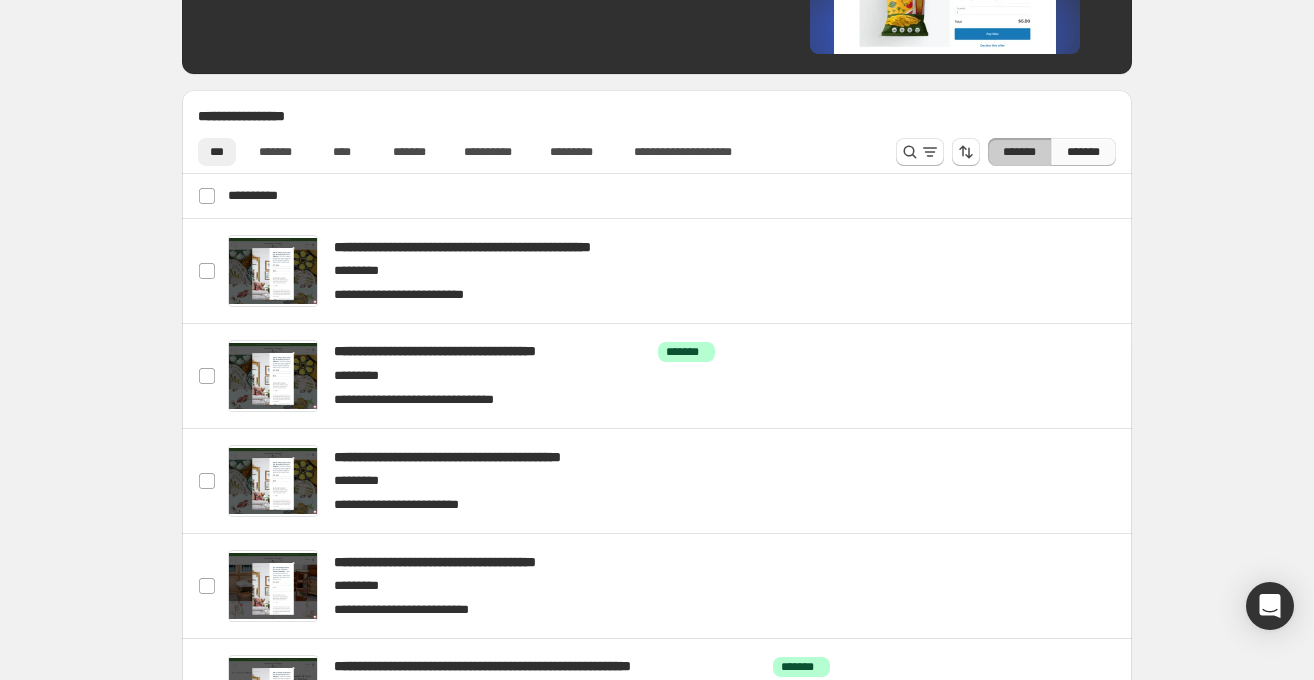 click on "*******" at bounding box center (1083, 152) 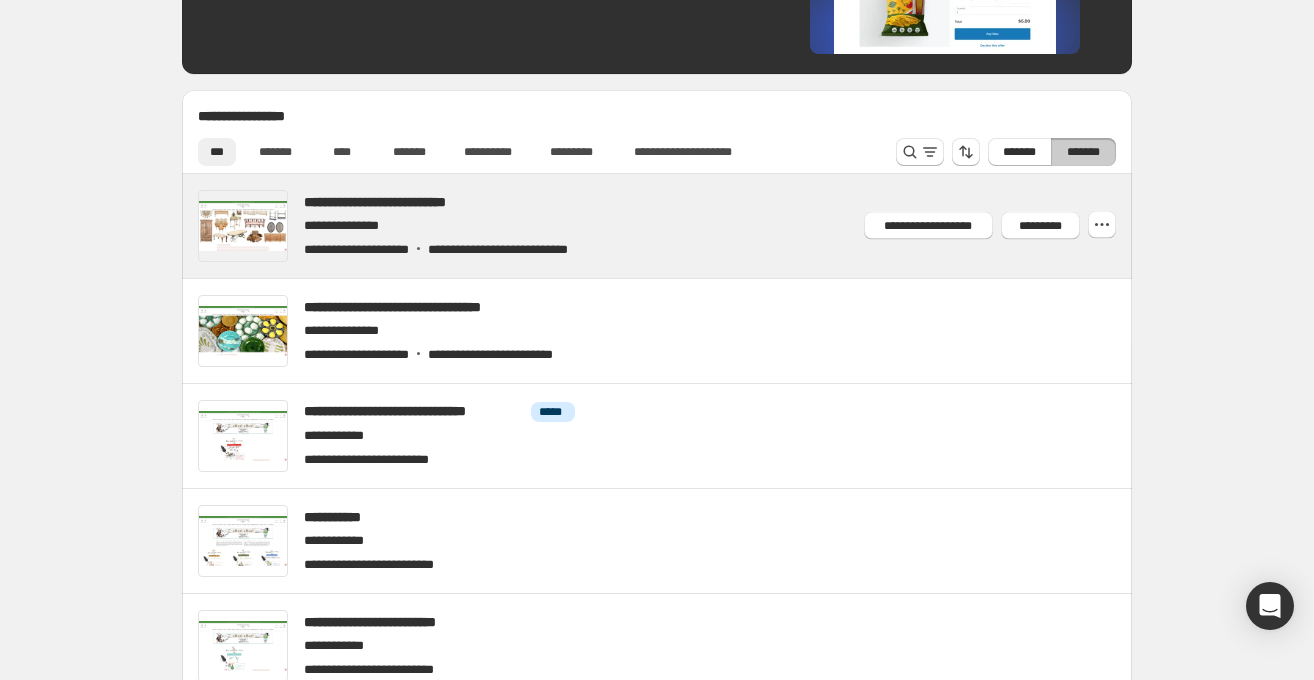 click at bounding box center [681, 226] 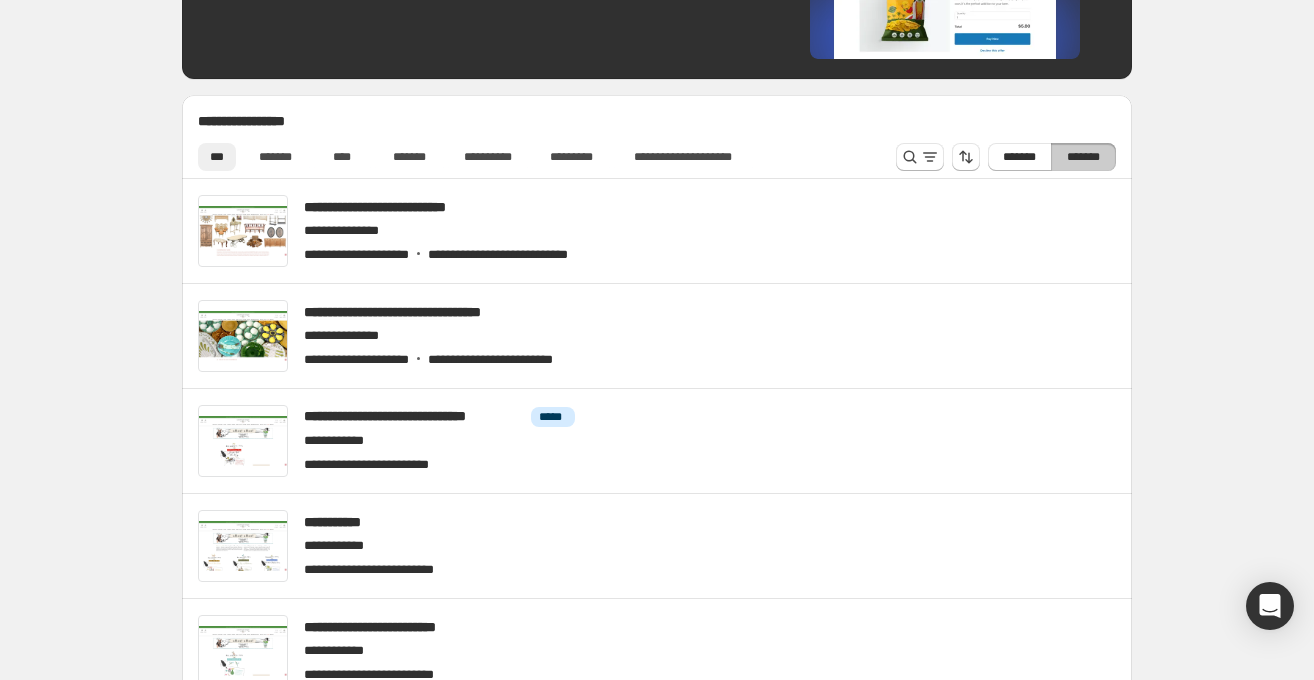 scroll, scrollTop: 873, scrollLeft: 0, axis: vertical 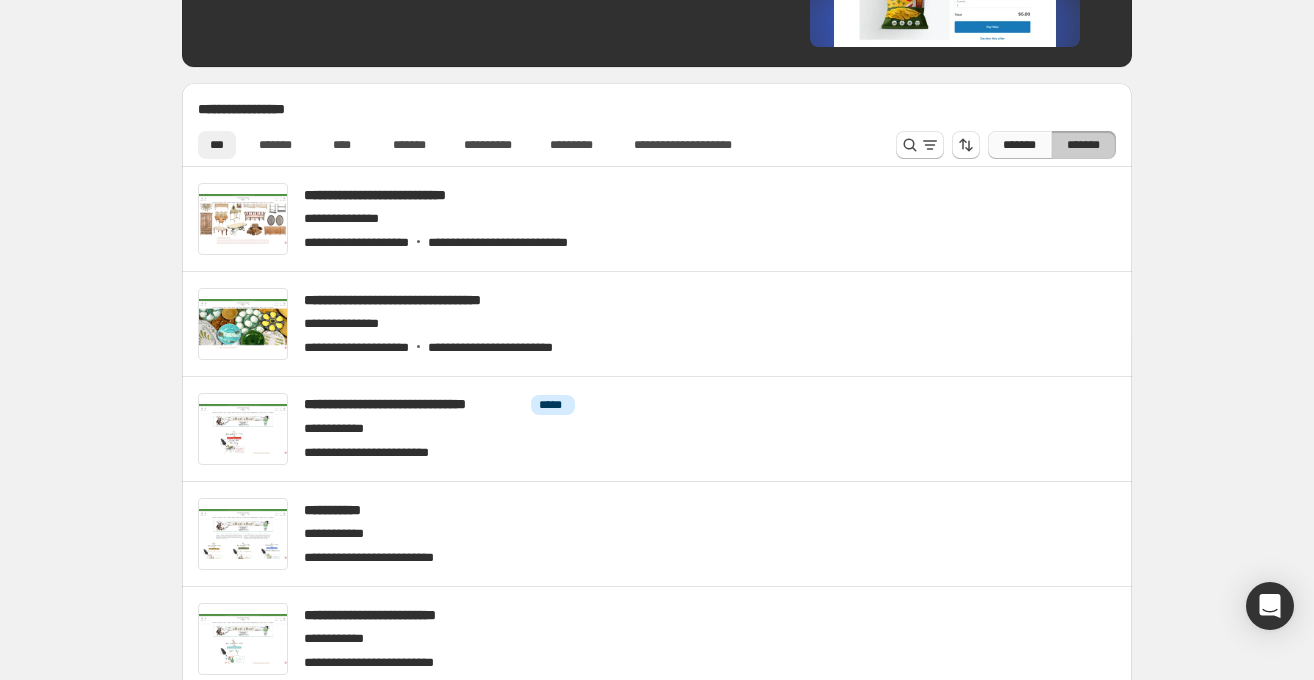 click on "*******" at bounding box center [1019, 145] 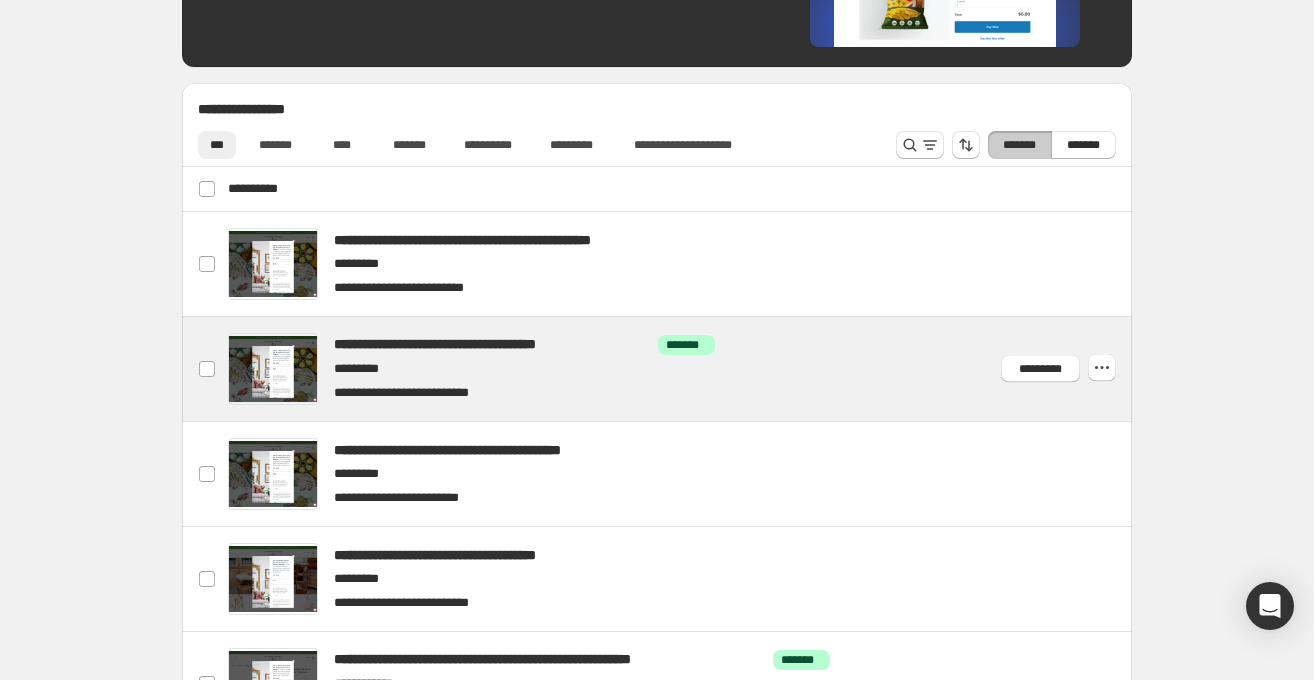 click at bounding box center (681, 369) 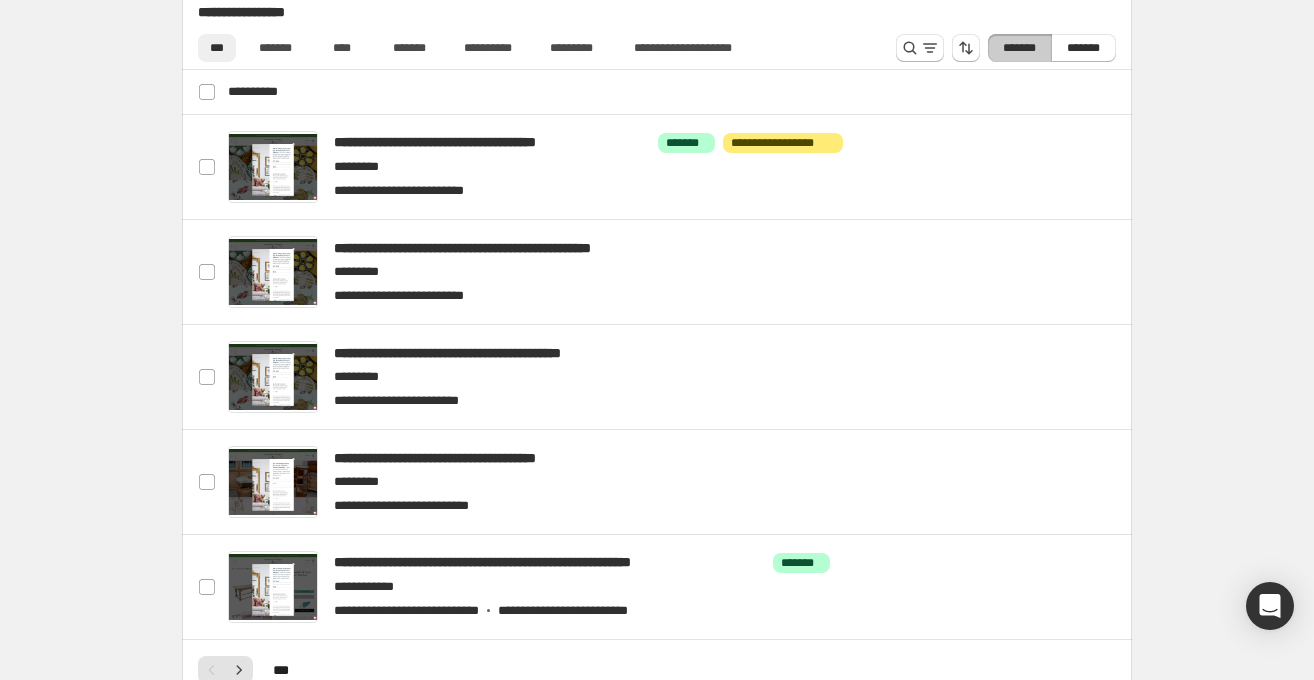 scroll, scrollTop: 964, scrollLeft: 0, axis: vertical 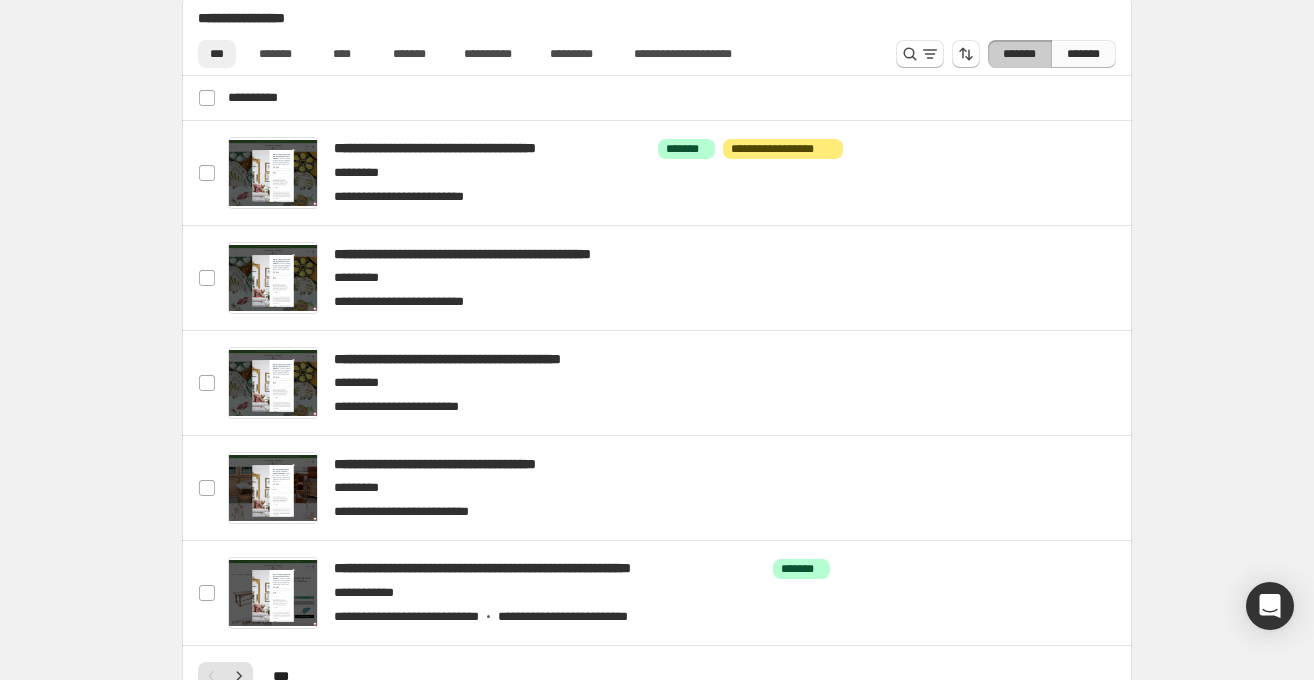 click on "*******" at bounding box center (1083, 54) 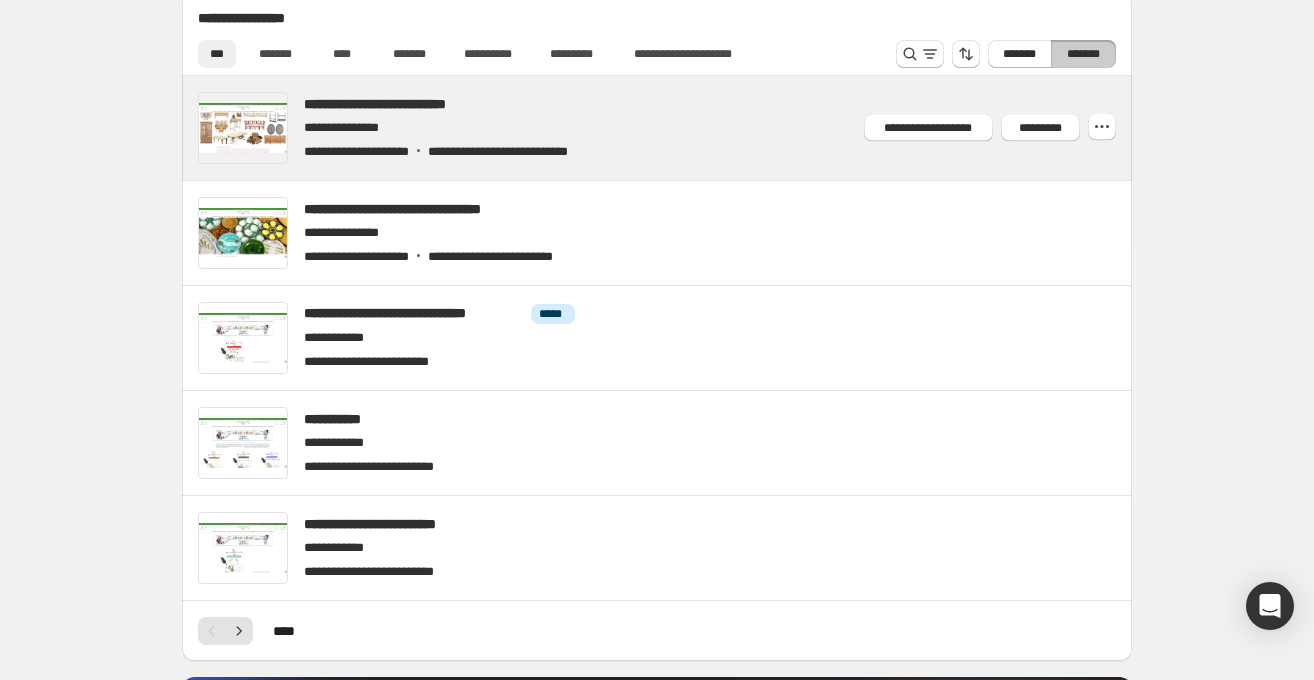 click at bounding box center [681, 128] 